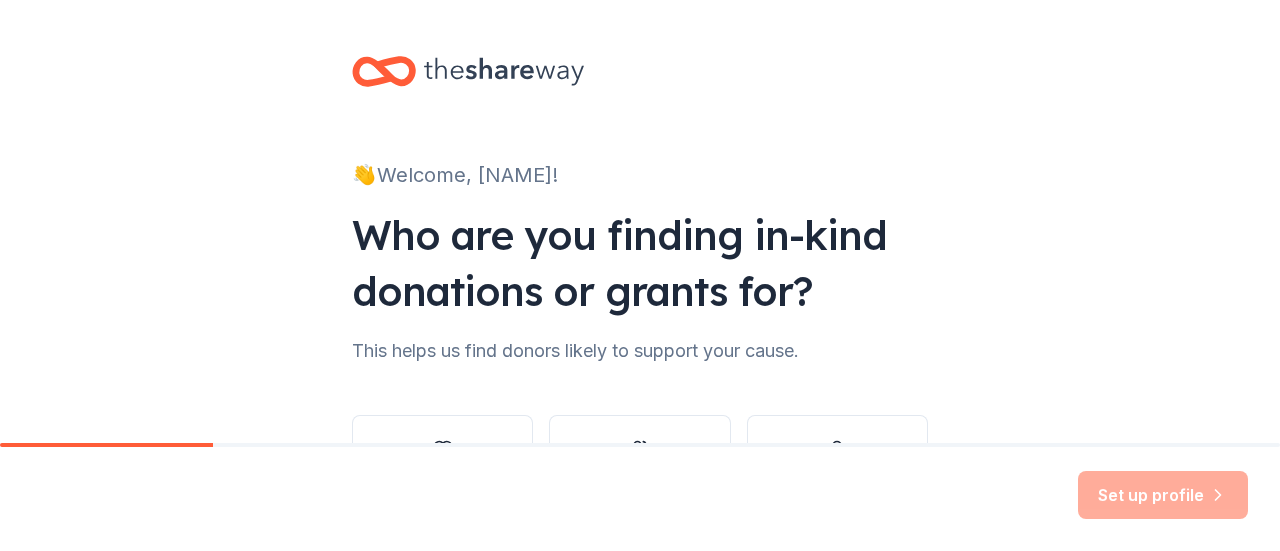scroll, scrollTop: 0, scrollLeft: 0, axis: both 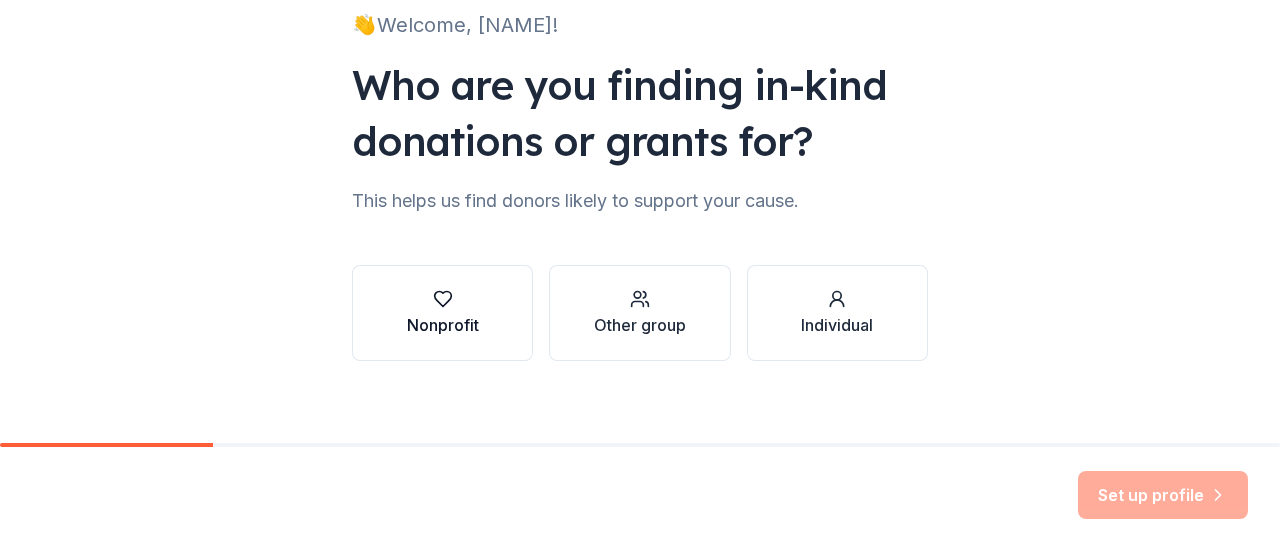 click on "Nonprofit" at bounding box center (443, 325) 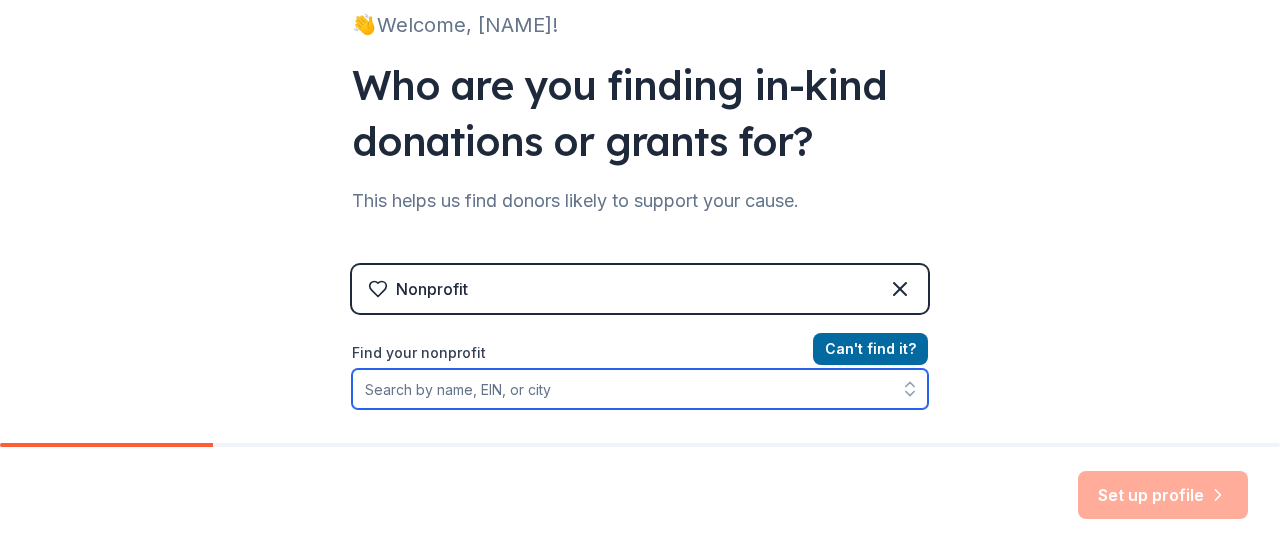 click on "Find your nonprofit" at bounding box center [640, 389] 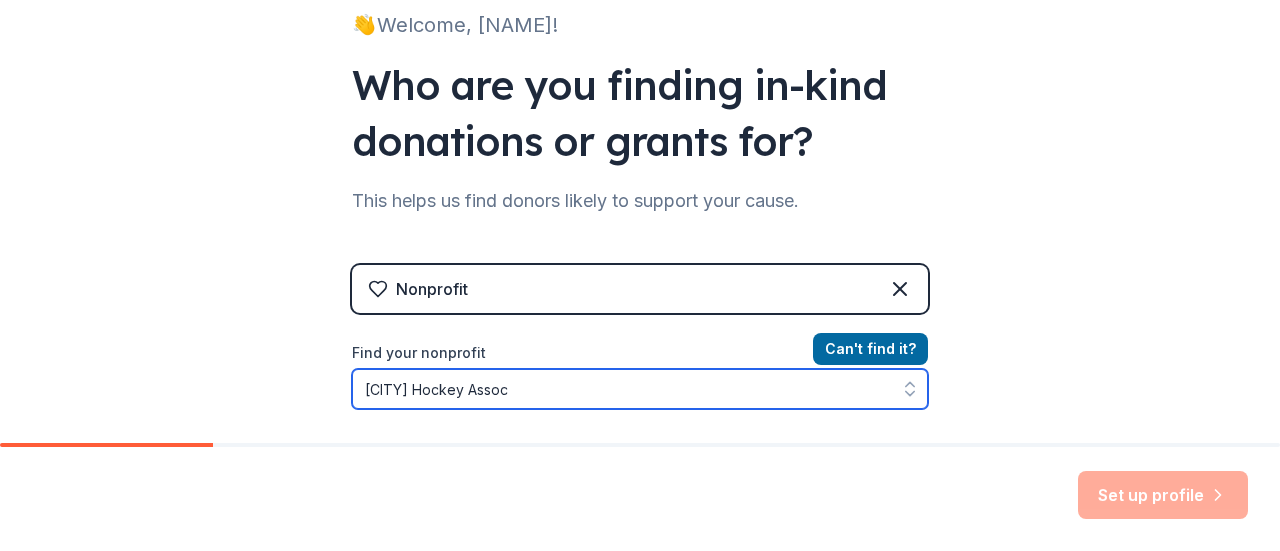 scroll, scrollTop: 216, scrollLeft: 0, axis: vertical 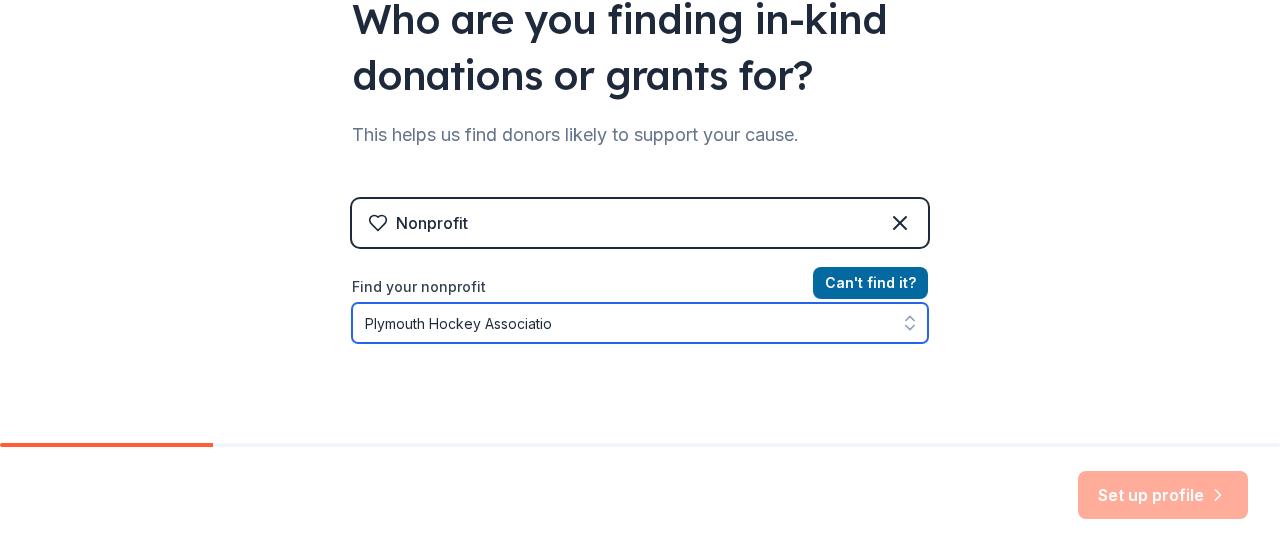 type on "[CITY] Hockey Association" 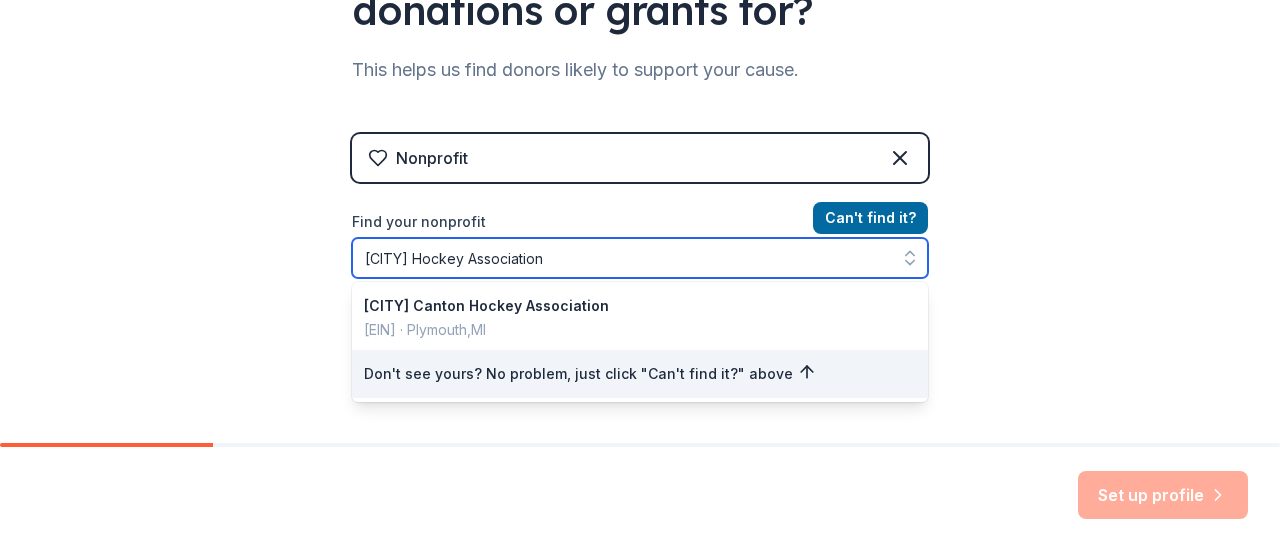 scroll, scrollTop: 289, scrollLeft: 0, axis: vertical 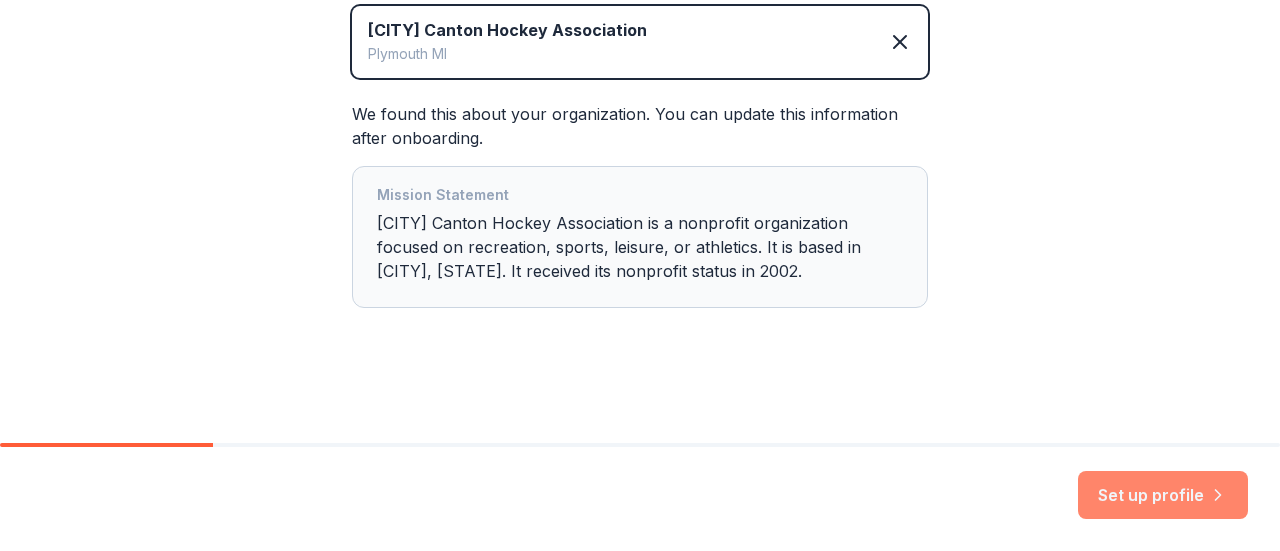 click on "Set up profile" at bounding box center [1163, 495] 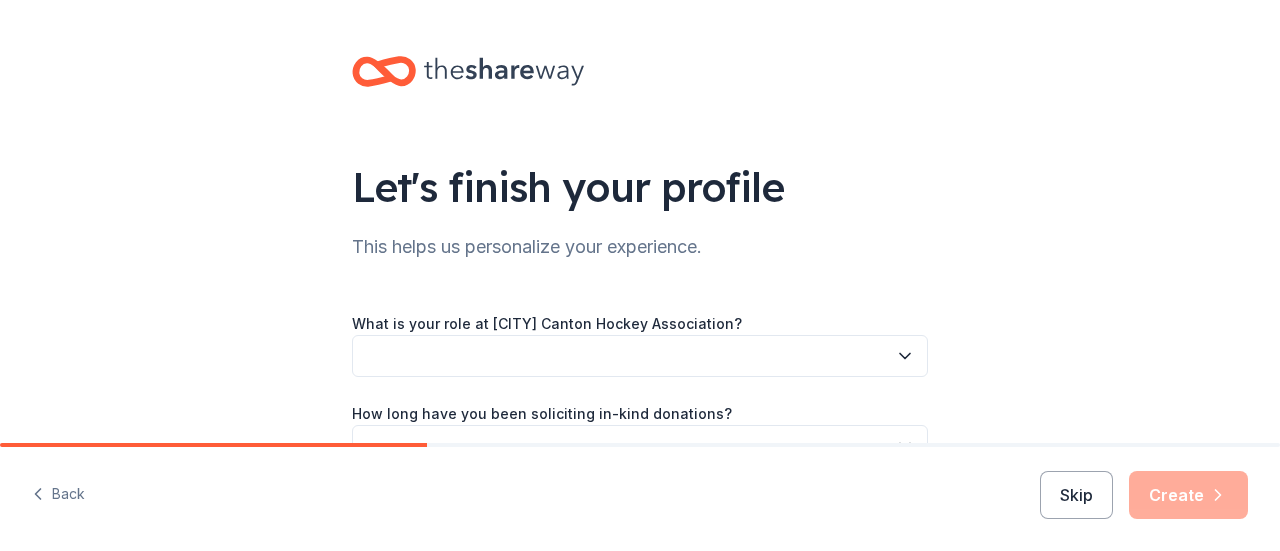 click 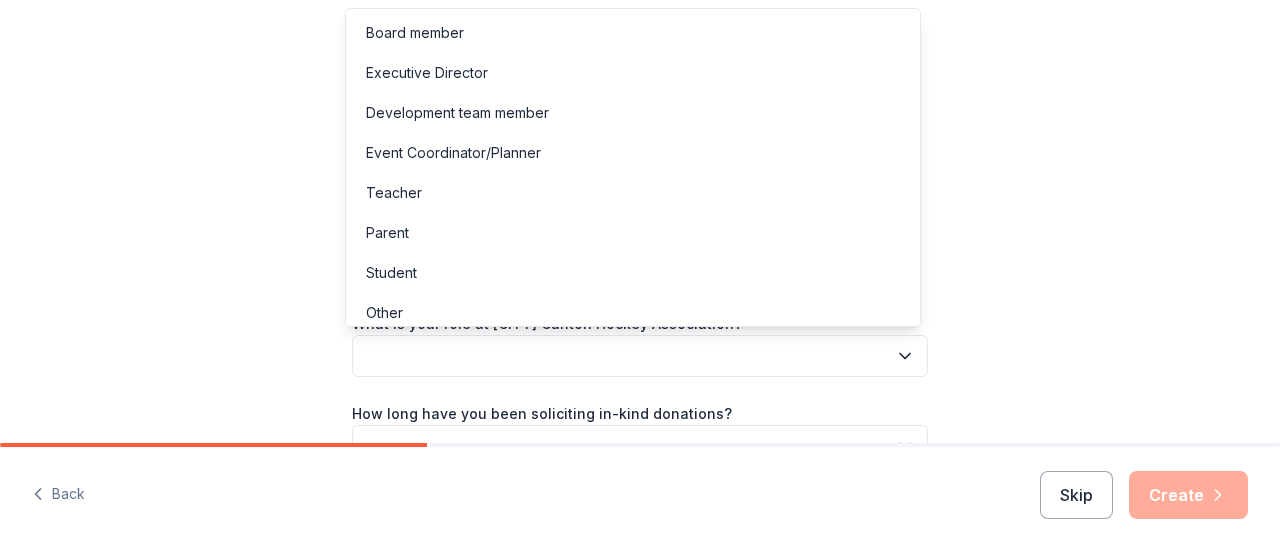 scroll, scrollTop: 10, scrollLeft: 0, axis: vertical 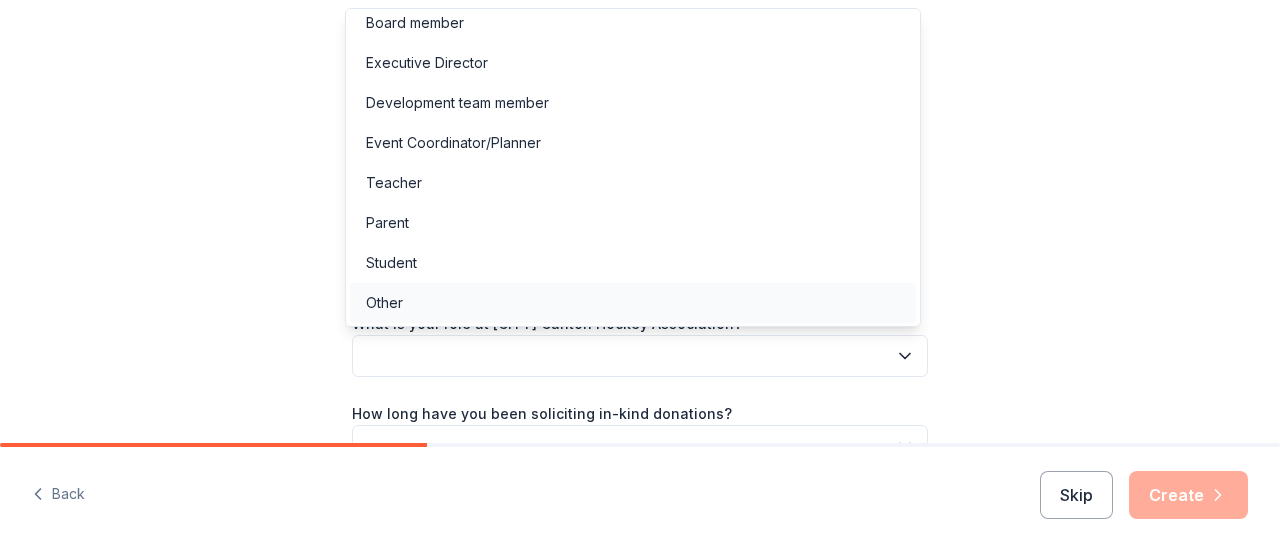 click on "Other" at bounding box center (633, 303) 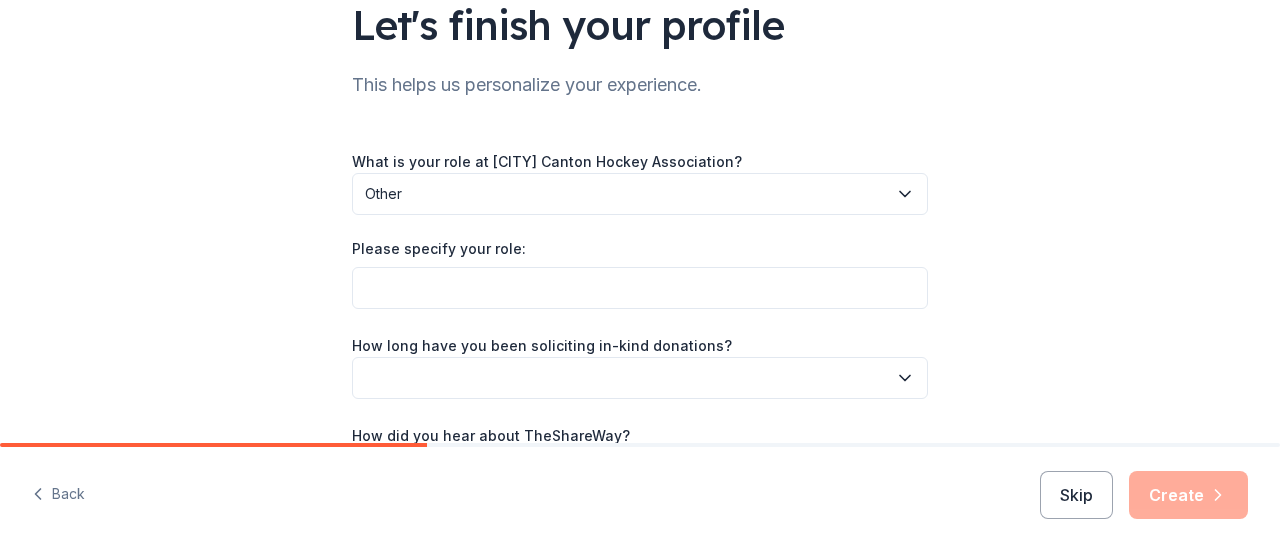scroll, scrollTop: 172, scrollLeft: 0, axis: vertical 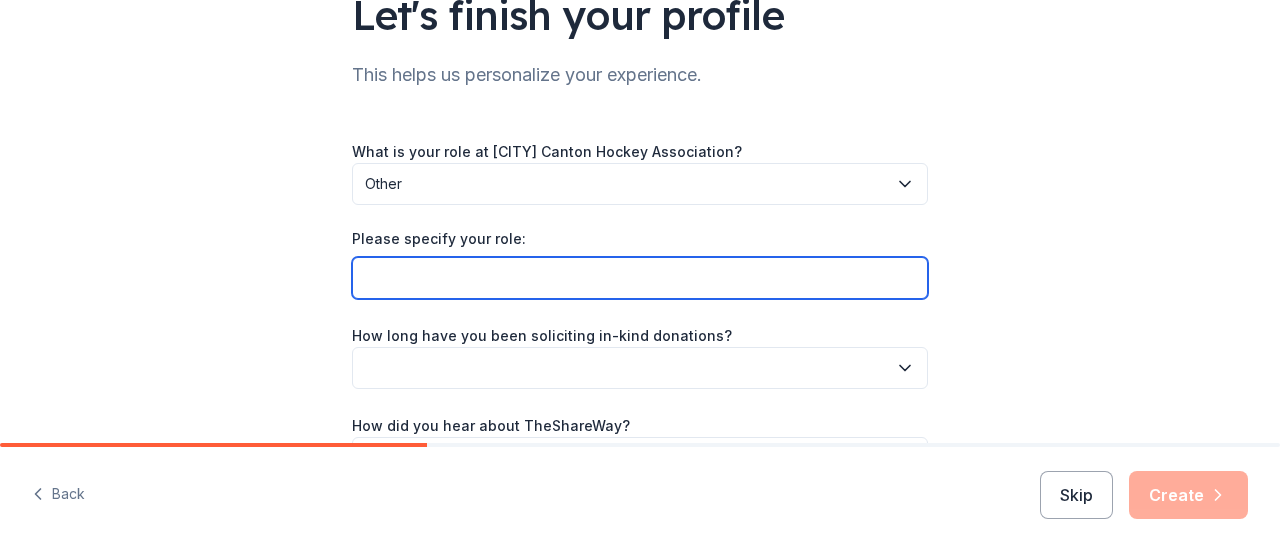 click on "Please specify your role:" at bounding box center (640, 278) 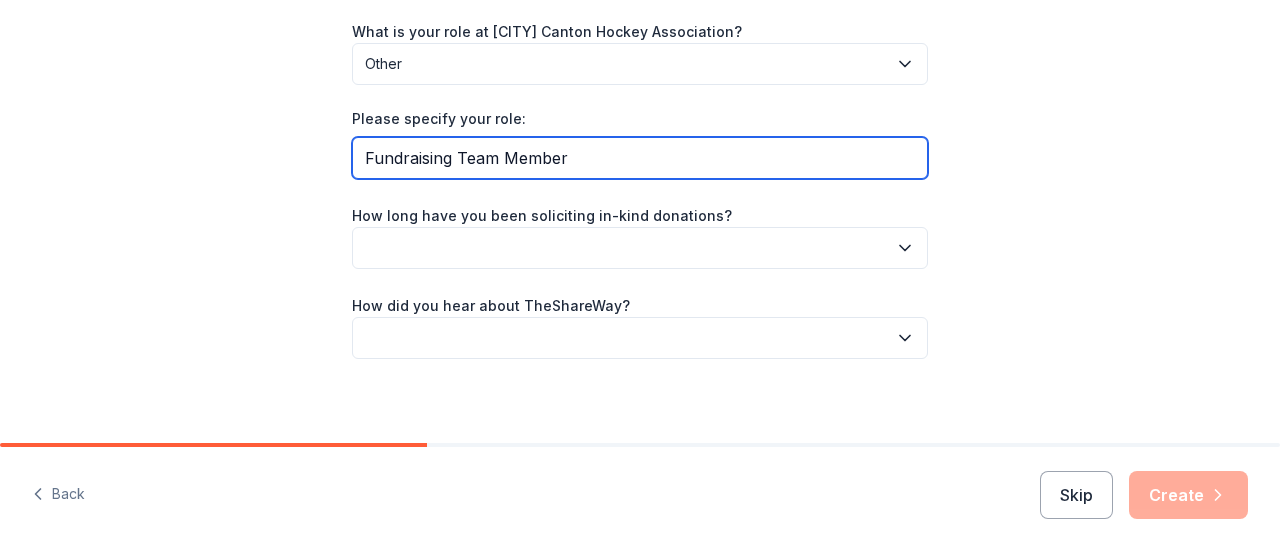 scroll, scrollTop: 302, scrollLeft: 0, axis: vertical 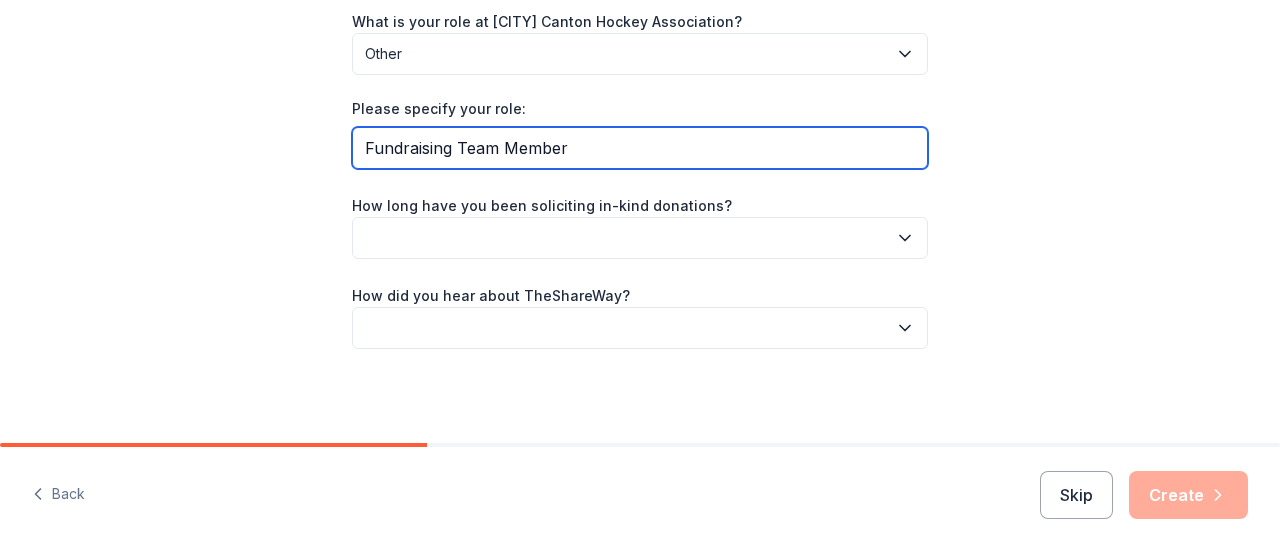 type on "Fundraising Team Member" 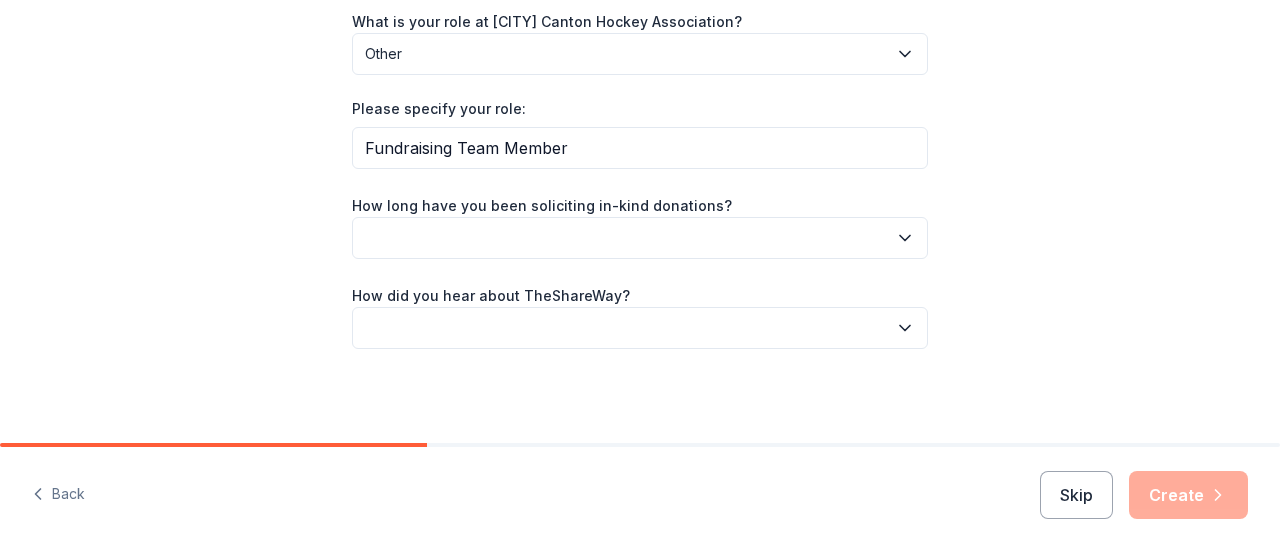 click 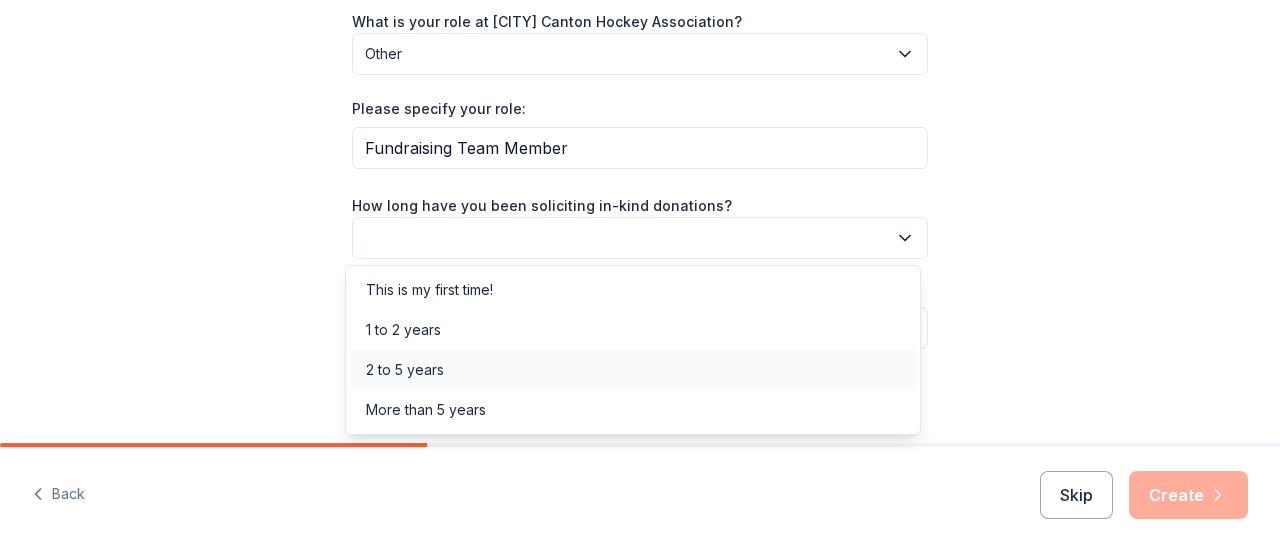 click on "2 to 5 years" at bounding box center (633, 370) 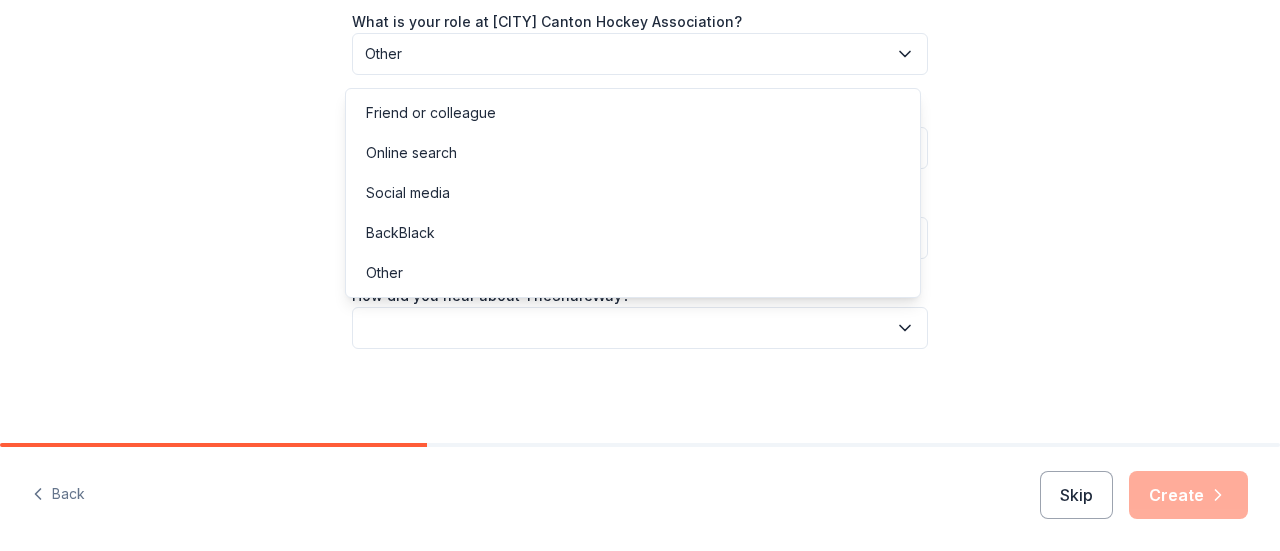 click at bounding box center (640, 328) 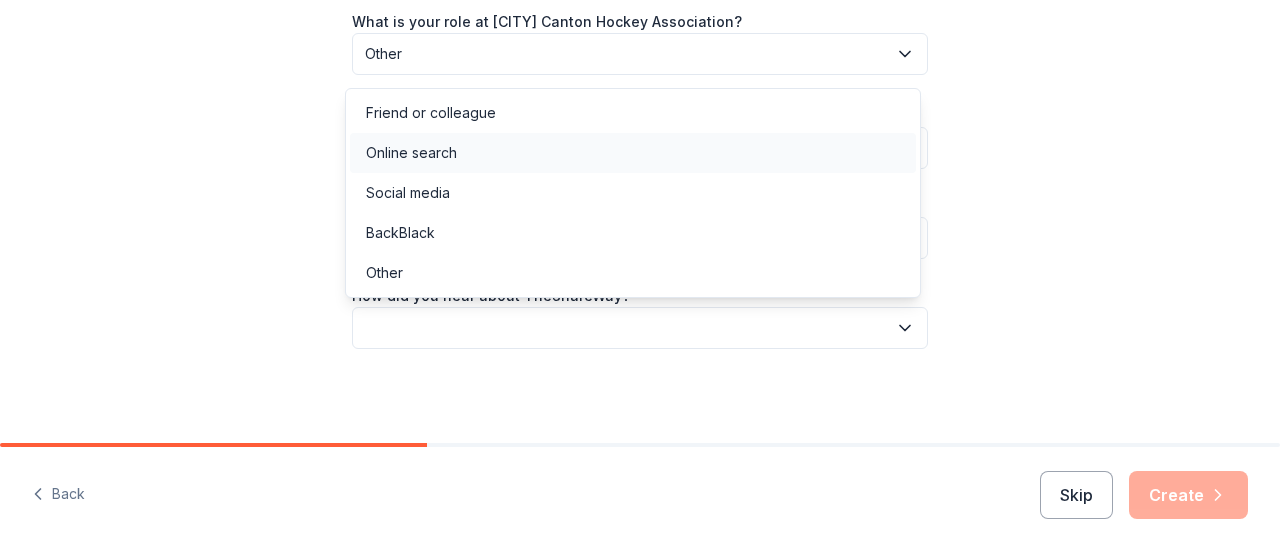 click on "Online search" at bounding box center (633, 153) 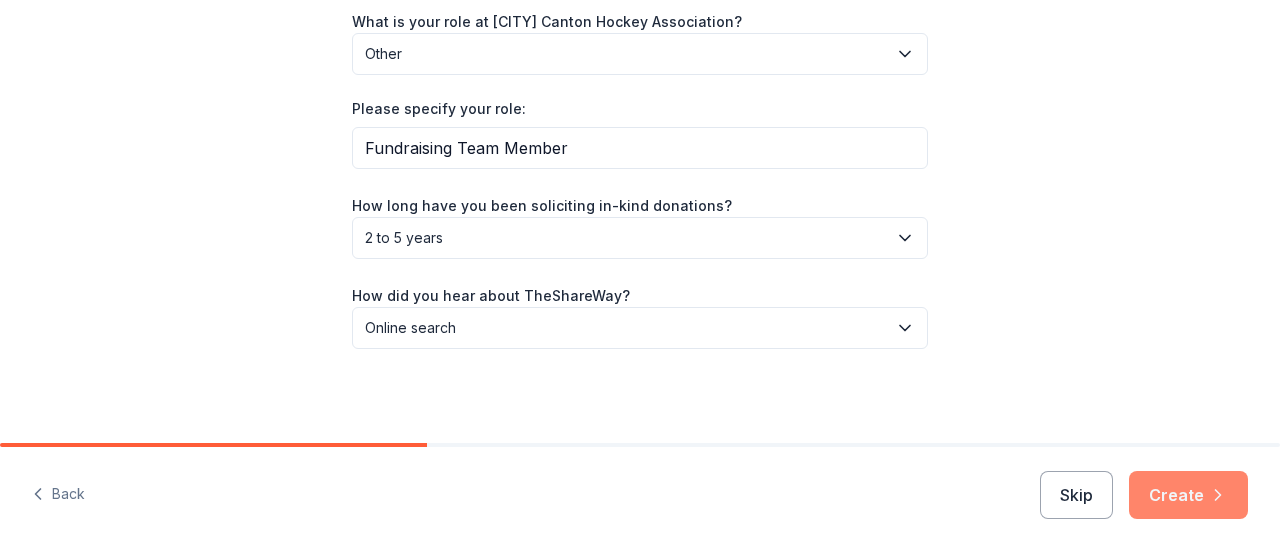click on "Create" at bounding box center [1188, 495] 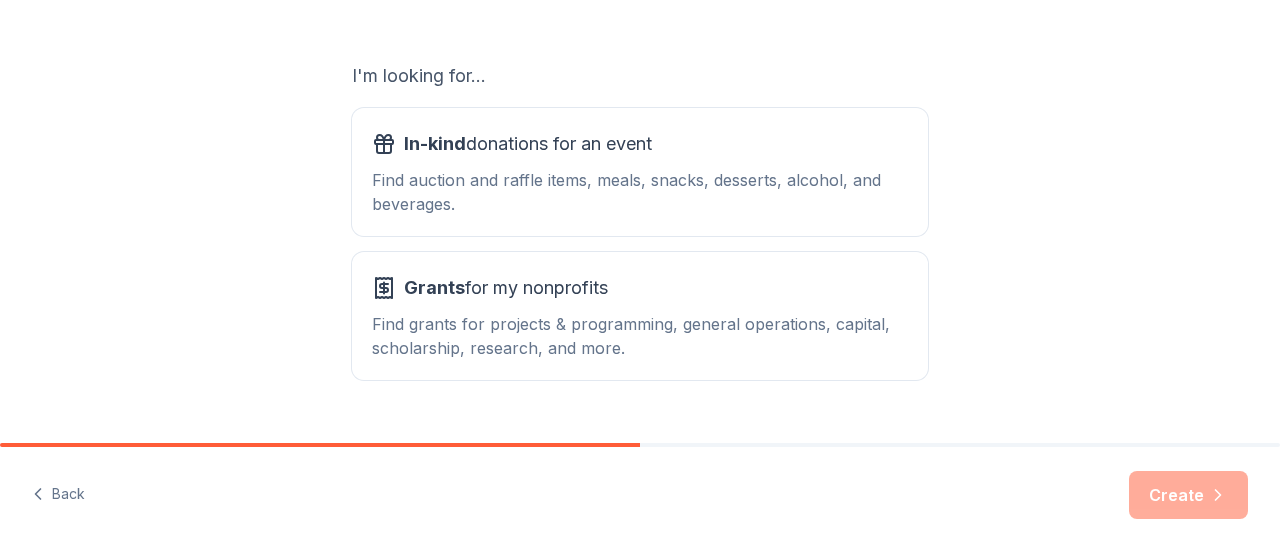 scroll, scrollTop: 298, scrollLeft: 0, axis: vertical 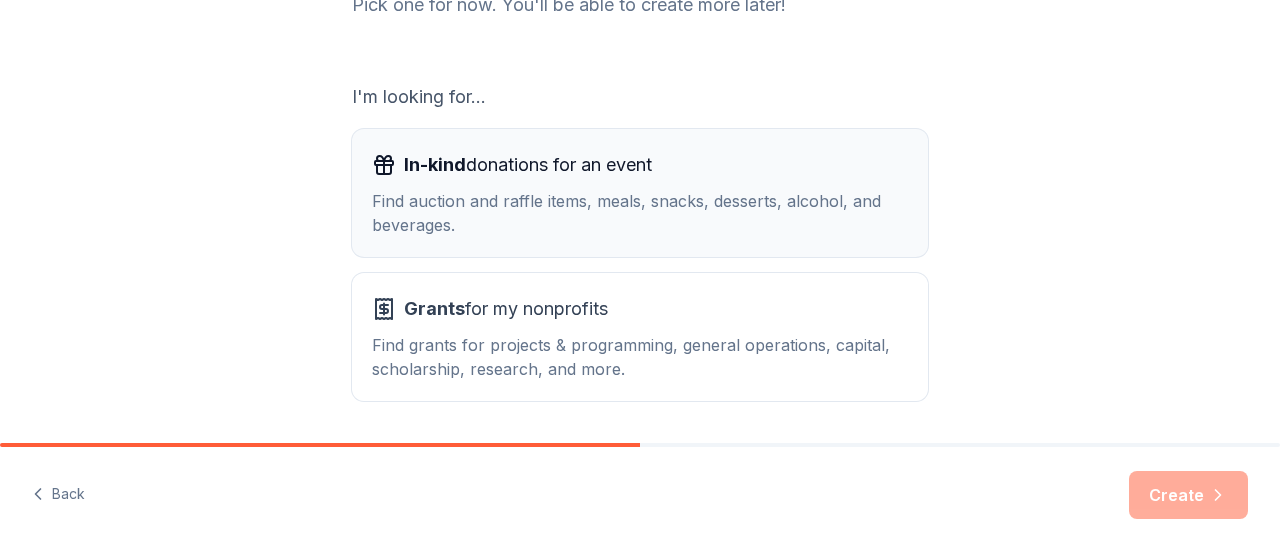 click on "Find auction and raffle items, meals, snacks, desserts, alcohol, and beverages." at bounding box center (640, 213) 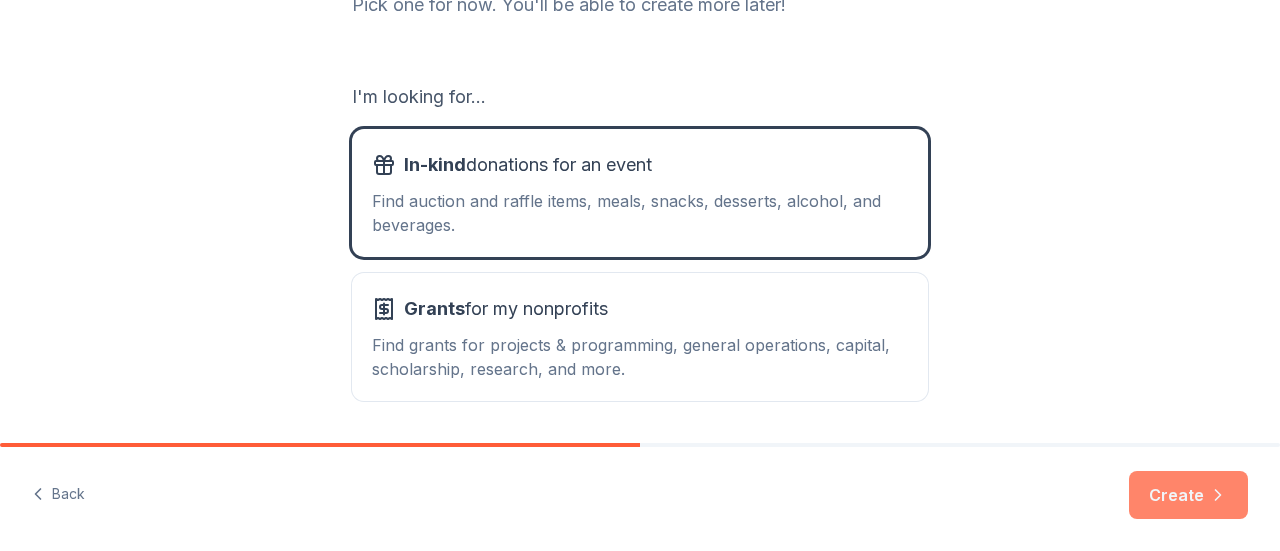 click on "Create" at bounding box center (1188, 495) 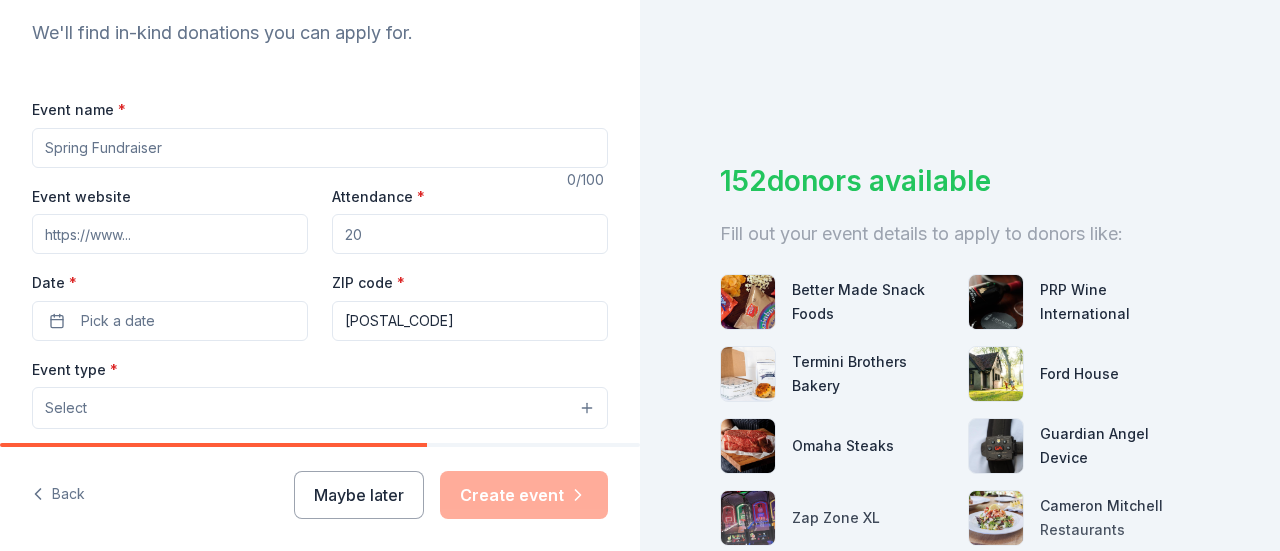 scroll, scrollTop: 215, scrollLeft: 0, axis: vertical 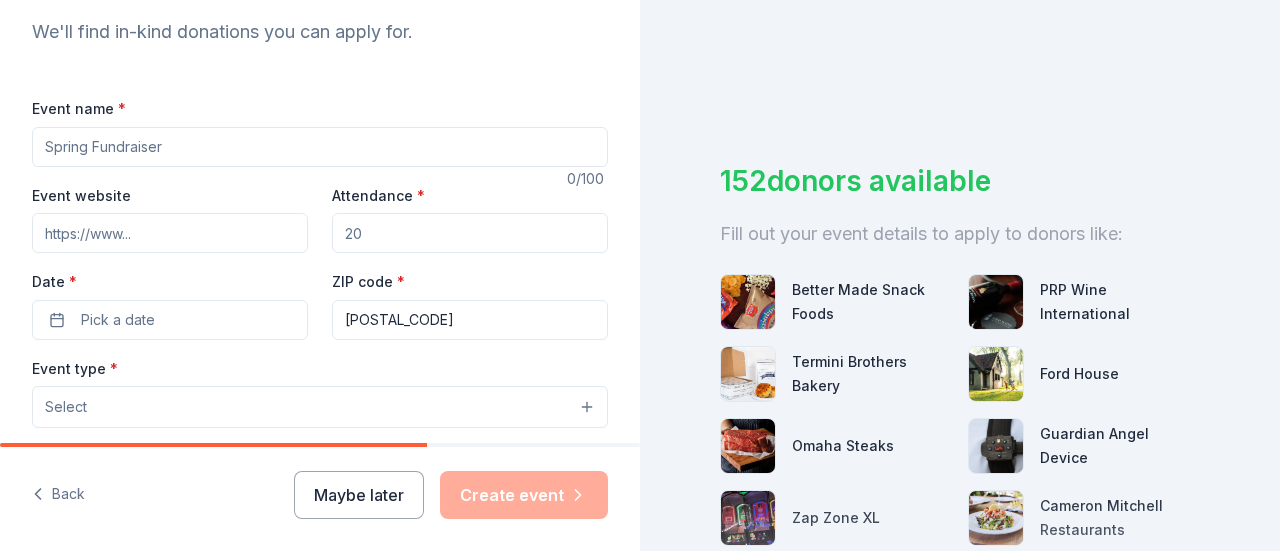click on "Event name *" at bounding box center (320, 147) 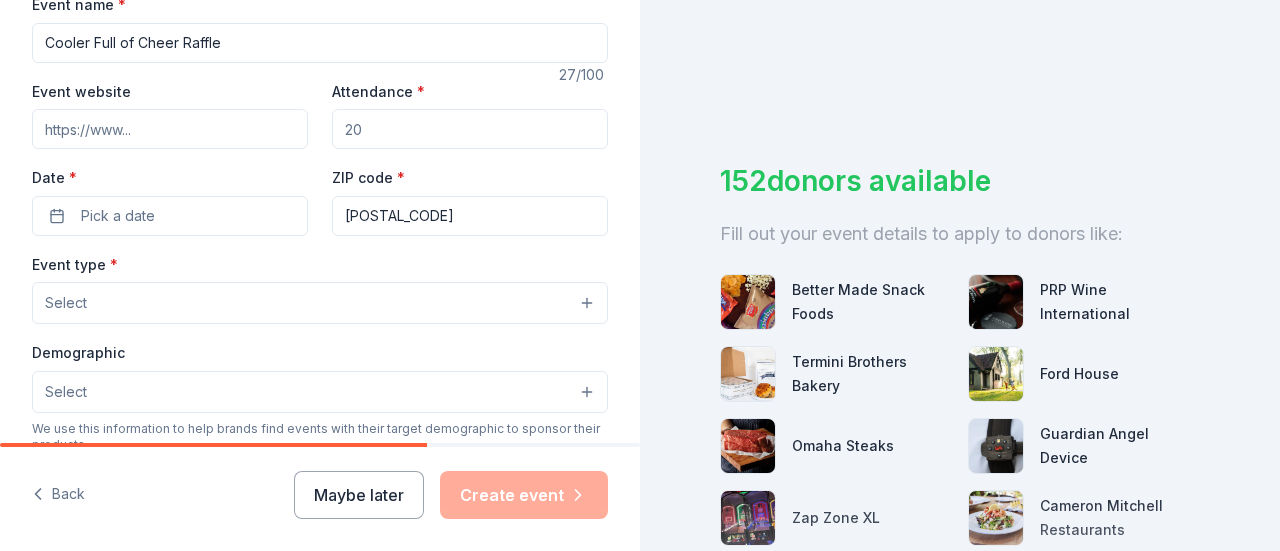 scroll, scrollTop: 323, scrollLeft: 0, axis: vertical 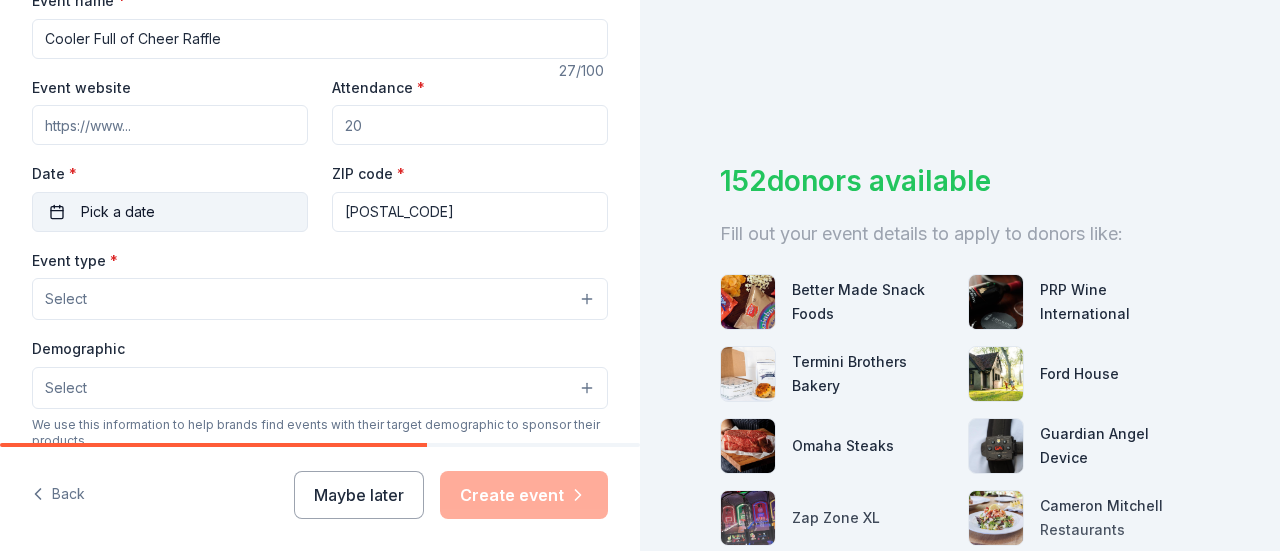 type on "Cooler Full of Cheer Raffle" 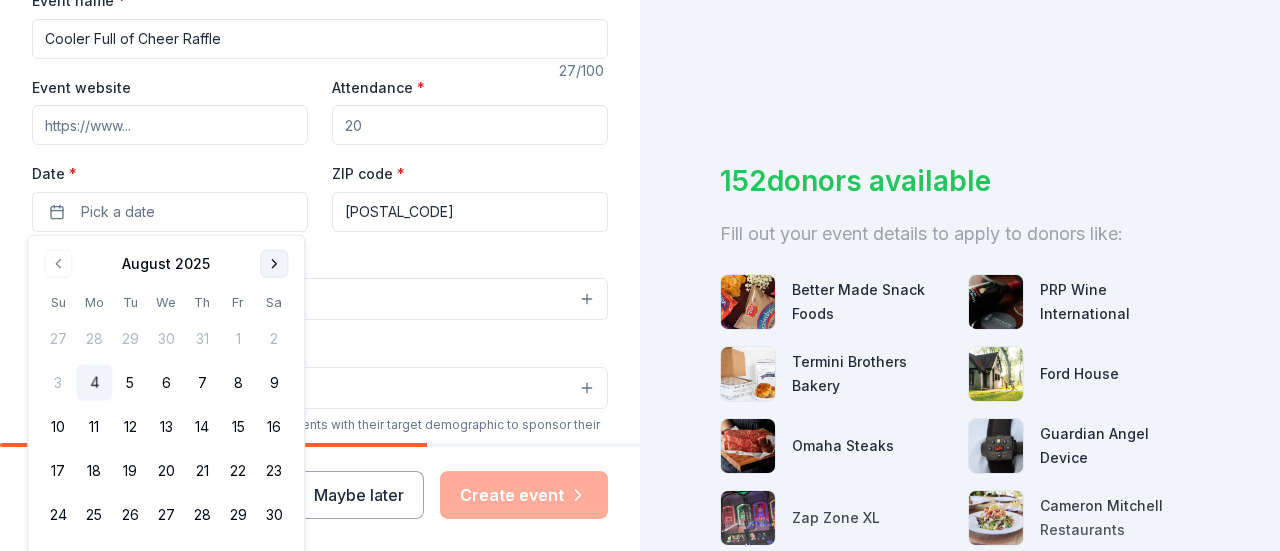 click at bounding box center [274, 264] 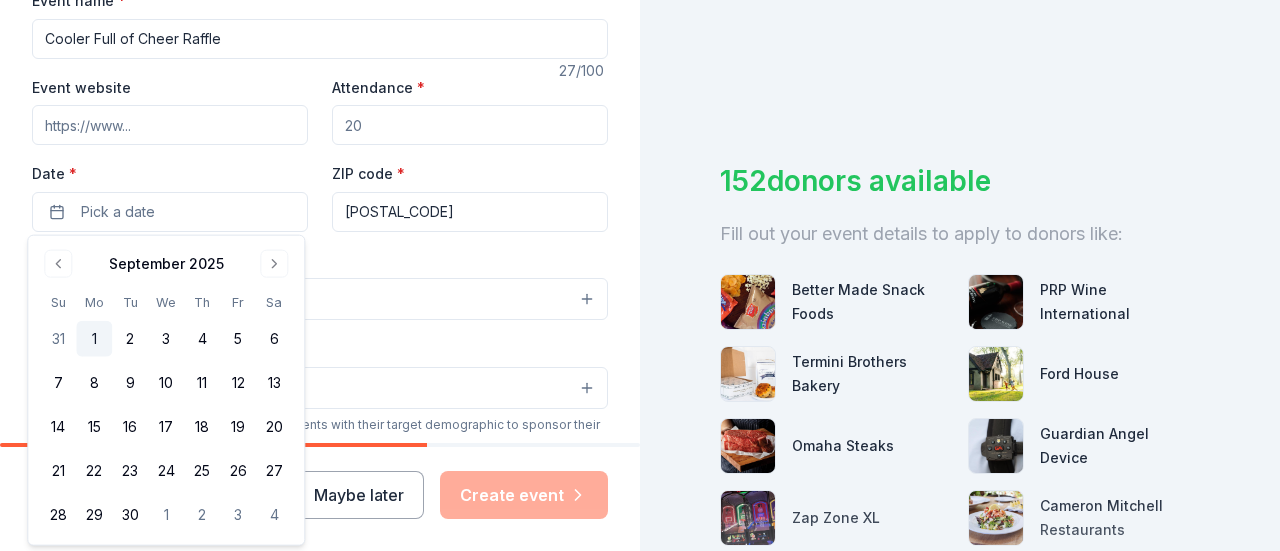 click on "1" at bounding box center [94, 339] 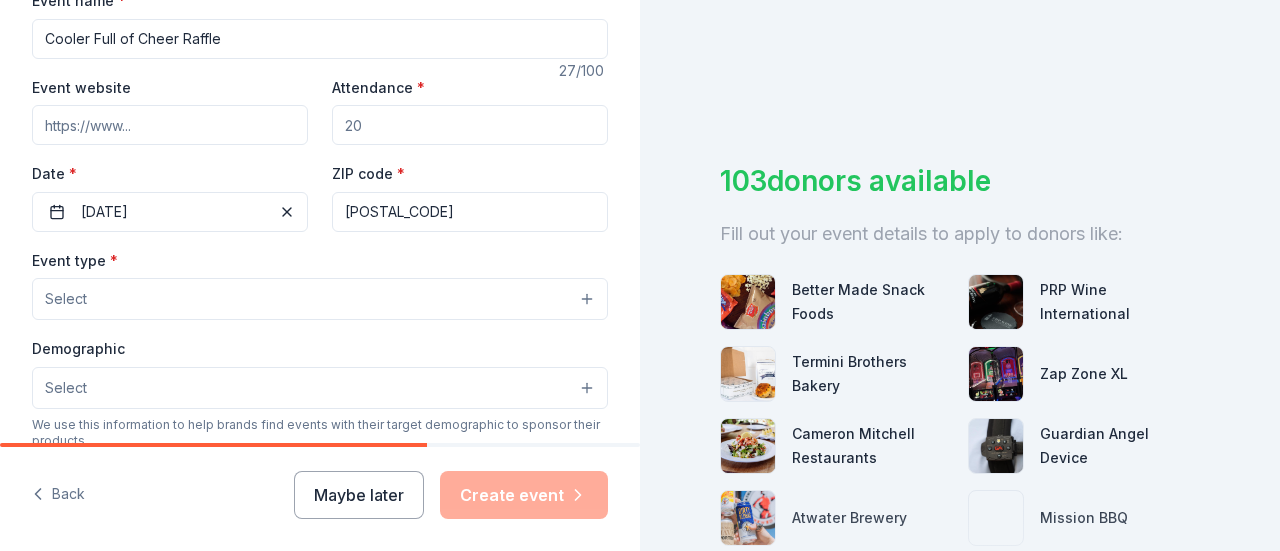 click on "Select" at bounding box center [320, 299] 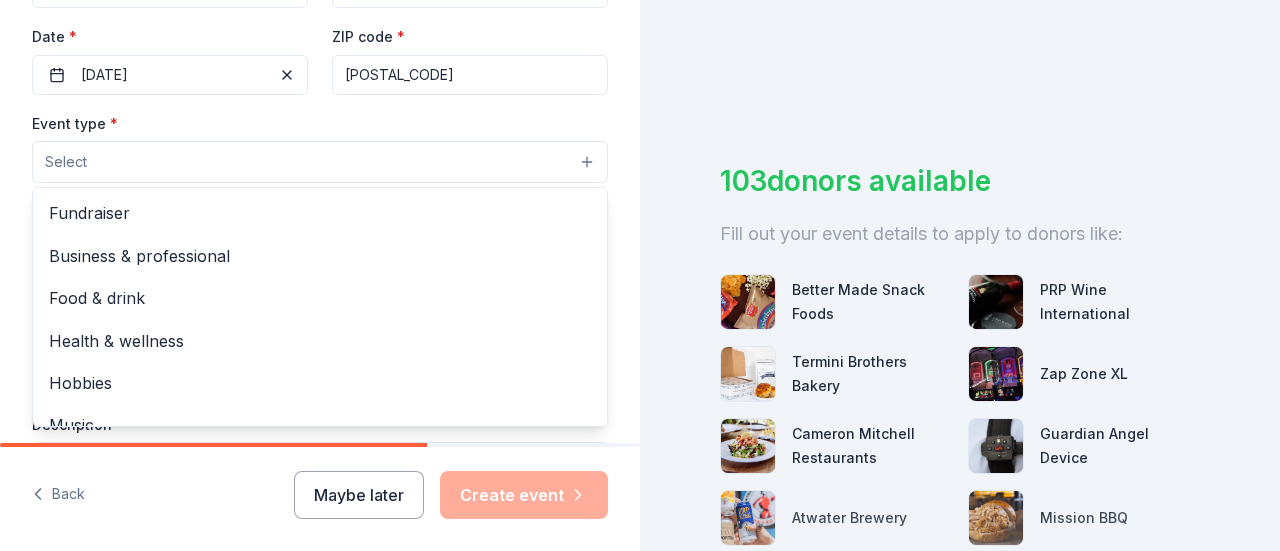 scroll, scrollTop: 493, scrollLeft: 0, axis: vertical 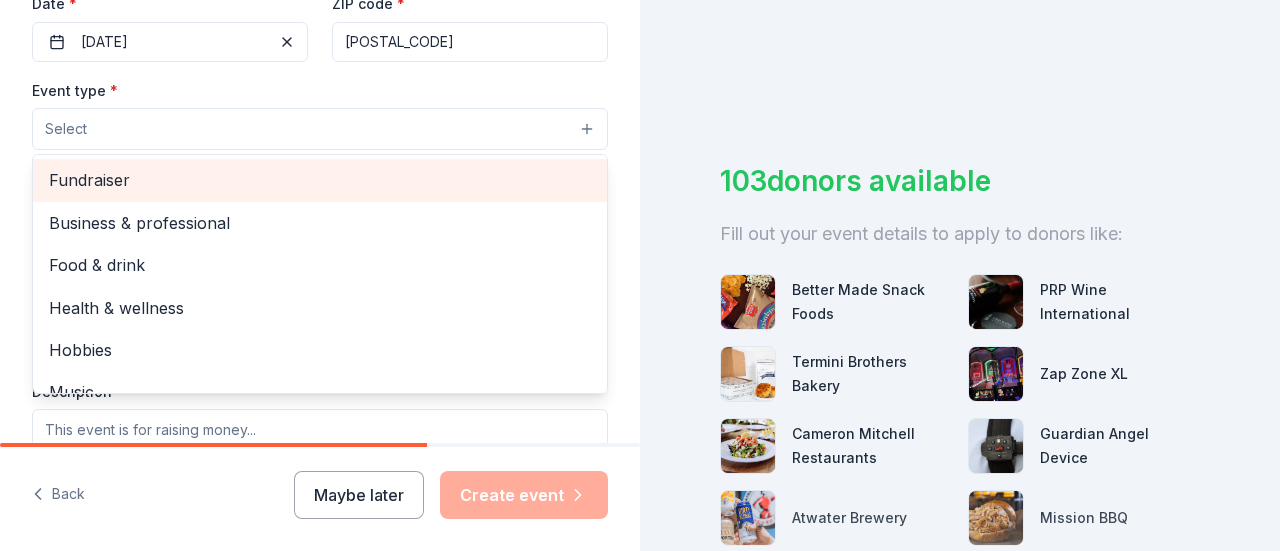 click on "Fundraiser" at bounding box center (320, 180) 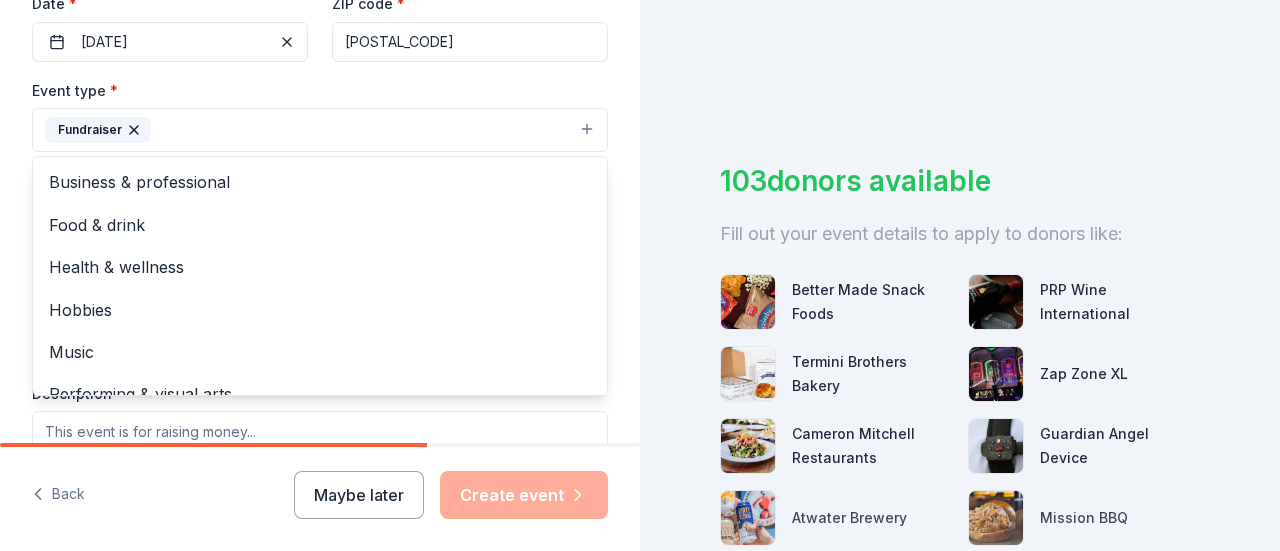 click on "Event type * Fundraiser Business & professional Food & drink Health & wellness Hobbies Music Performing & visual arts" at bounding box center (320, 115) 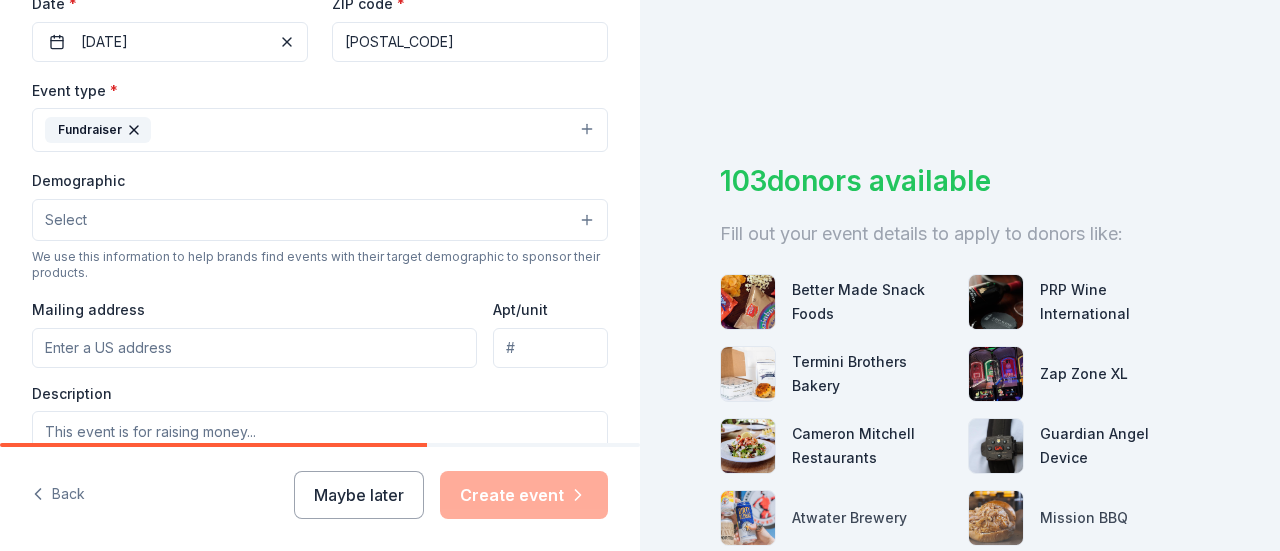 click on "Select" at bounding box center (320, 220) 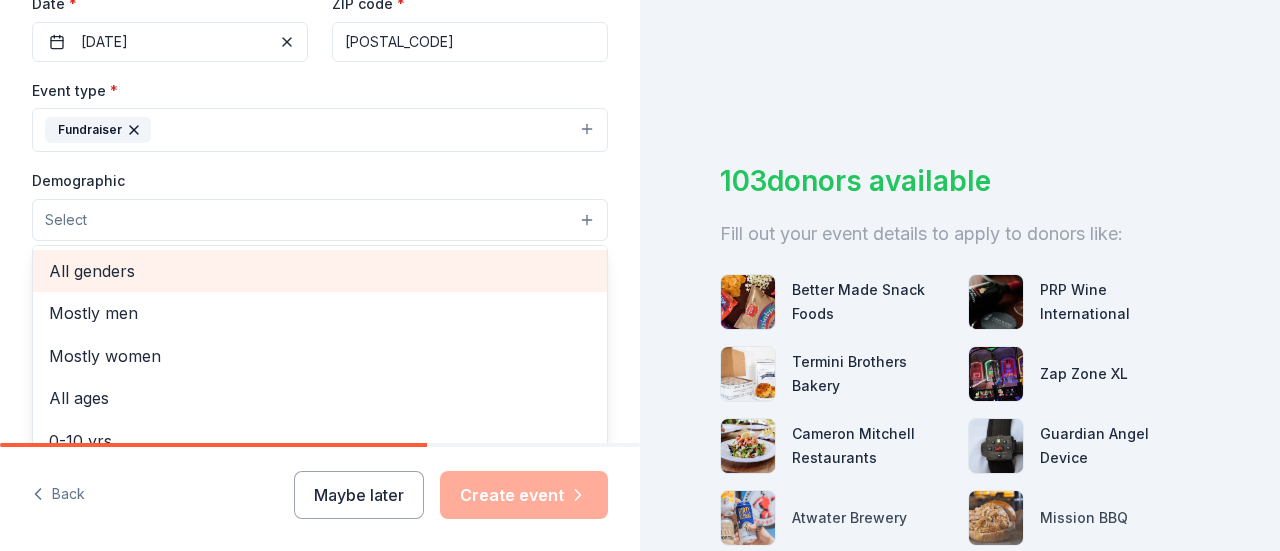 click on "All genders" at bounding box center [320, 271] 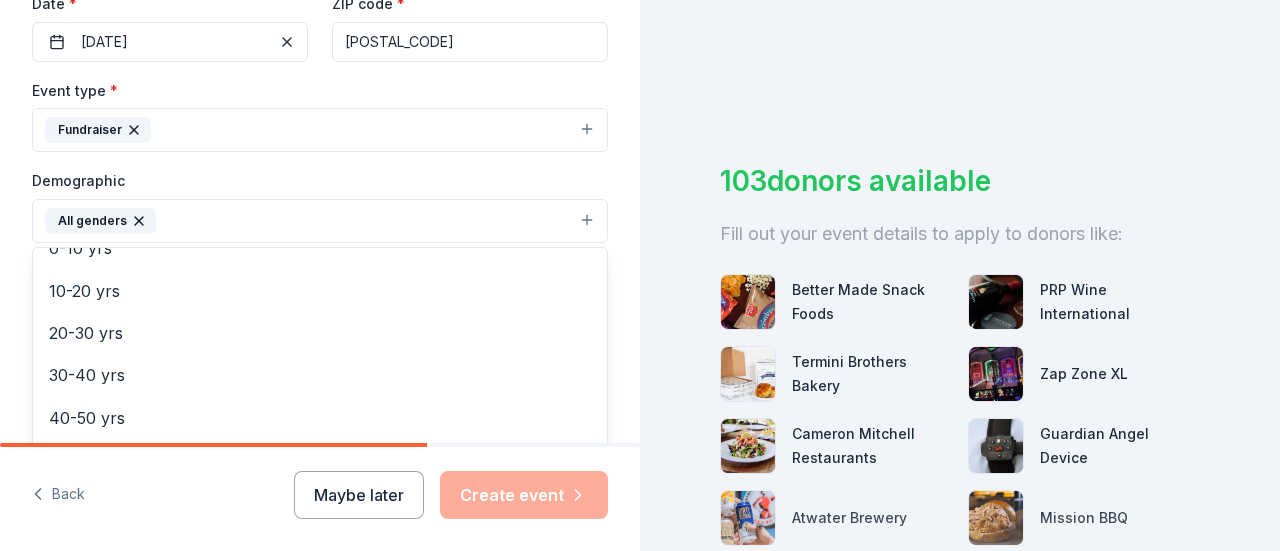 scroll, scrollTop: 154, scrollLeft: 0, axis: vertical 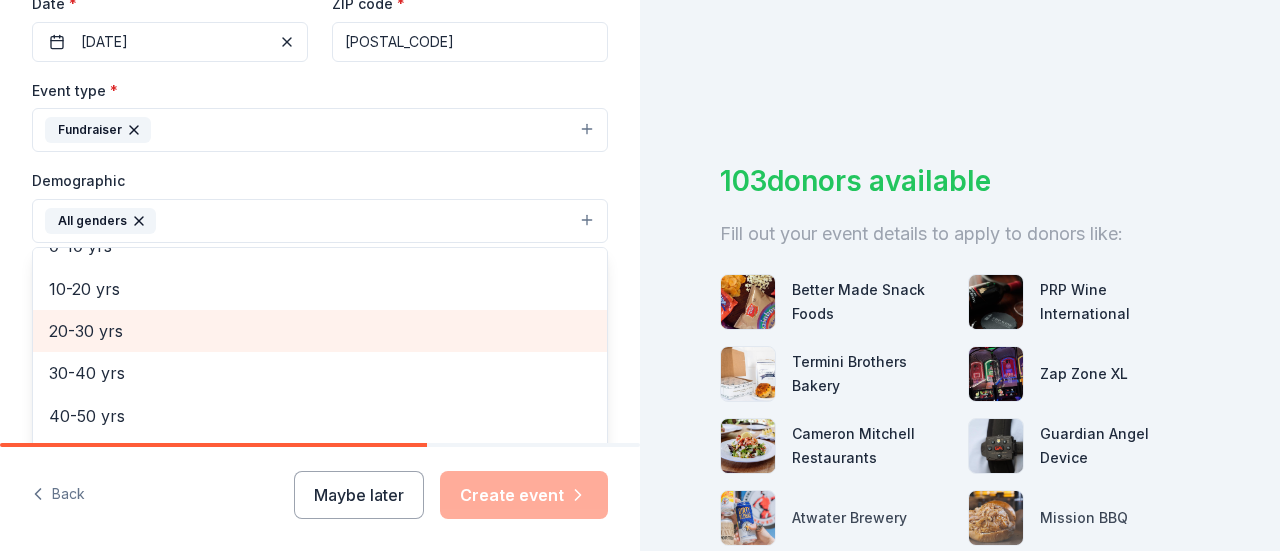 click on "20-30 yrs" at bounding box center [320, 331] 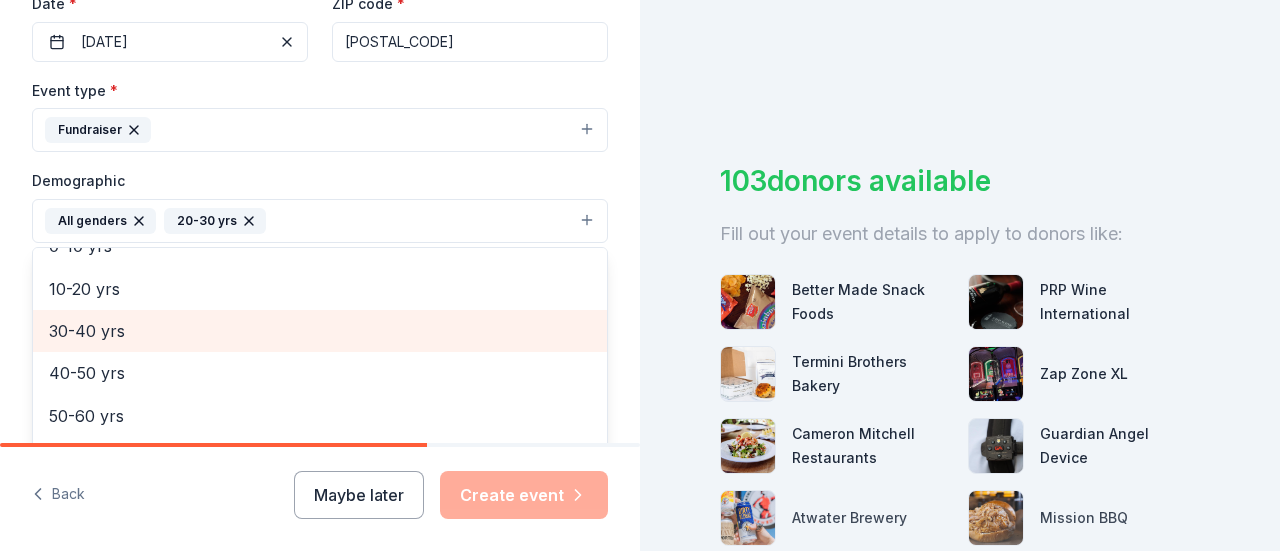 click on "30-40 yrs" at bounding box center [320, 331] 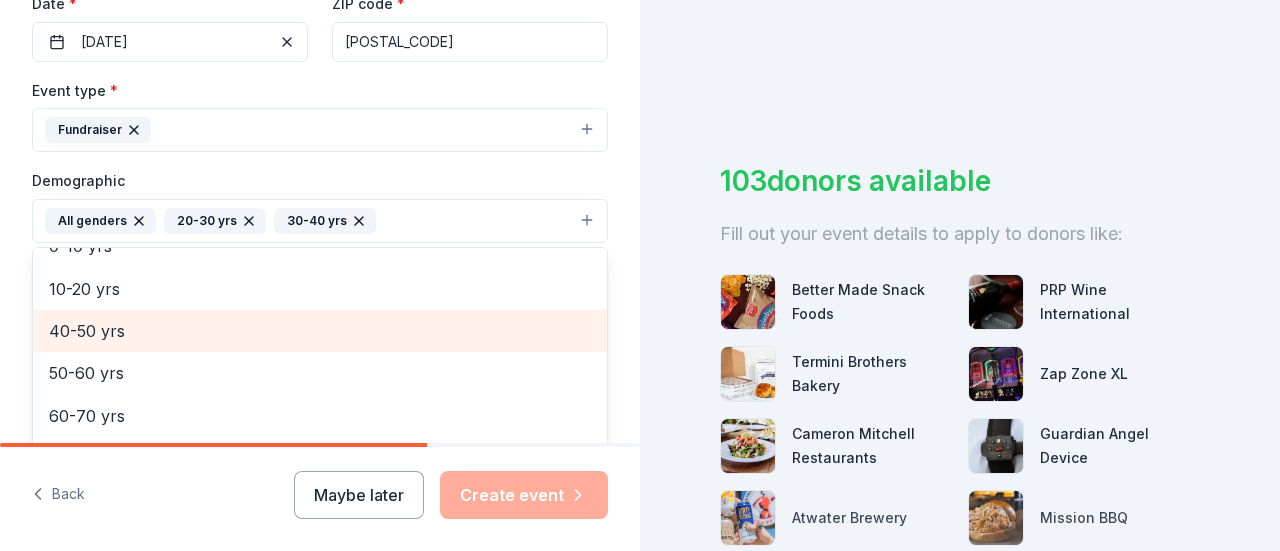click on "40-50 yrs" at bounding box center [320, 331] 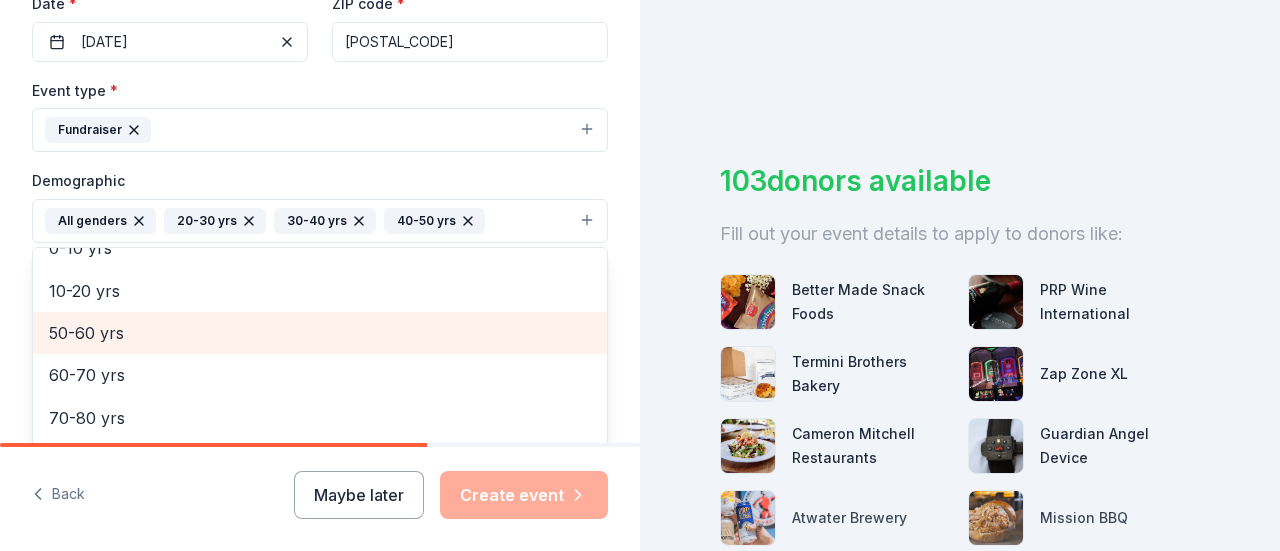 scroll, scrollTop: 150, scrollLeft: 0, axis: vertical 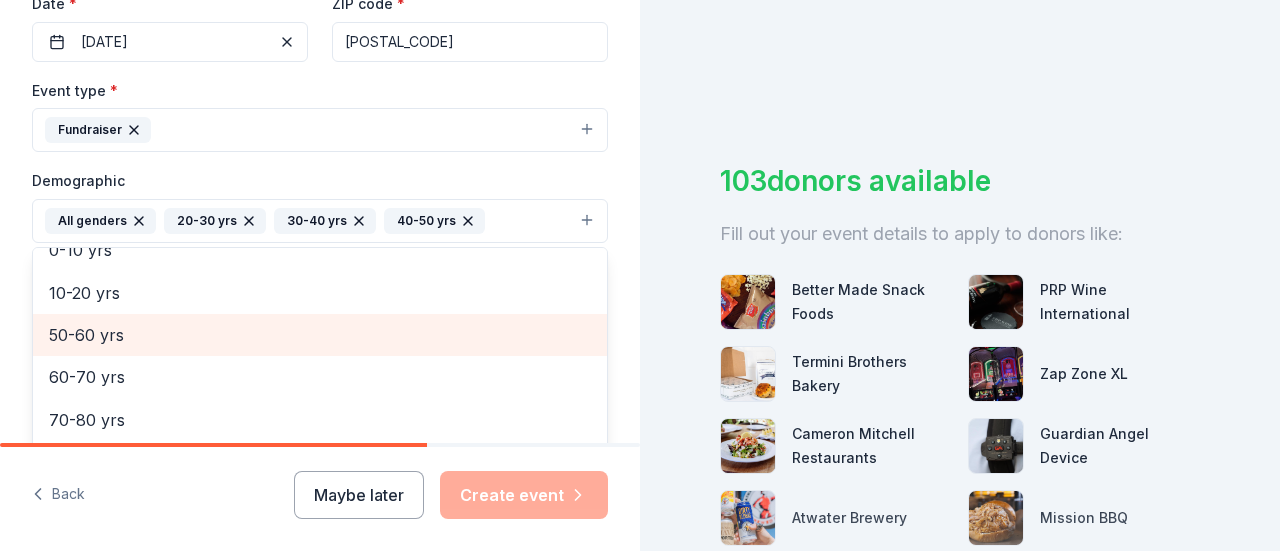 click on "50-60 yrs" at bounding box center (320, 335) 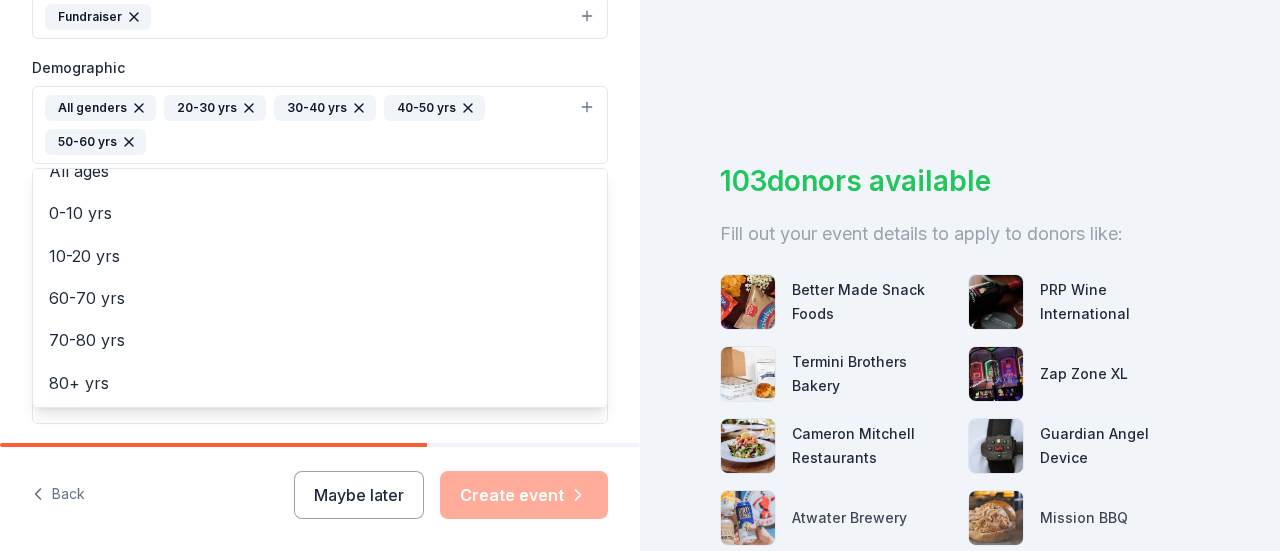 scroll, scrollTop: 608, scrollLeft: 0, axis: vertical 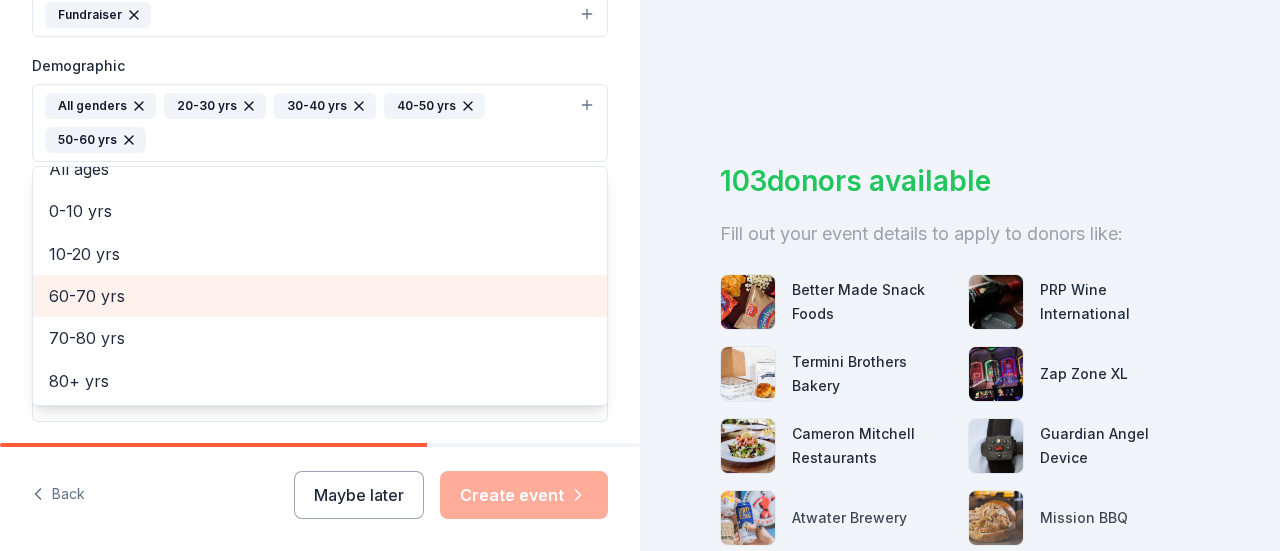 click on "60-70 yrs" at bounding box center (320, 296) 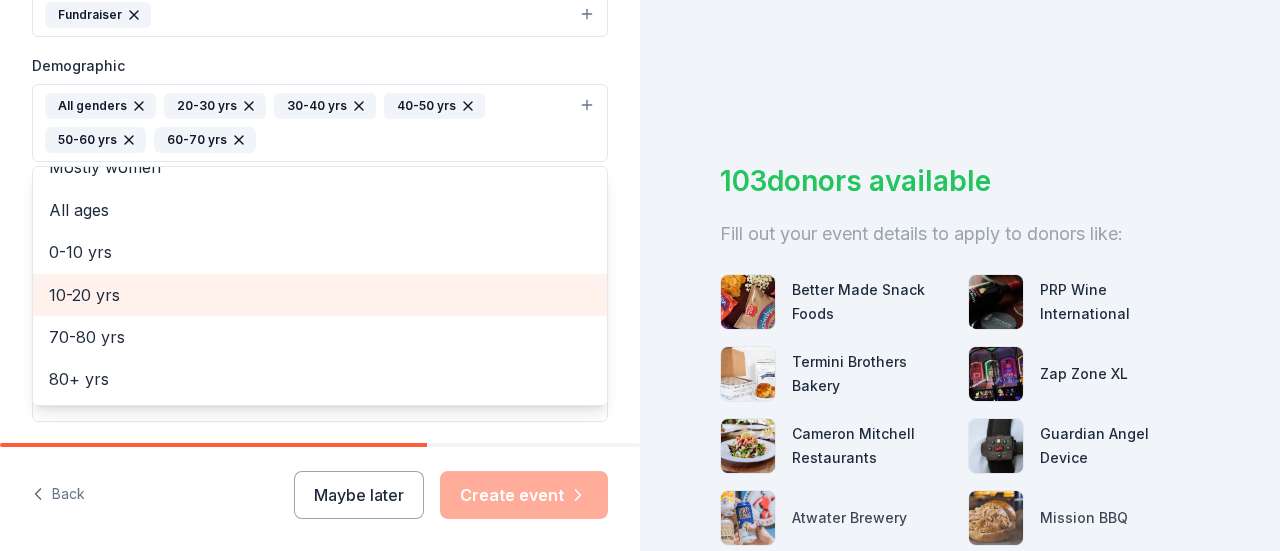 scroll, scrollTop: 66, scrollLeft: 0, axis: vertical 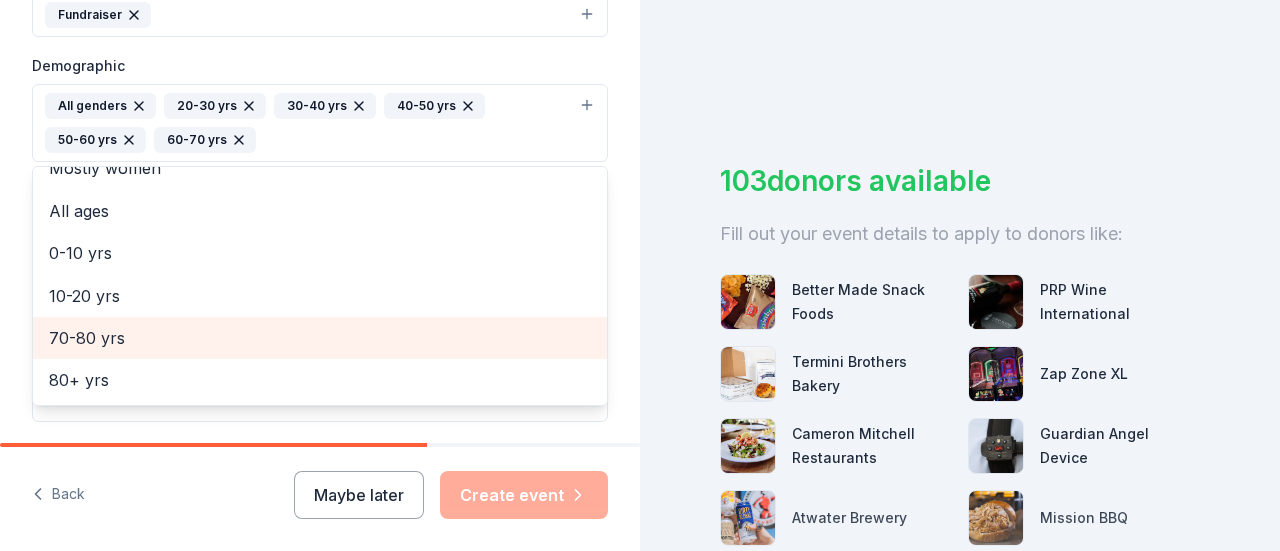 click on "70-80 yrs" at bounding box center [320, 338] 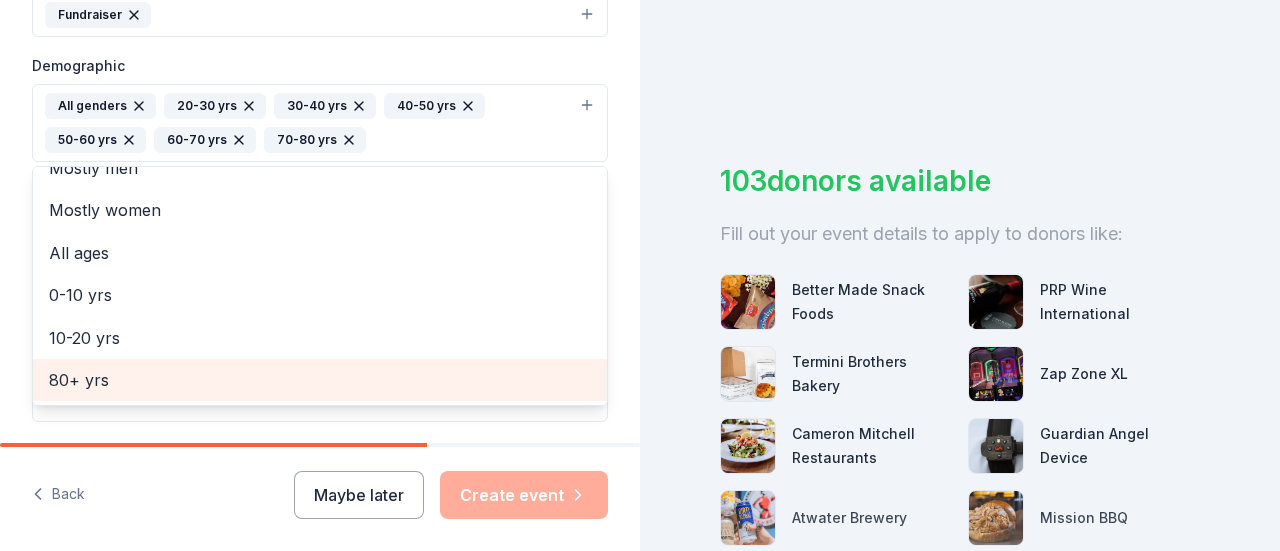 click on "80+ yrs" at bounding box center (320, 380) 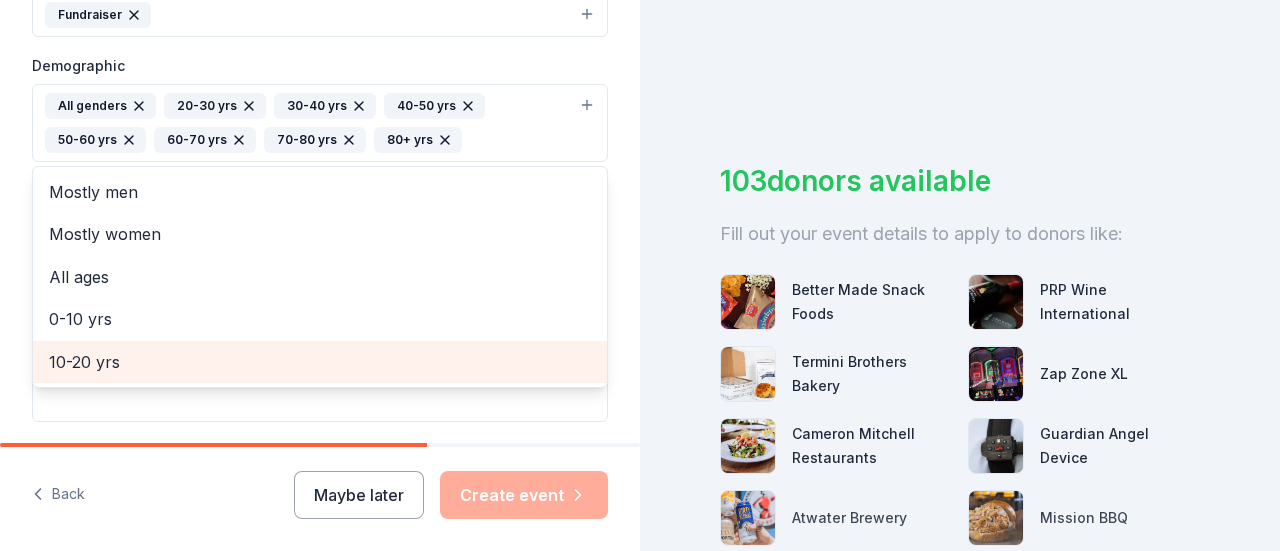 scroll, scrollTop: 0, scrollLeft: 0, axis: both 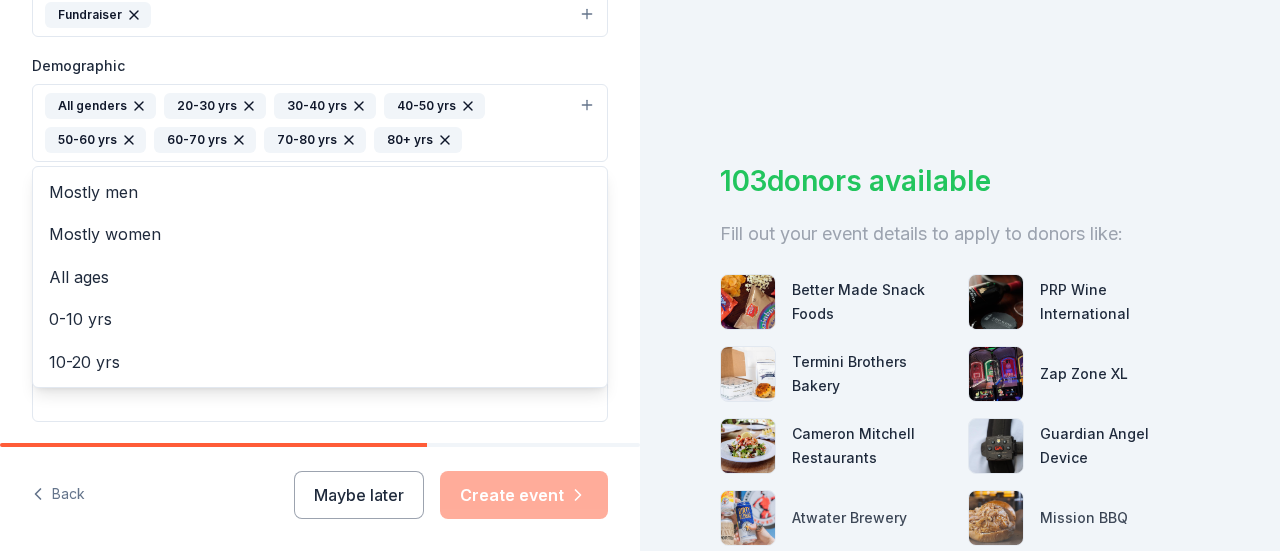click on "Tell us about your event. We'll find in-kind donations you can apply for. Event name * Cooler Full of Cheer Raffle 27 /100 Event website Attendance * Date * [MONTH]/[DAY]/[YEAR] ZIP code * [ZIP] Event type * Fundraiser Demographic All genders 20-30 yrs 30-40 yrs 40-50 yrs 50-60 yrs 60-70 yrs 70-80 yrs 80+ yrs Mostly men Mostly women All ages 0-10 yrs 10-20 yrs We use this information to help brands find events with their target demographic to sponsor their products. Mailing address Apt/unit Description What are you looking for? * Auction & raffle Meals Snacks Desserts Alcohol Beverages Send me reminders Email me reminders of donor application deadlines Recurring event" at bounding box center [320, 76] 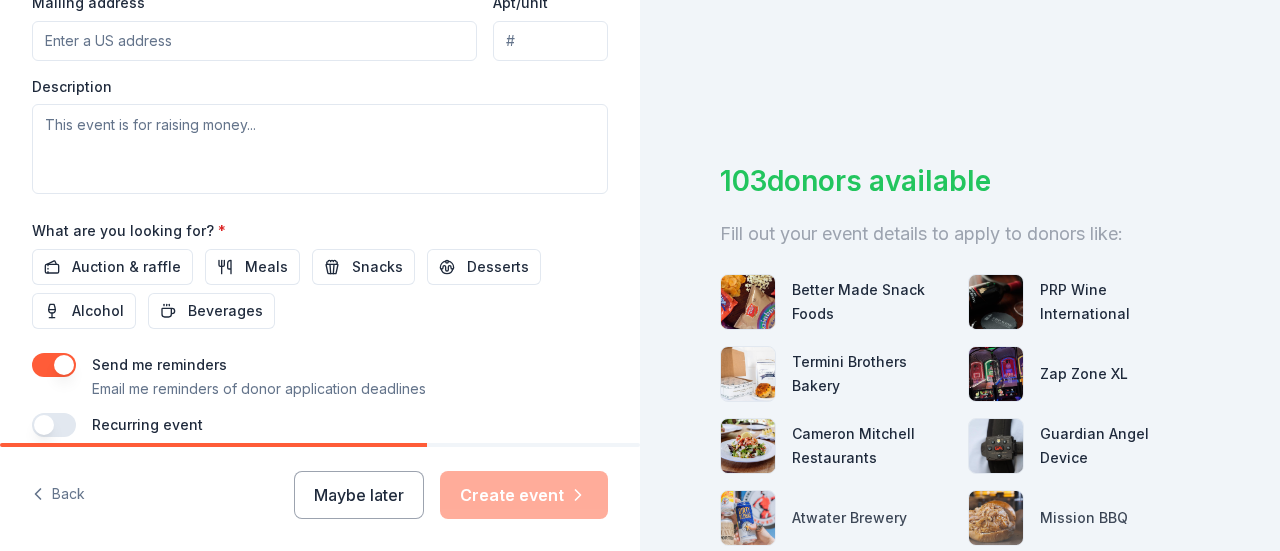 scroll, scrollTop: 846, scrollLeft: 0, axis: vertical 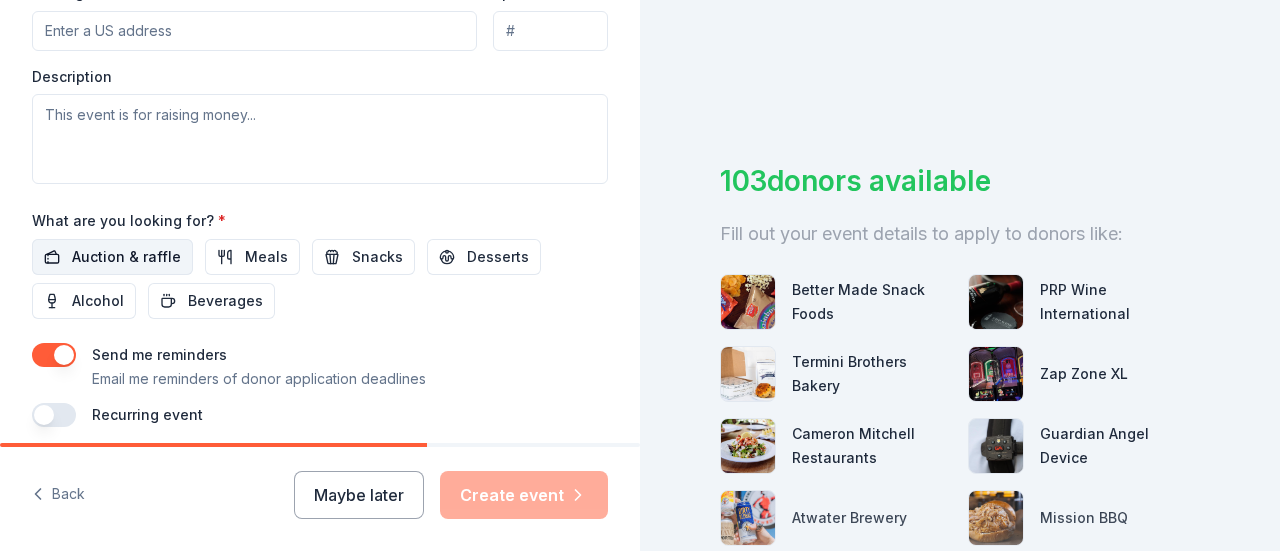 click on "Auction & raffle" at bounding box center [126, 257] 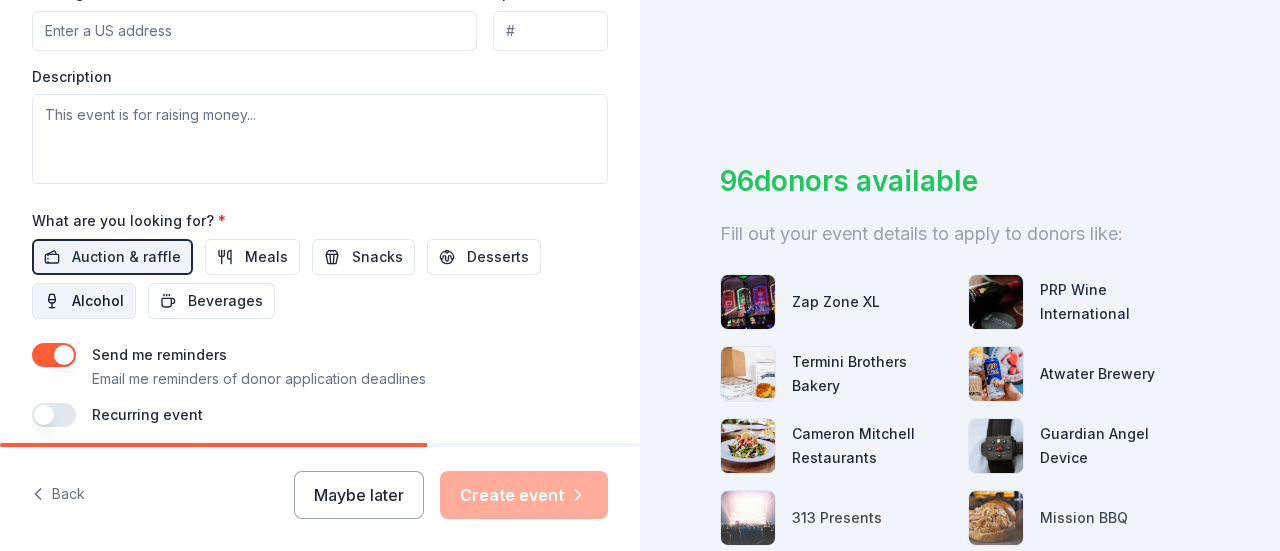 click on "Alcohol" at bounding box center [98, 301] 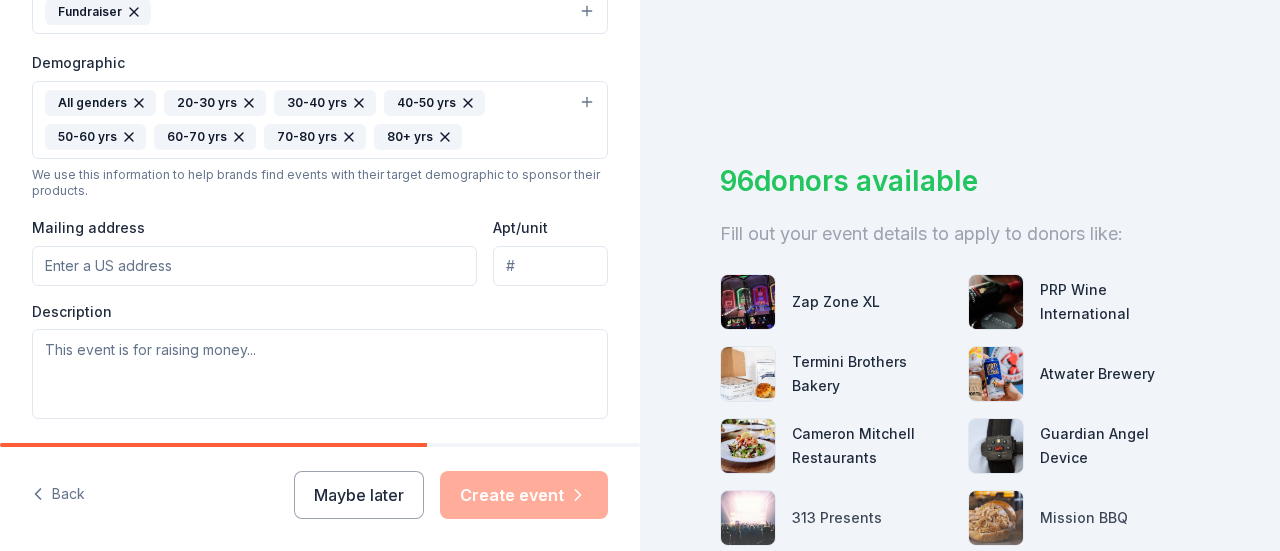 scroll, scrollTop: 606, scrollLeft: 0, axis: vertical 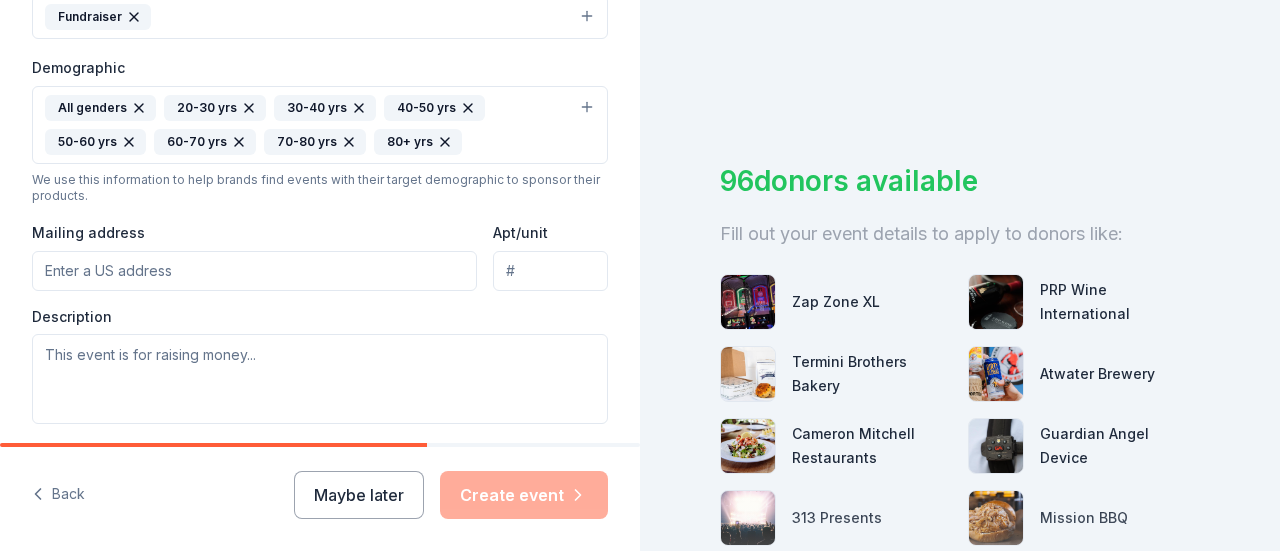 click on "Mailing address" at bounding box center [254, 271] 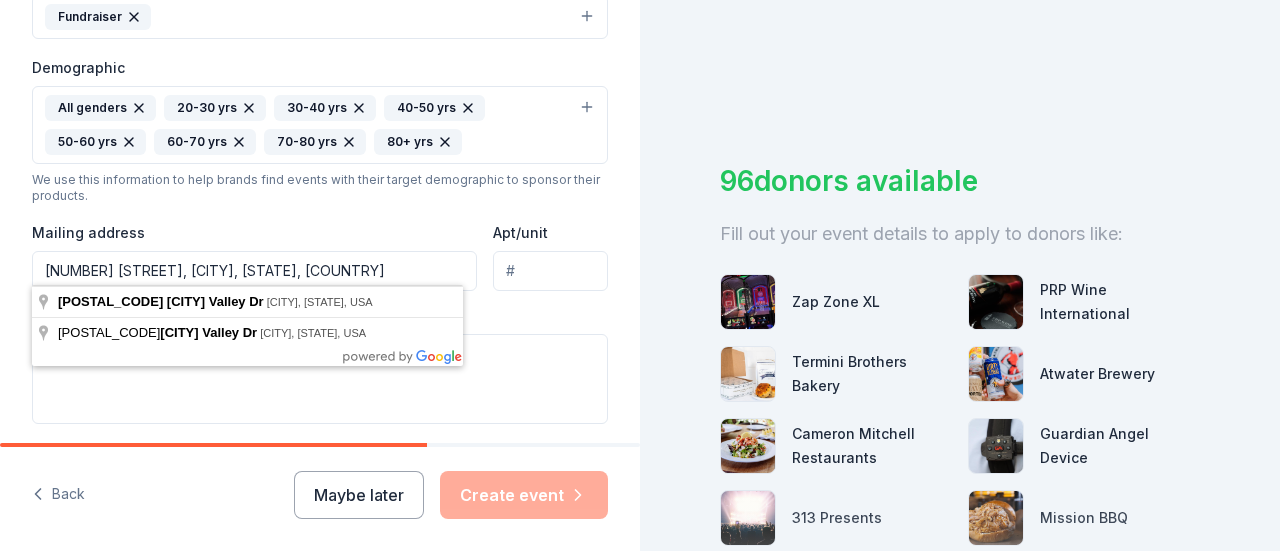 type on "[NUMBER] [STREET], [CITY], [STATE], [ZIP]" 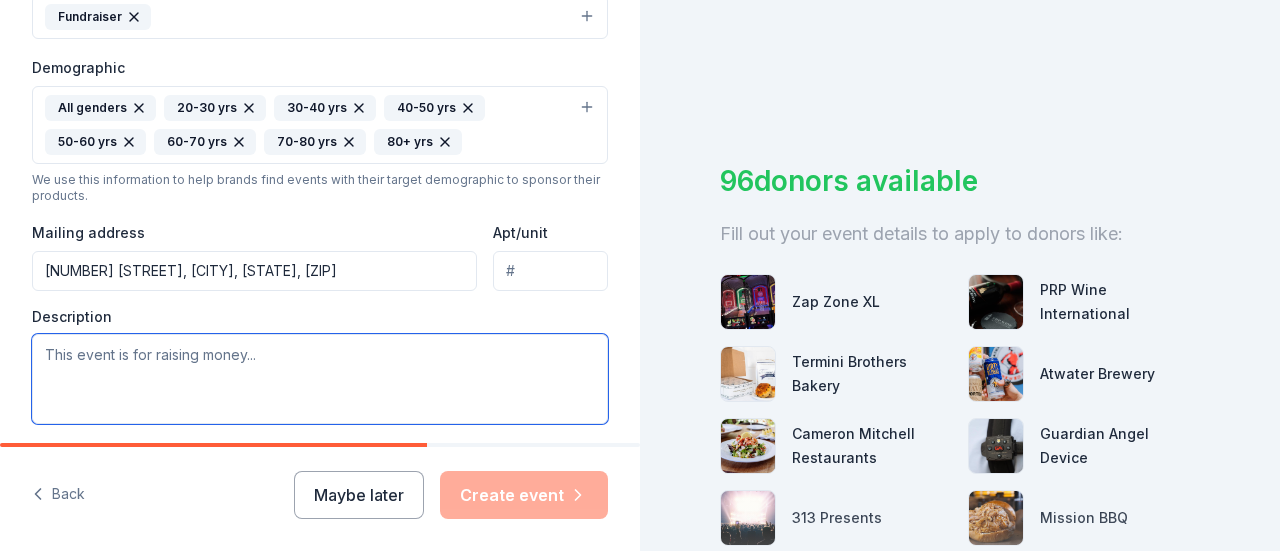 click at bounding box center (320, 379) 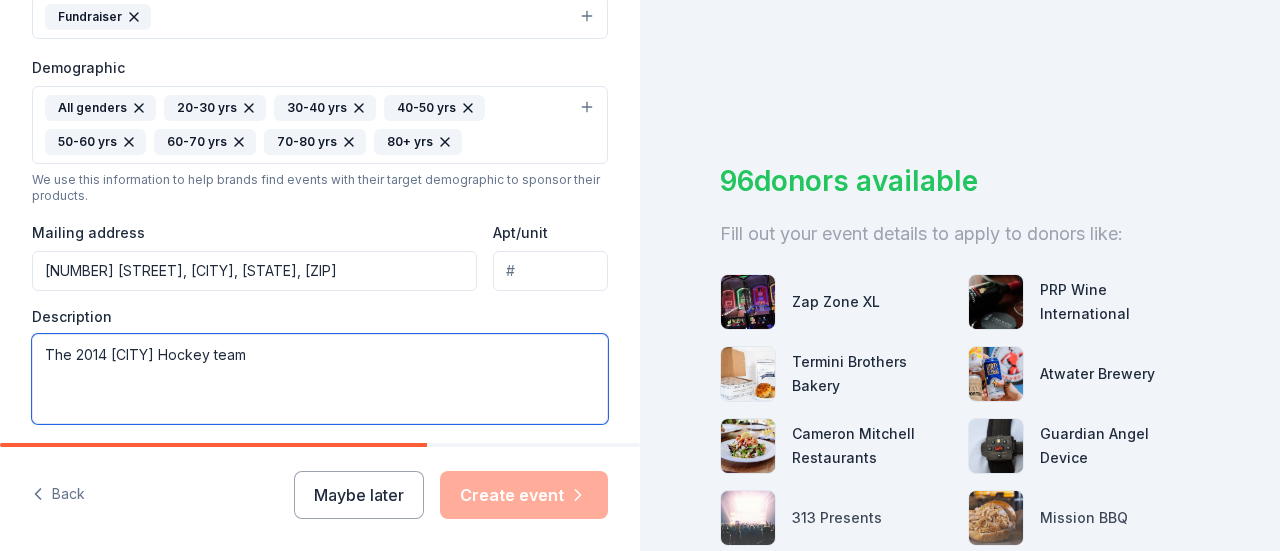 click on "The 2014 [CITY] Hockey team" at bounding box center [320, 379] 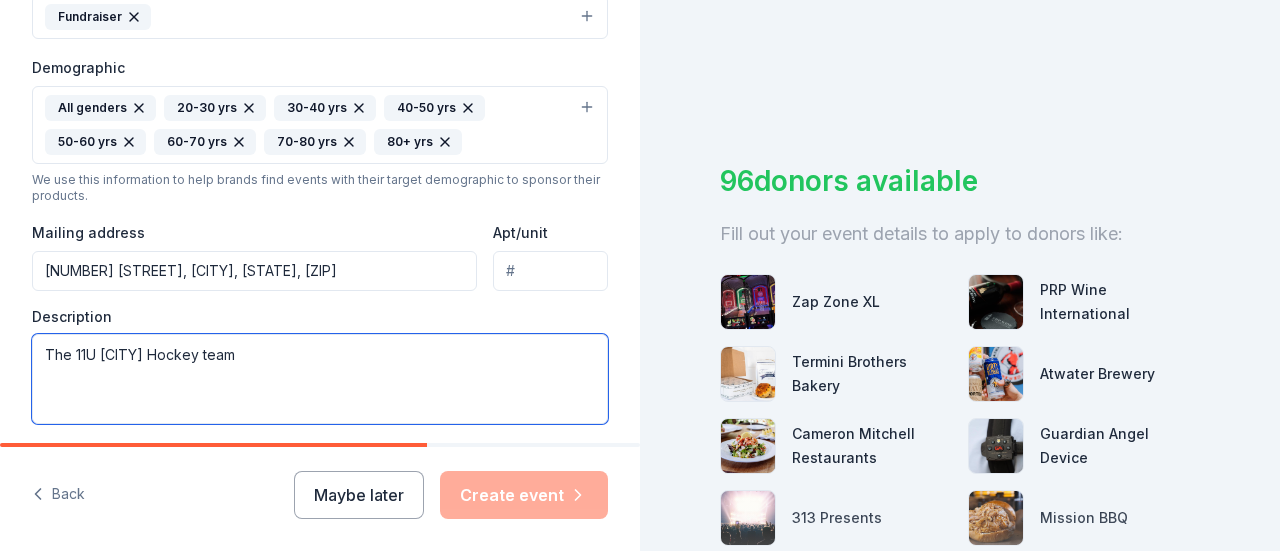 click on "The 11U [CITY] Hockey team" at bounding box center [320, 379] 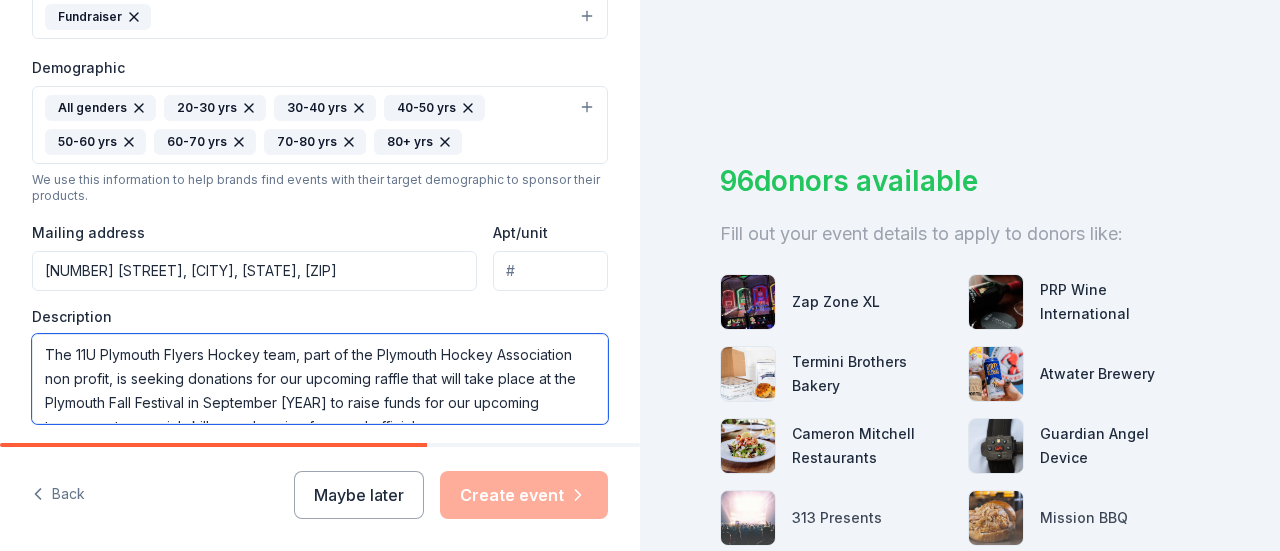 click on "The 11U Plymouth Flyers Hockey team, part of the Plymouth Hockey Association non profit, is seeking donations for our upcoming raffle that will take place at the Plymouth Fall Festival in September [YEAR] to raise funds for our upcoming tournaments, special skills coaches, ice fees and officials." at bounding box center (320, 379) 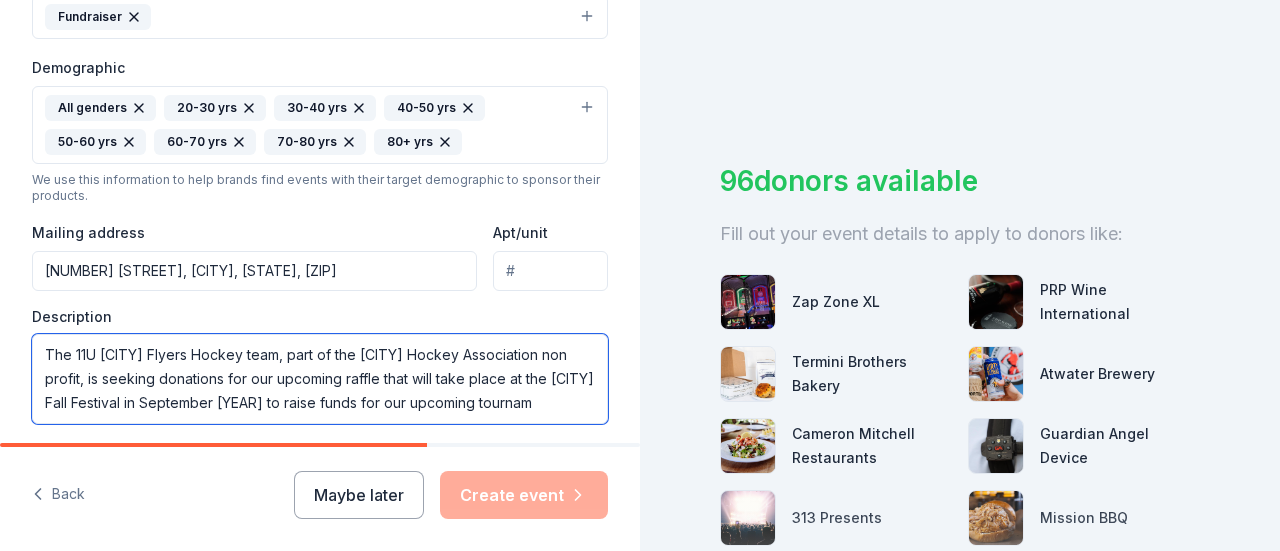 scroll, scrollTop: 12, scrollLeft: 0, axis: vertical 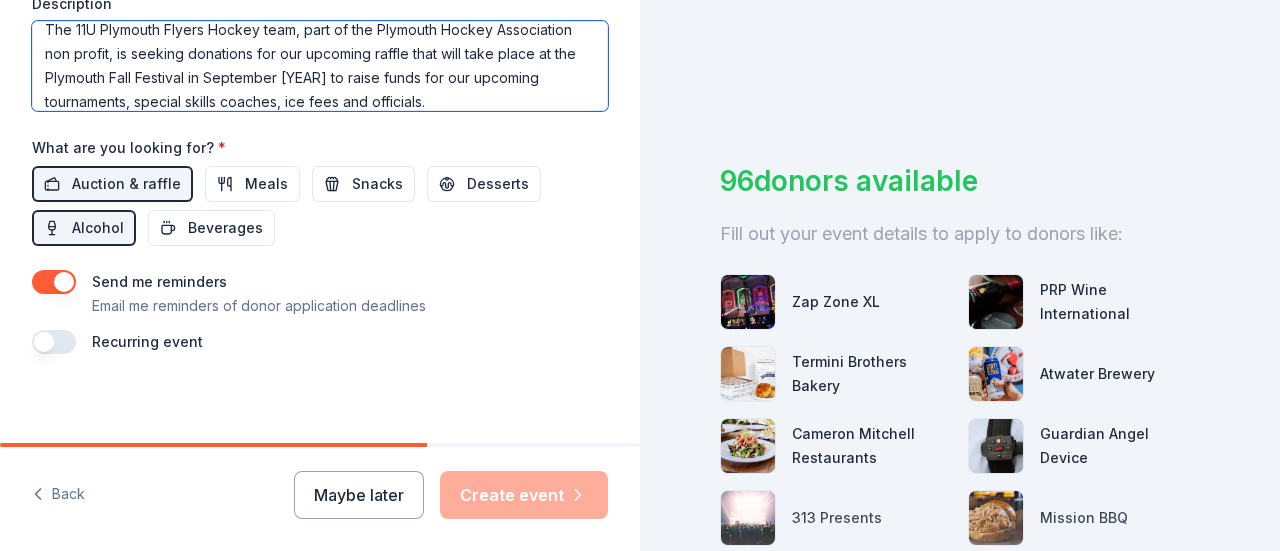 type on "The 11U Plymouth Flyers Hockey team, part of the Plymouth Hockey Association non profit, is seeking donations for our upcoming raffle that will take place at the Plymouth Fall Festival in September [YEAR] to raise funds for our upcoming tournaments, special skills coaches, ice fees and officials." 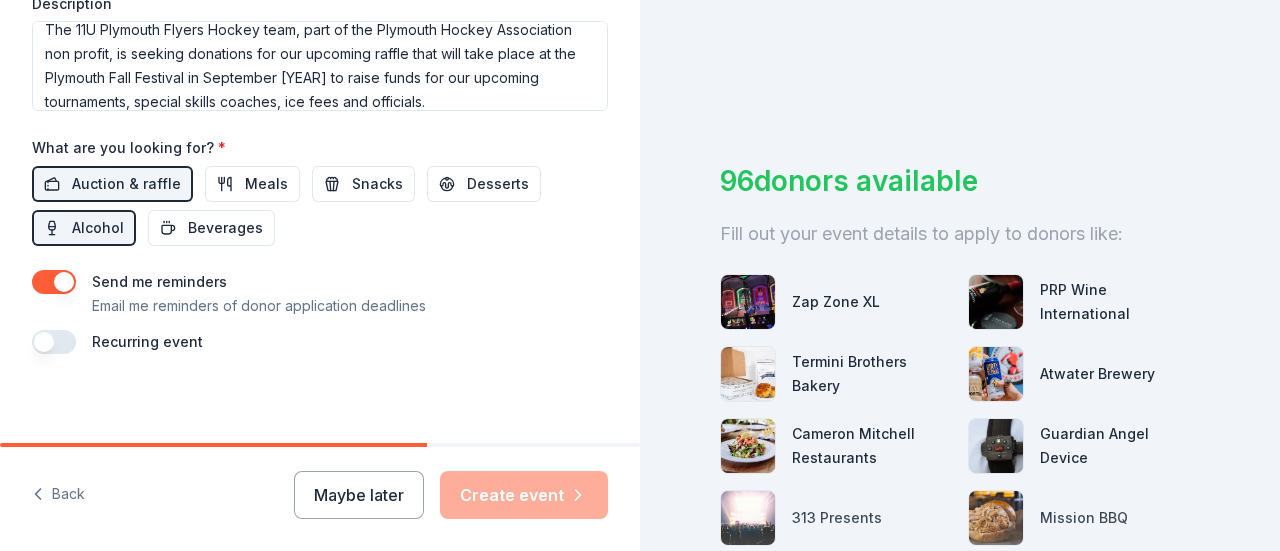 click on "Tell us about your event. We'll find in-kind donations you can apply for. Event name * Cooler Full of Cheer Raffle 27 /100 Event website Attendance * Date * 09/01/2025 ZIP code * 48170 Event type * Fundraiser Demographic All genders 20-30 yrs 30-40 yrs 40-50 yrs 50-60 yrs 60-70 yrs 70-80 yrs 80+ yrs We use this information to help brands find events with their target demographic to sponsor their products. Mailing address [NUMBER] [STREET], [CITY], [STATE] Apt/unit Description The 11U Plymouth Flyers Hockey team, part of the Plymouth Hockey Association non profit, is seeking donations for our upcoming raffle that will take place at the Plymouth Fall Festival in September 2025 to raise funds for our upcoming tournaments, special skills coaches, ice fees and officials. What are you looking for? * Auction & raffle Meals Snacks Desserts Alcohol Beverages Send me reminders Email me reminders of donor application deadlines Recurring event" at bounding box center [320, -235] 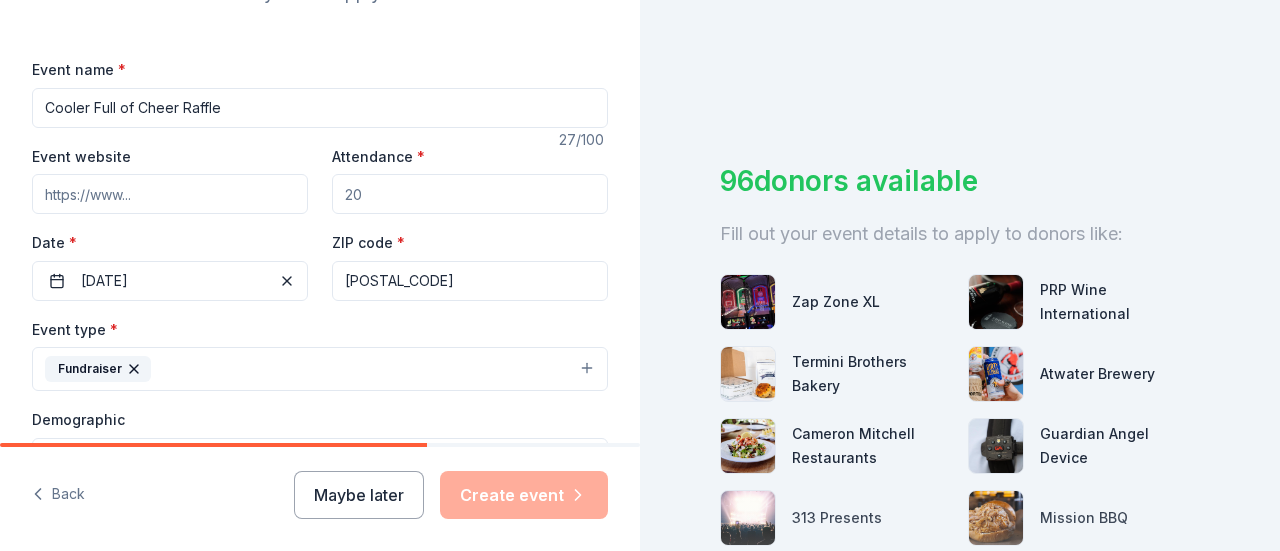 scroll, scrollTop: 245, scrollLeft: 0, axis: vertical 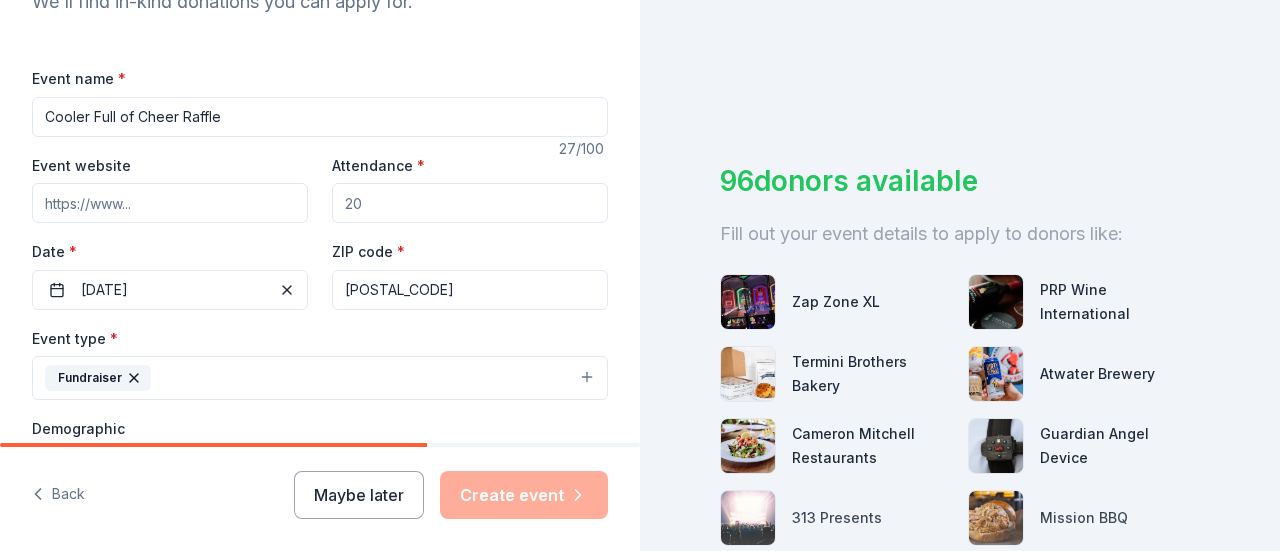 click on "Attendance *" at bounding box center [470, 203] 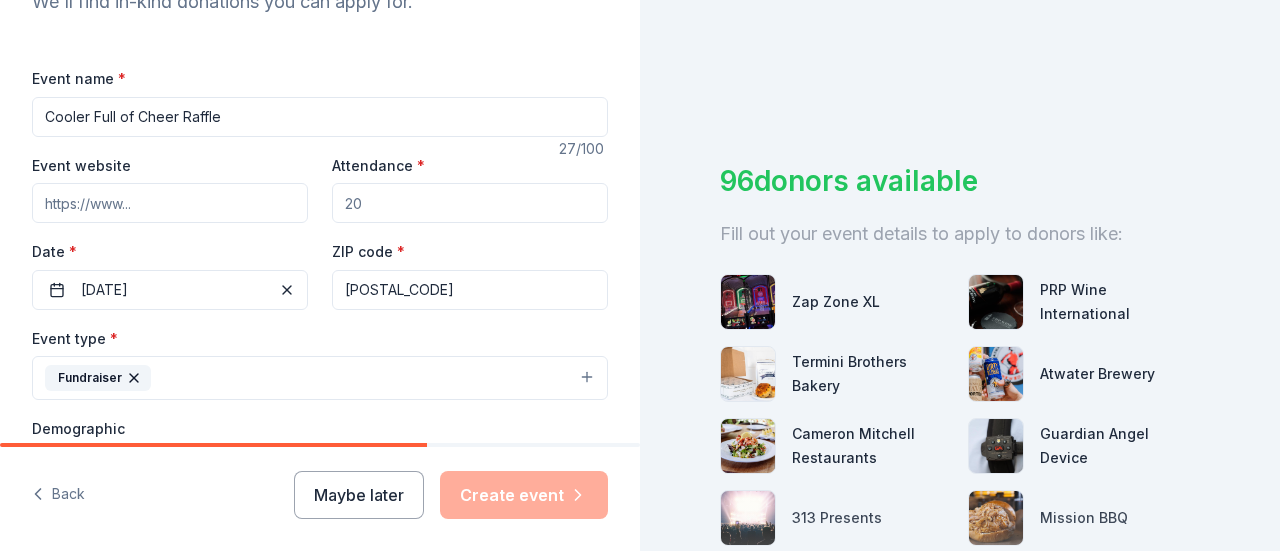click on "Attendance *" at bounding box center [470, 203] 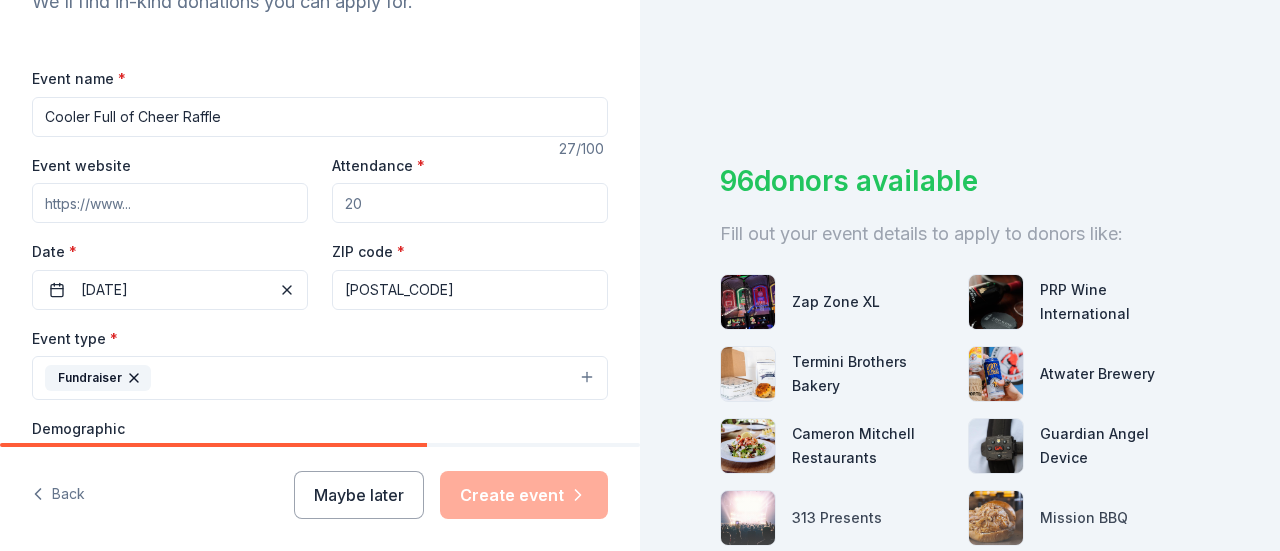 click on "Attendance *" at bounding box center [470, 203] 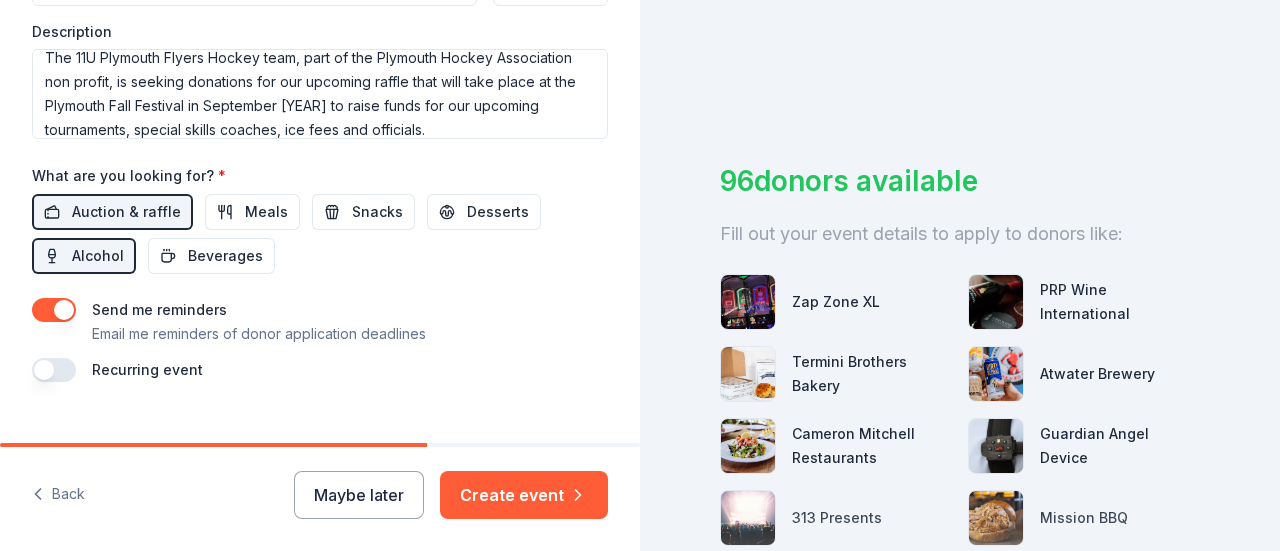 scroll, scrollTop: 919, scrollLeft: 0, axis: vertical 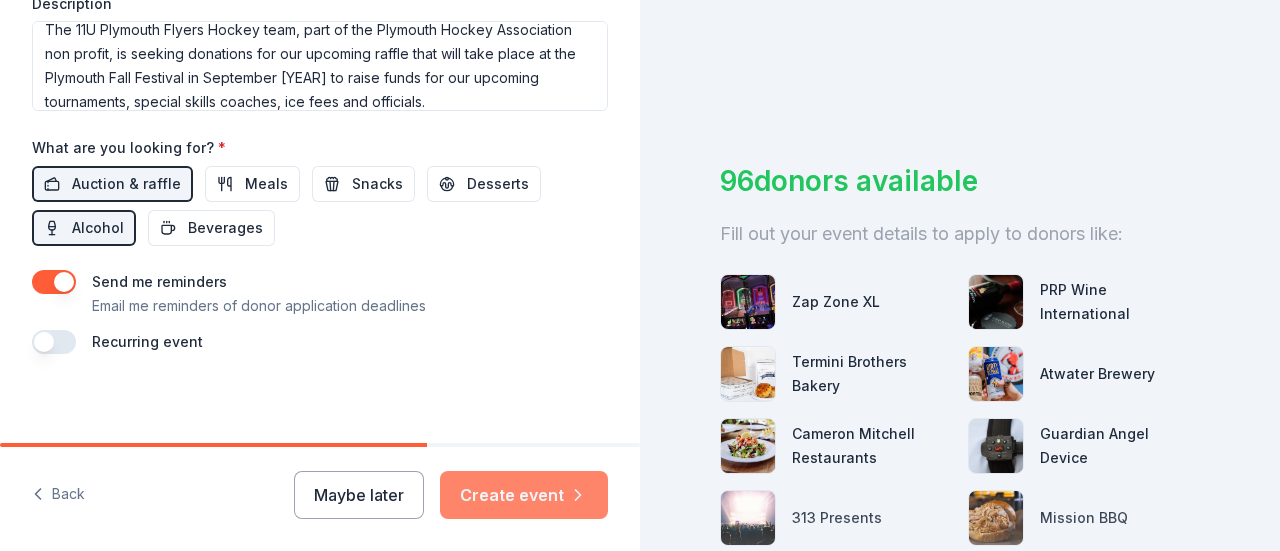 type on "200" 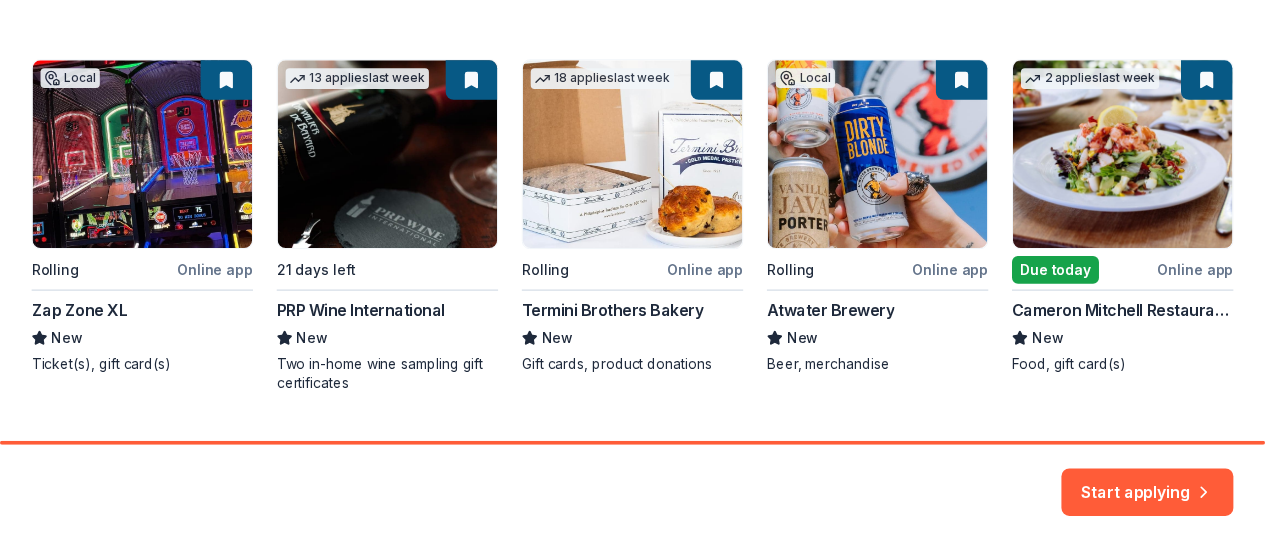 scroll, scrollTop: 348, scrollLeft: 0, axis: vertical 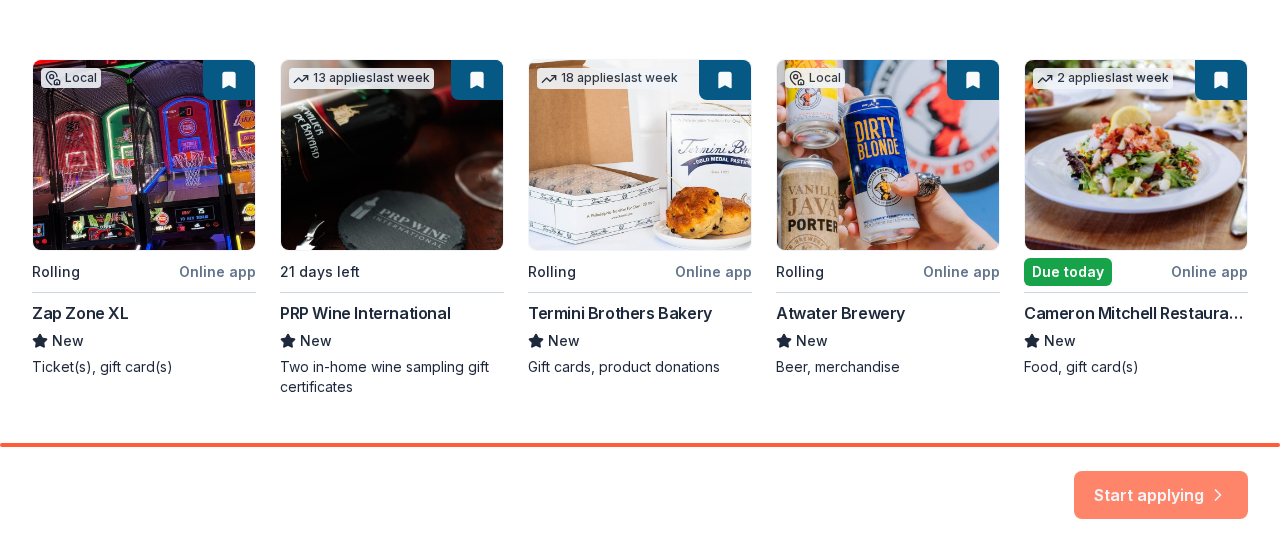click on "Start applying" at bounding box center [1161, 483] 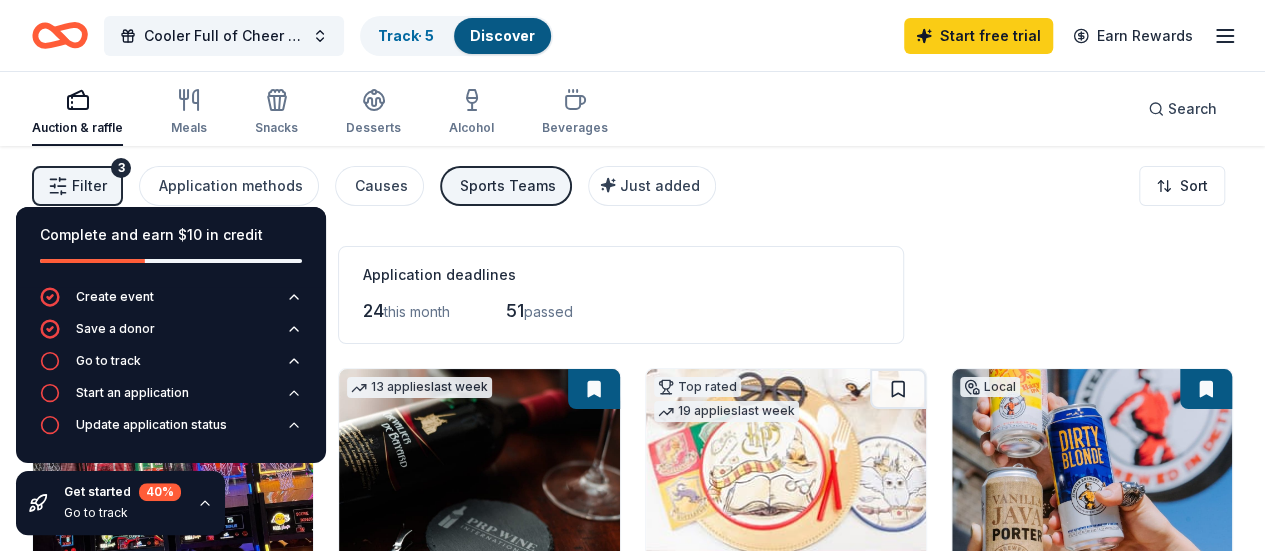 click on "Filter 3 Application methods Causes Sports Teams Just added Sort" at bounding box center [632, 186] 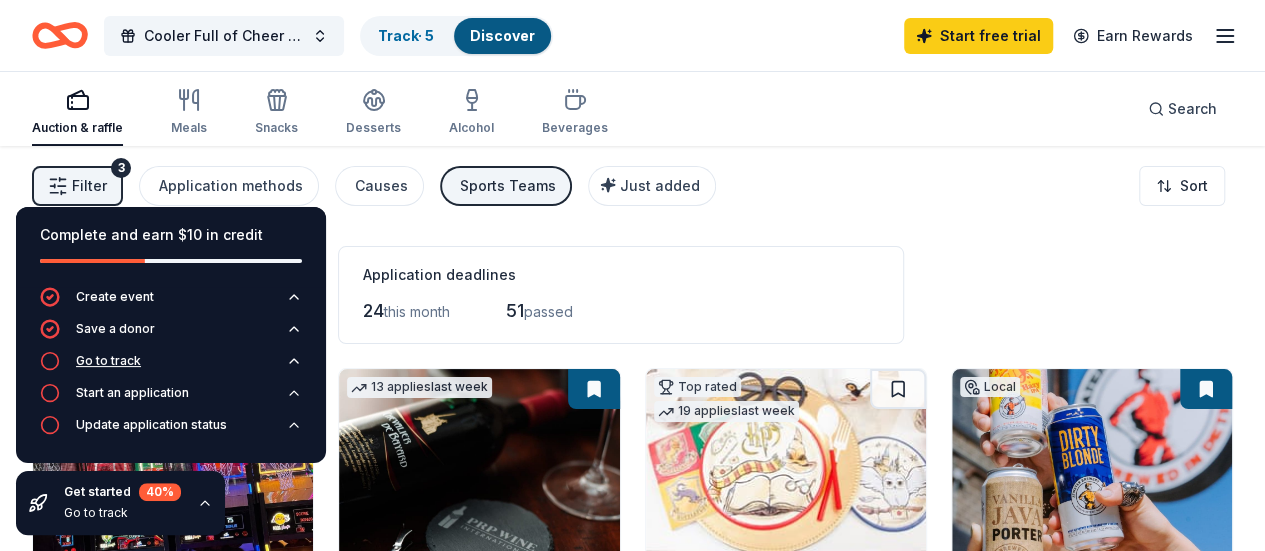 click on "Go to track" at bounding box center [108, 361] 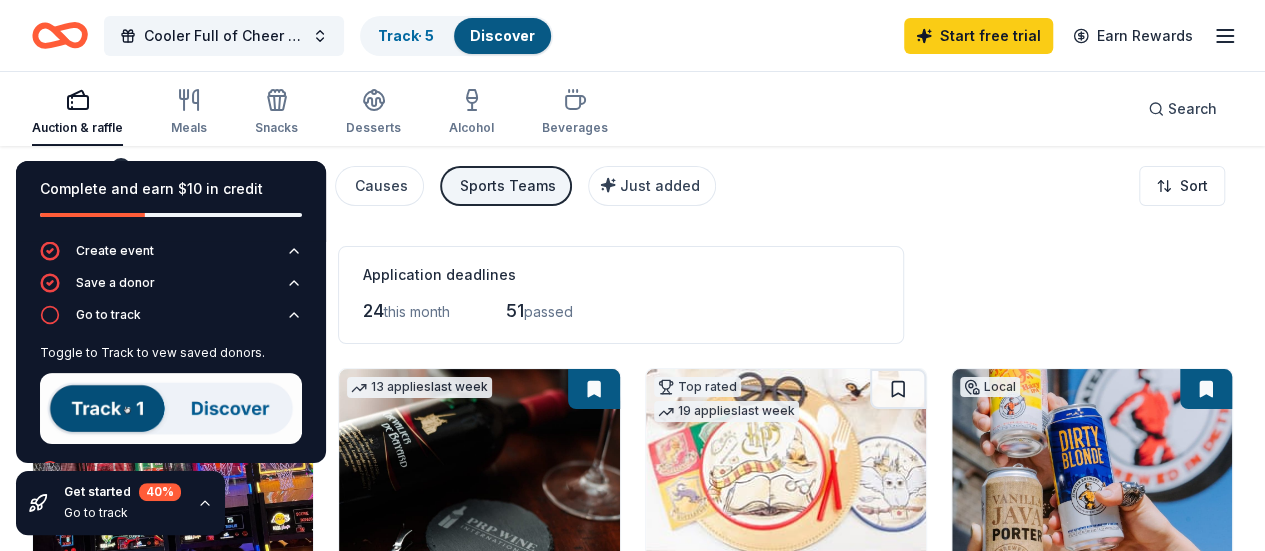 click at bounding box center (171, 408) 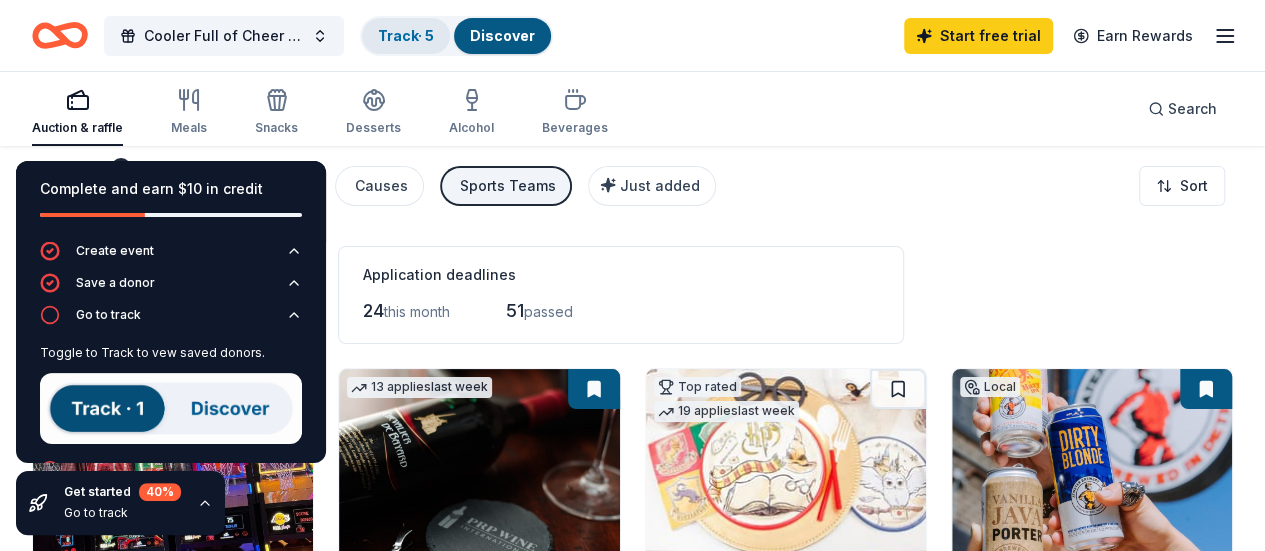 click on "Track  · 5" at bounding box center [406, 35] 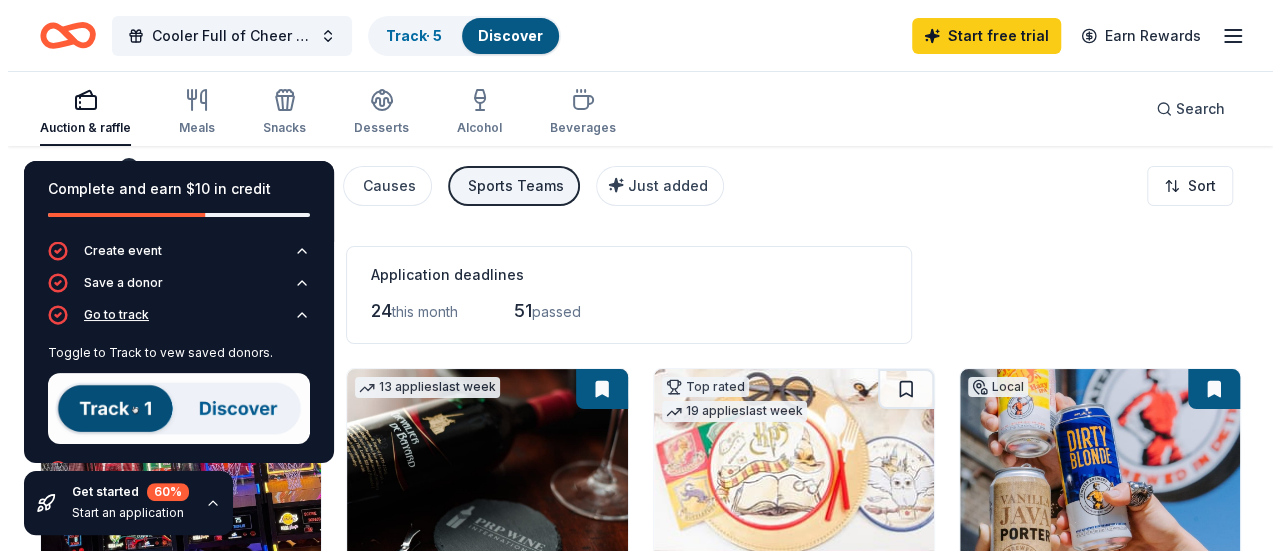 scroll, scrollTop: 0, scrollLeft: 0, axis: both 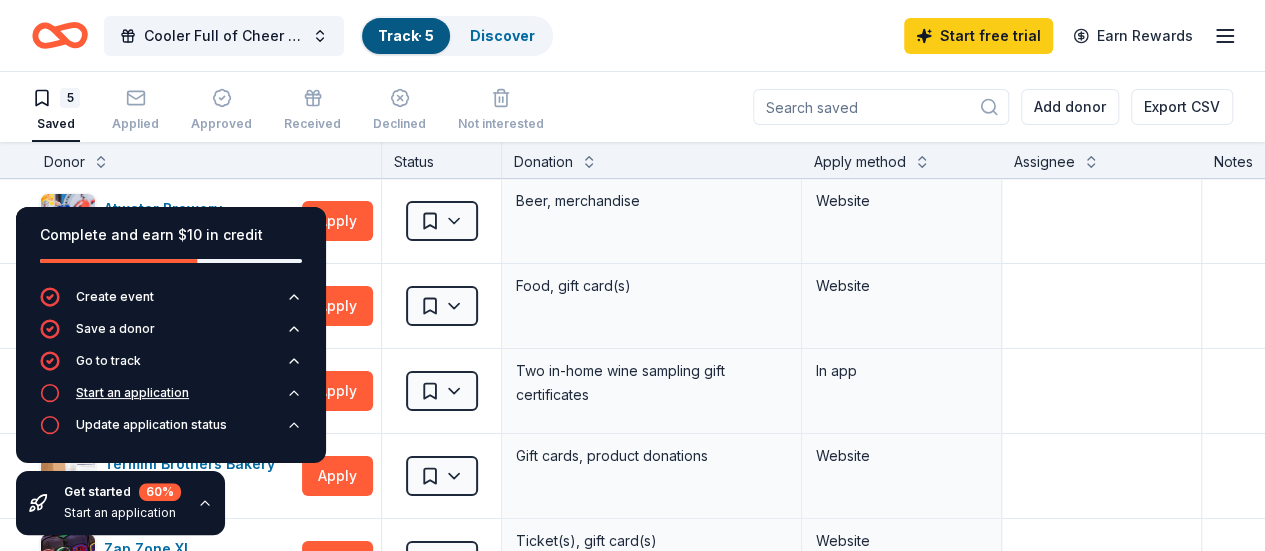 click on "Start an application" at bounding box center (132, 393) 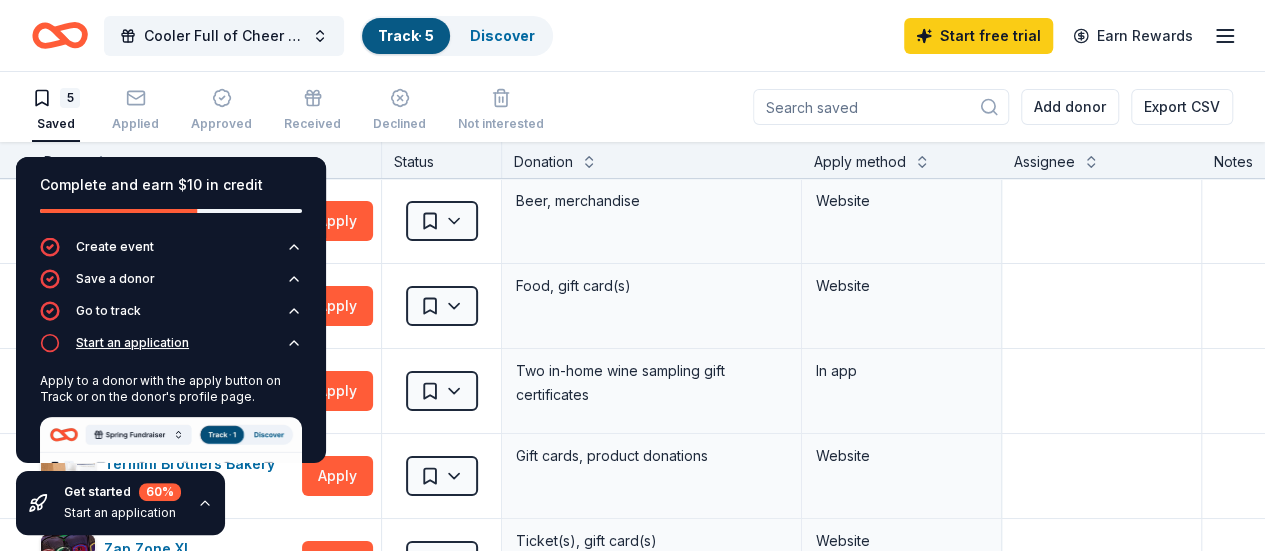 click on "Start an application" at bounding box center (171, 349) 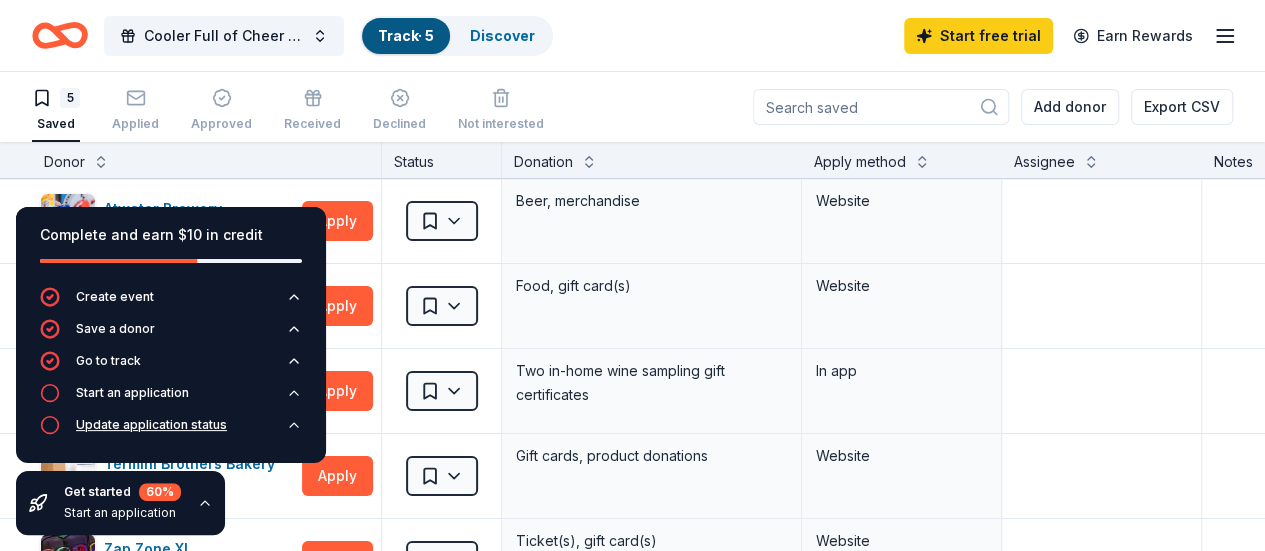 click on "Update application status" at bounding box center [151, 425] 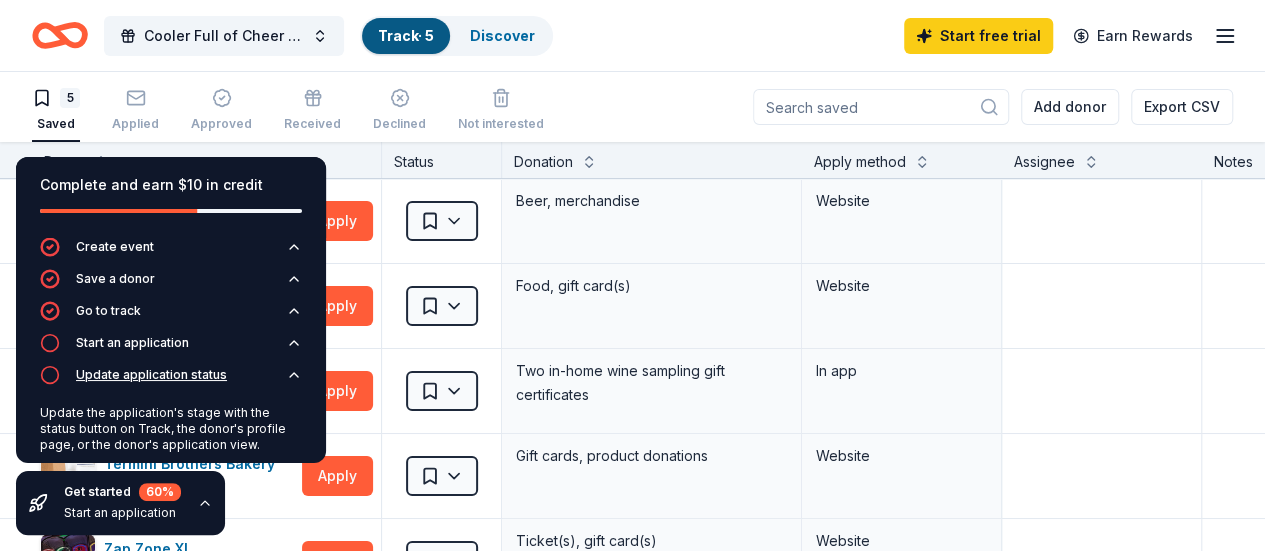 click on "Update application status" at bounding box center (151, 375) 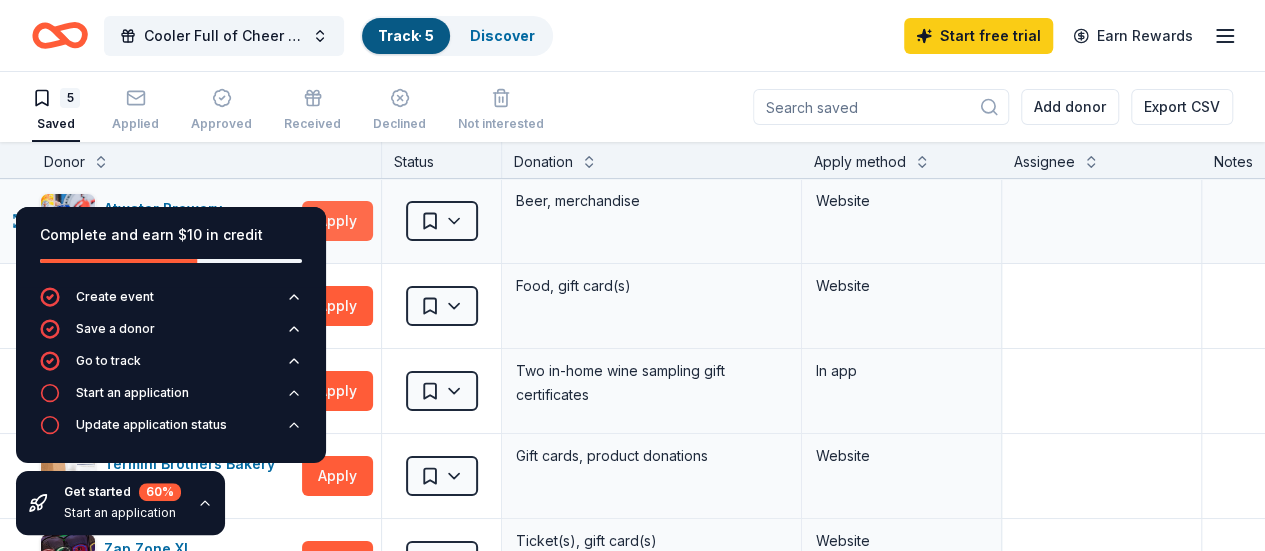 click on "Apply" at bounding box center (337, 221) 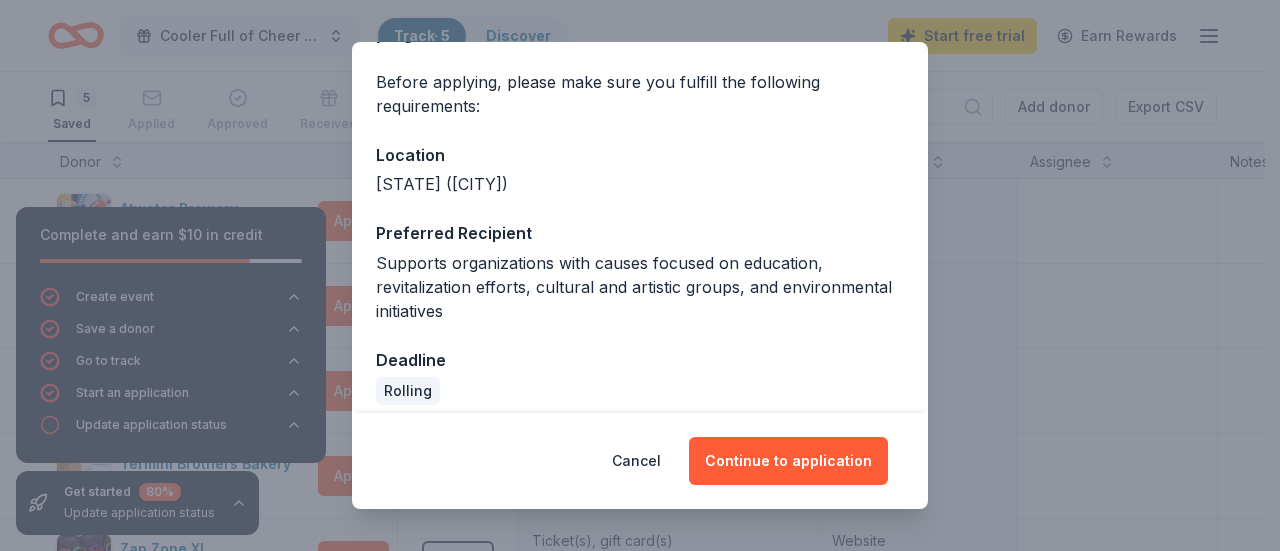 scroll, scrollTop: 156, scrollLeft: 0, axis: vertical 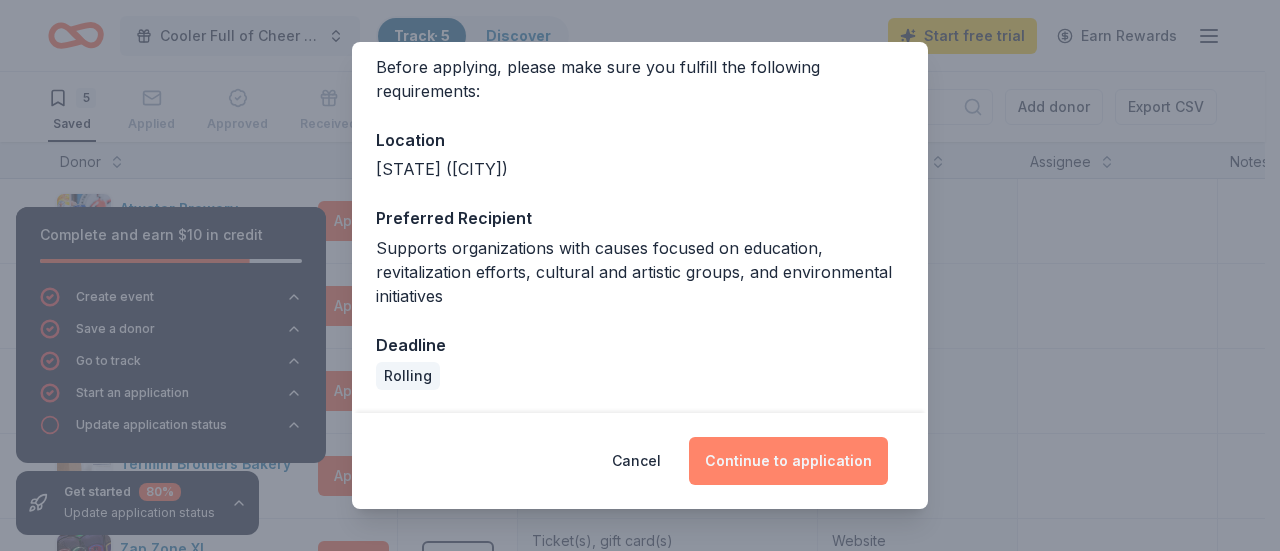 click on "Continue to application" at bounding box center (788, 461) 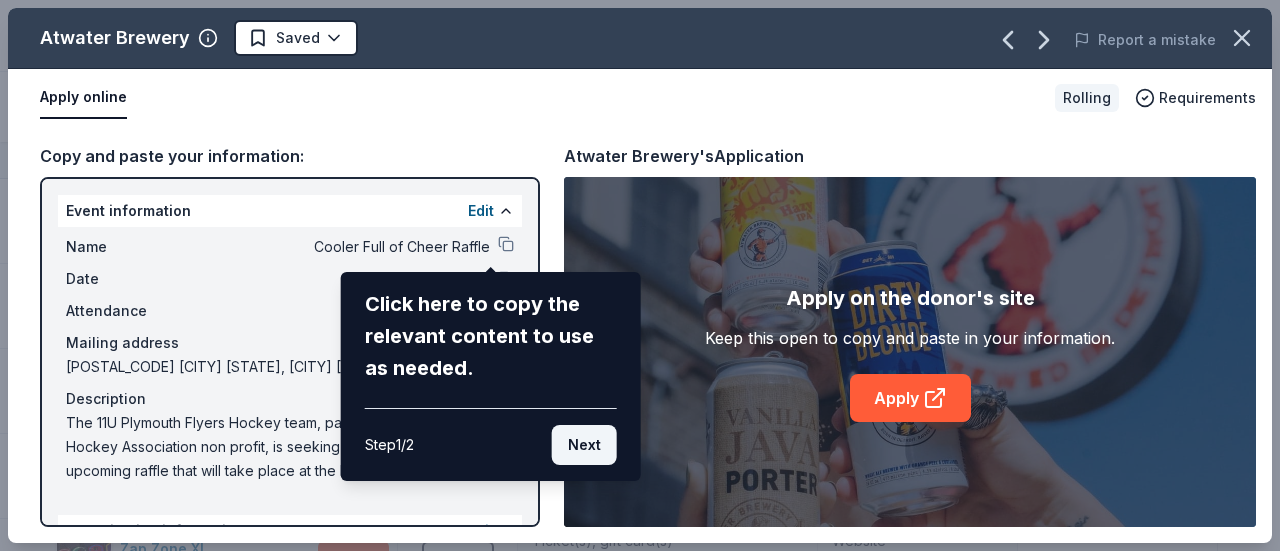 click on "Next" at bounding box center [584, 445] 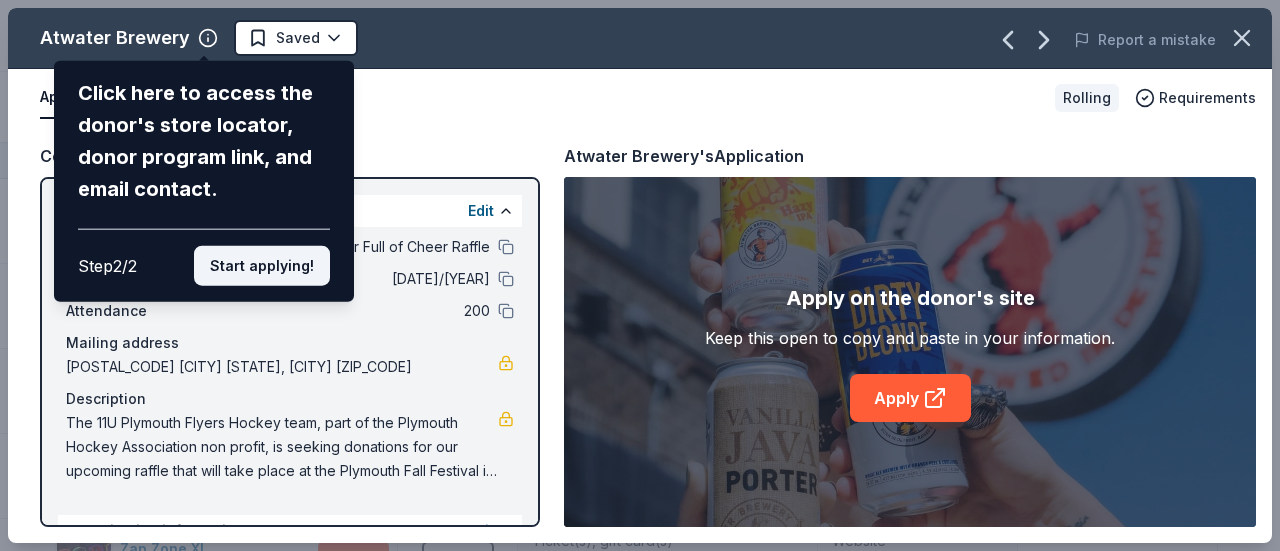 click on "Start applying!" at bounding box center (262, 266) 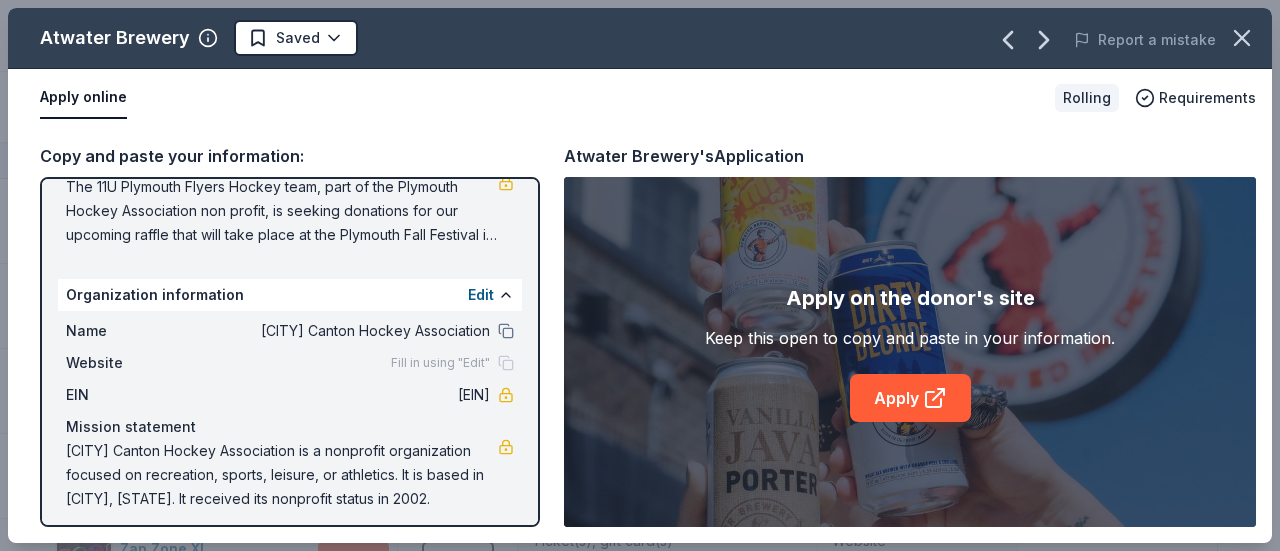 scroll, scrollTop: 246, scrollLeft: 0, axis: vertical 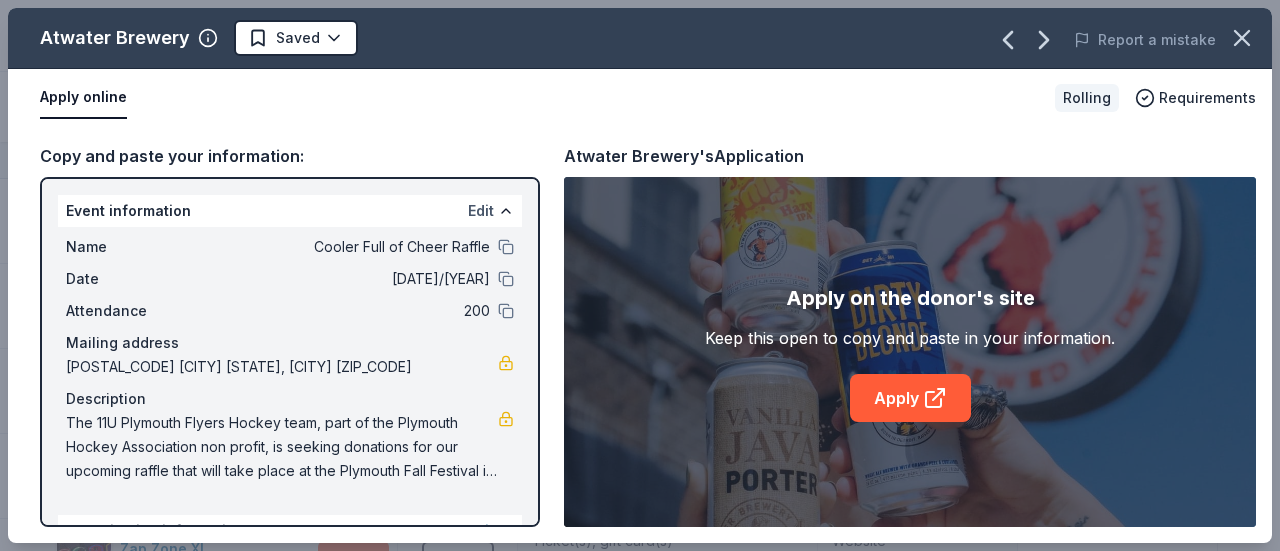 click on "Edit" at bounding box center [481, 211] 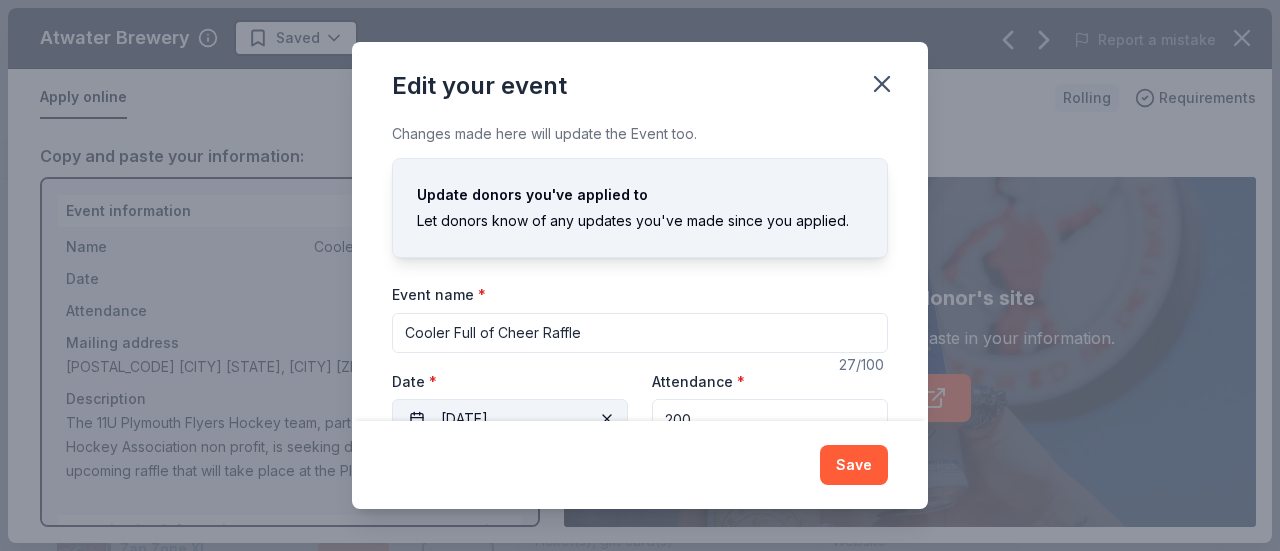 click on "[DATE]" at bounding box center [510, 419] 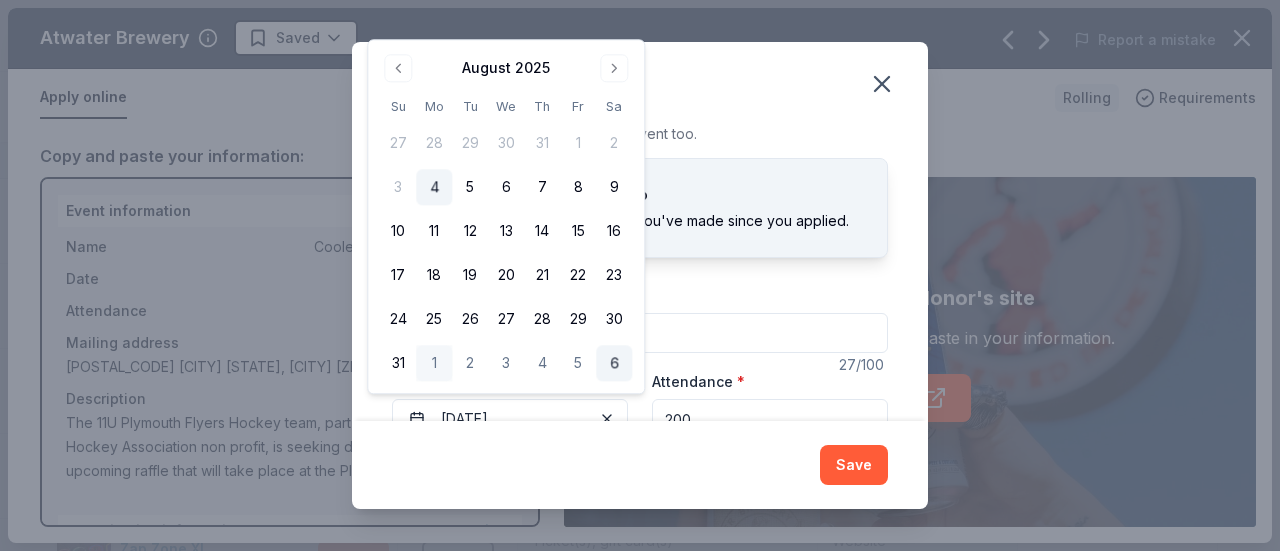 click on "6" at bounding box center [614, 364] 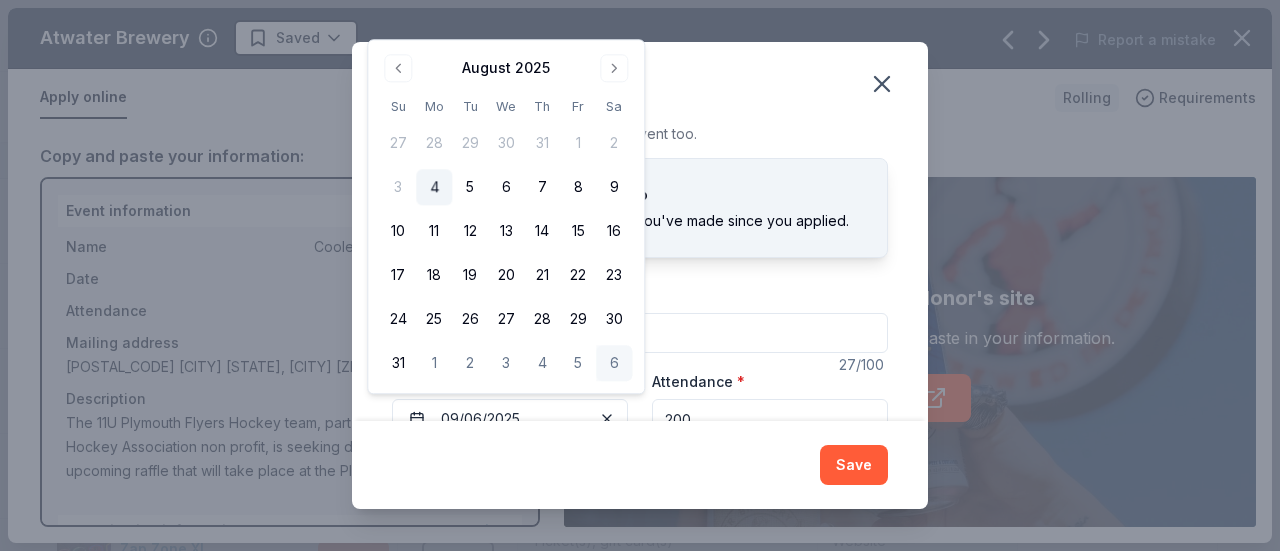 click on "Event name * Cooler Full of Cheer Raffle" at bounding box center (640, 317) 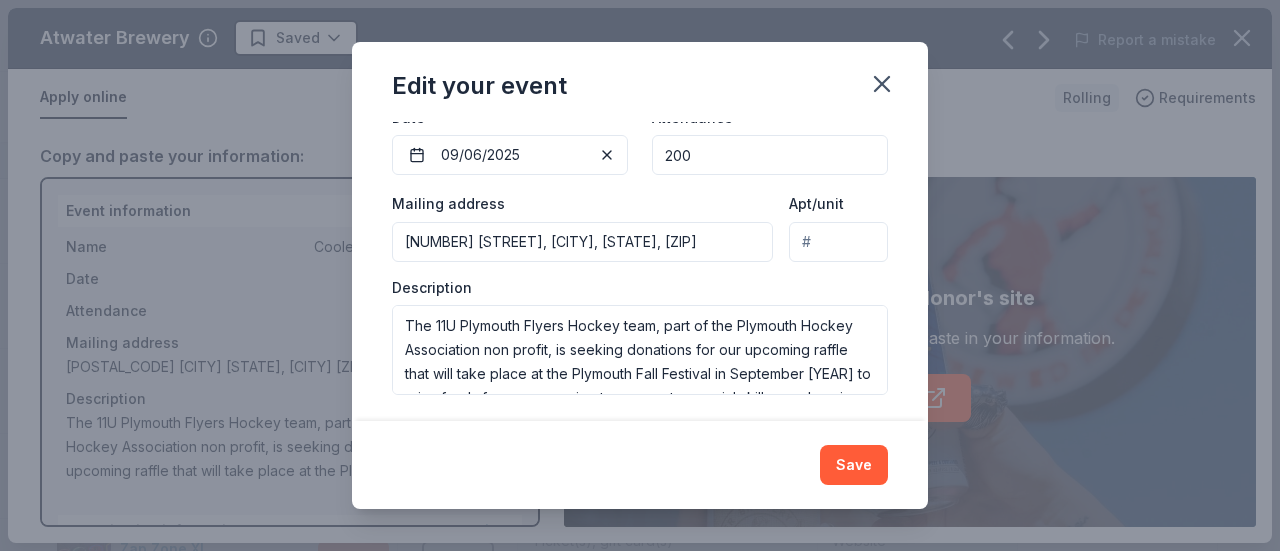 scroll, scrollTop: 268, scrollLeft: 0, axis: vertical 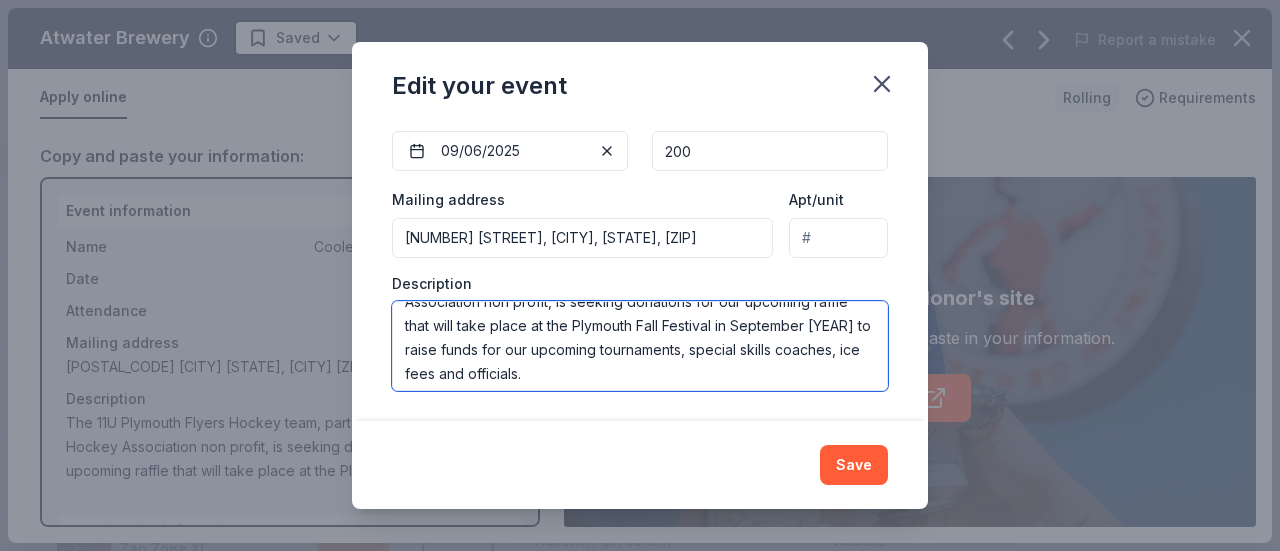 click on "The 11U Plymouth Flyers Hockey team, part of the Plymouth Hockey Association non profit, is seeking donations for our upcoming raffle that will take place at the Plymouth Fall Festival in September [YEAR] to raise funds for our upcoming tournaments, special skills coaches, ice fees and officials." at bounding box center (640, 346) 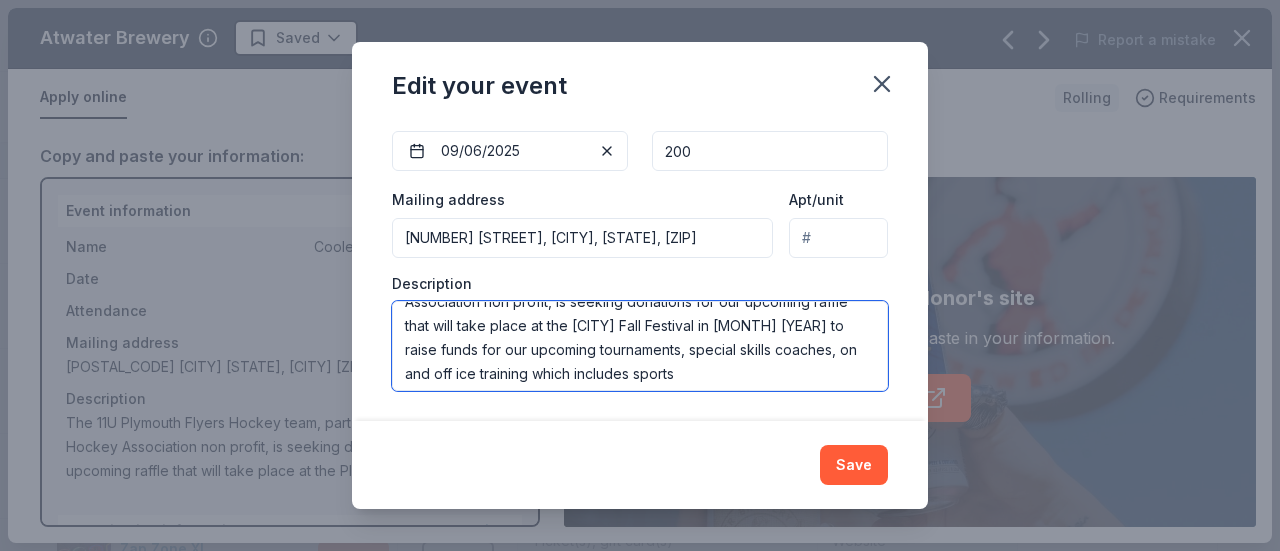 scroll, scrollTop: 60, scrollLeft: 0, axis: vertical 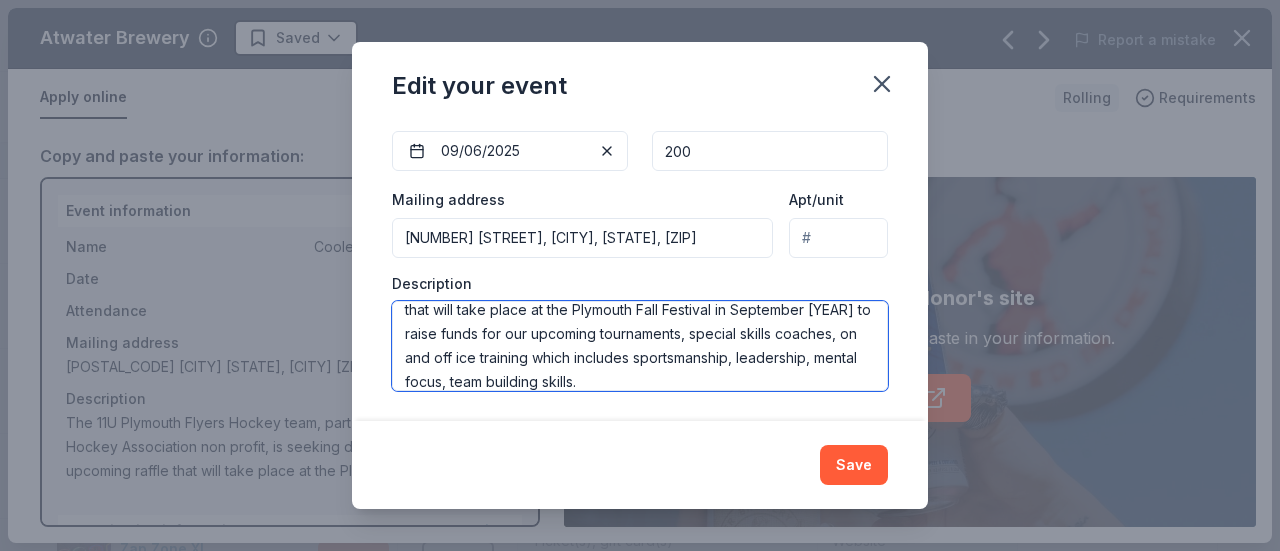 click on "The 11U Plymouth Flyers Hockey team, part of the Plymouth Hockey Association non profit, is seeking donations for our upcoming raffle that will take place at the Plymouth Fall Festival in September [YEAR] to raise funds for our upcoming tournaments, special skills coaches, on and off ice training which includes sportsmanship, leadership, mental focus, team building skills." at bounding box center (640, 346) 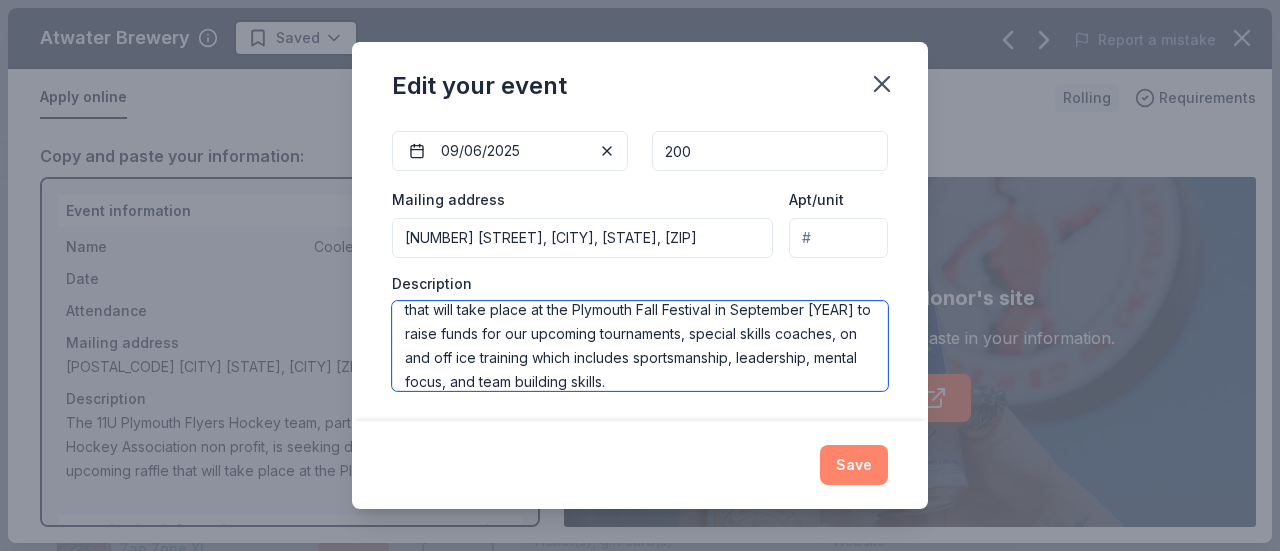 type on "The 11U Plymouth Flyers Hockey team, part of the Plymouth Hockey Association non profit, is seeking donations for our upcoming raffle that will take place at the Plymouth Fall Festival in September [YEAR] to raise funds for our upcoming tournaments, special skills coaches, on and off ice training which includes sportsmanship, leadership, mental focus, and team building skills." 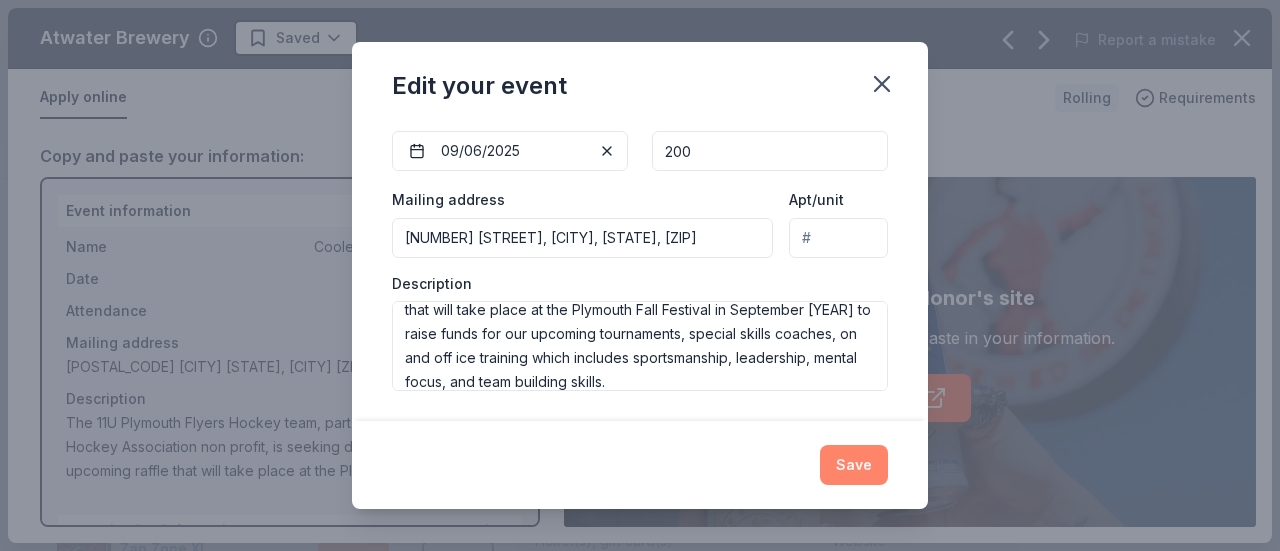 click on "Save" at bounding box center [854, 465] 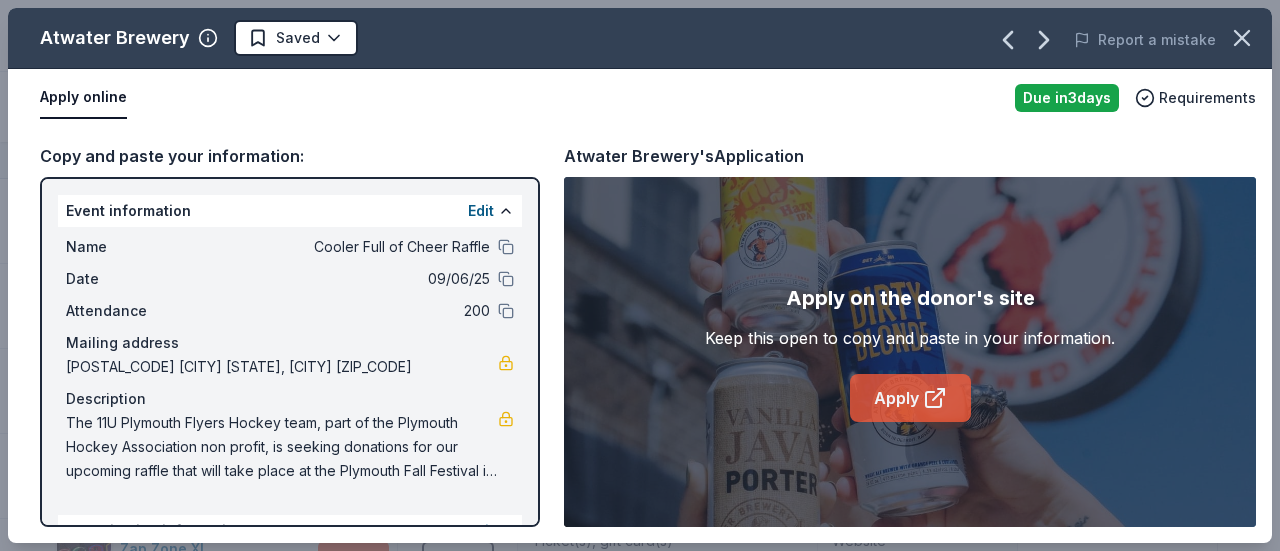 click on "Apply" at bounding box center [910, 398] 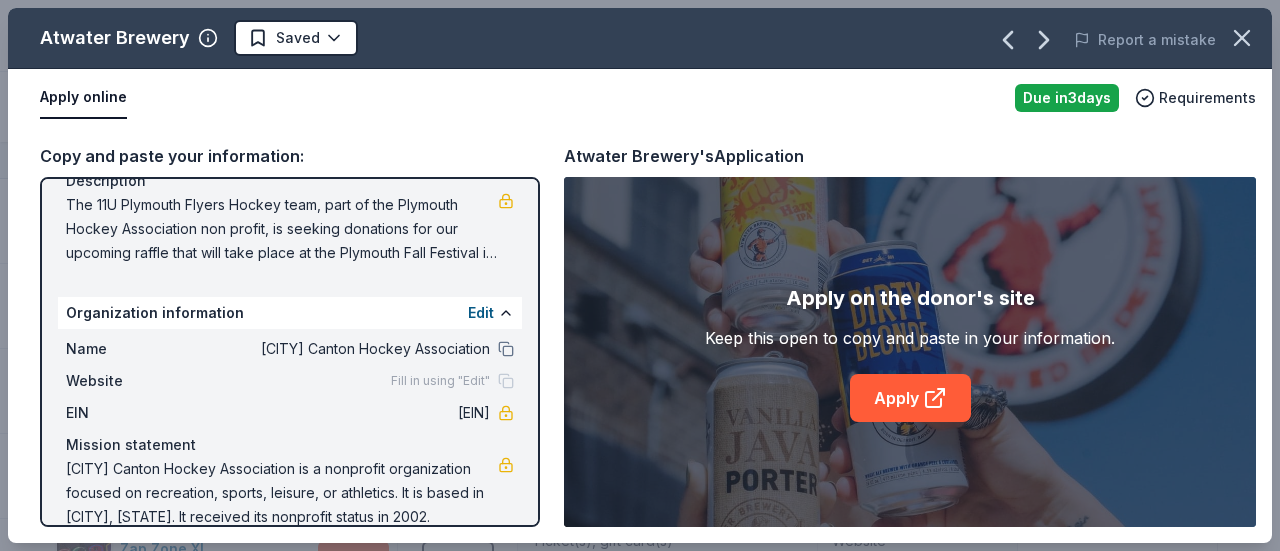 scroll, scrollTop: 246, scrollLeft: 0, axis: vertical 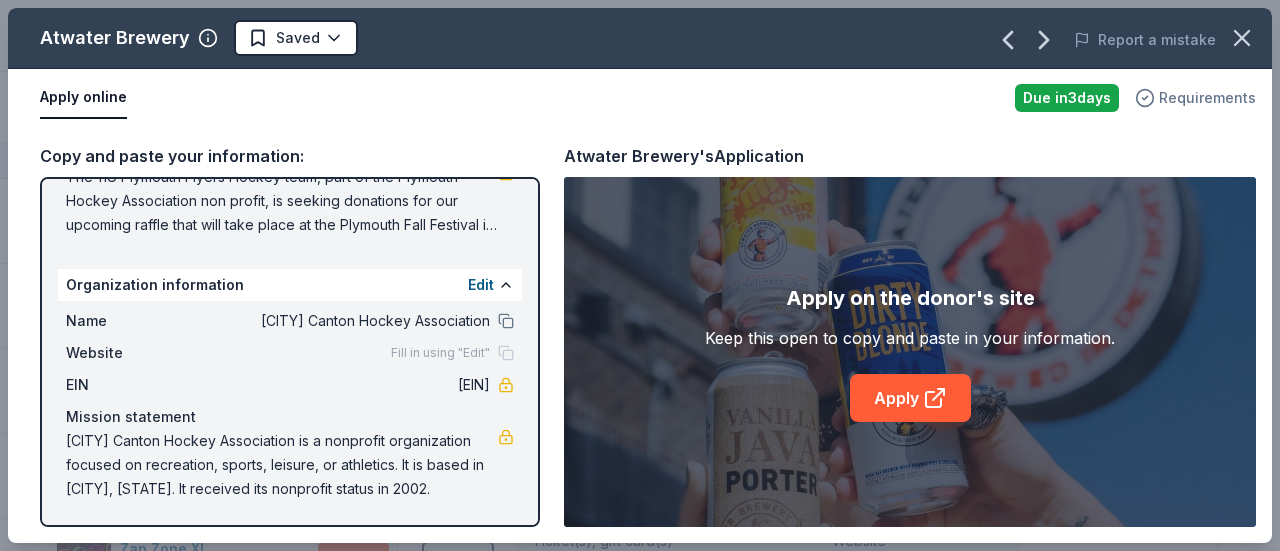 click on "Requirements" at bounding box center (1195, 98) 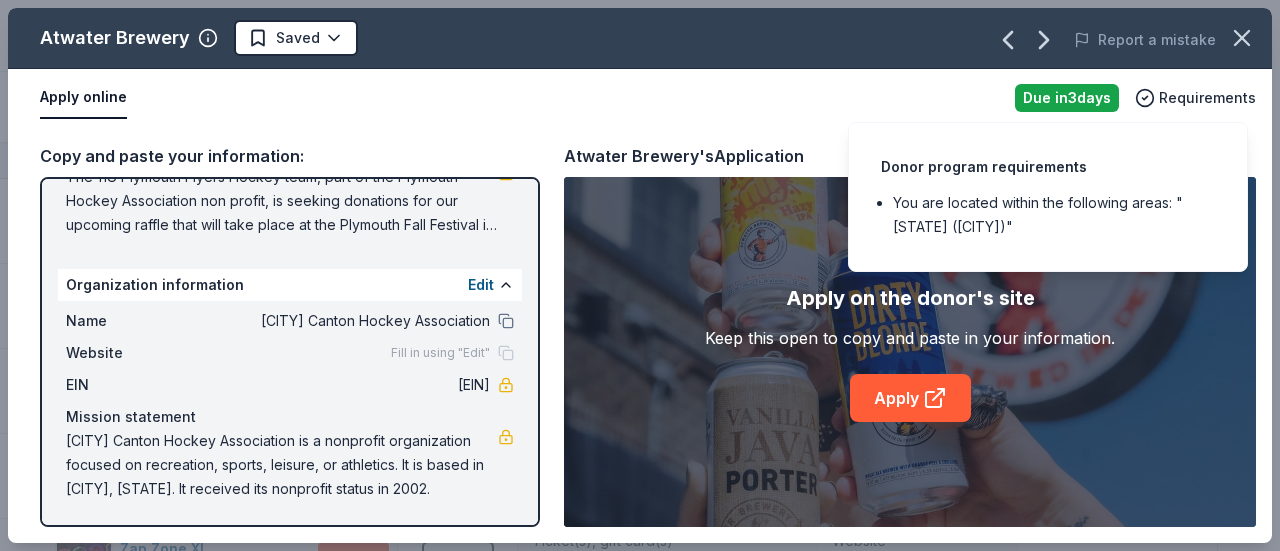 click on "Donor program requirements You are located within the following areas: "[STATE] ([CITY])"" at bounding box center (1048, 197) 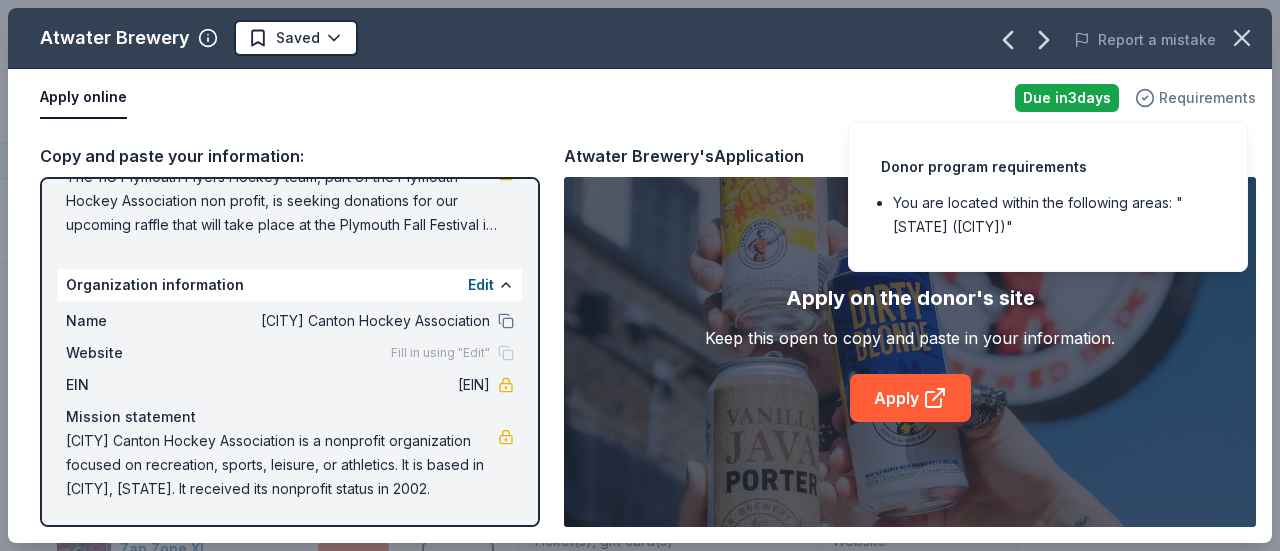 click 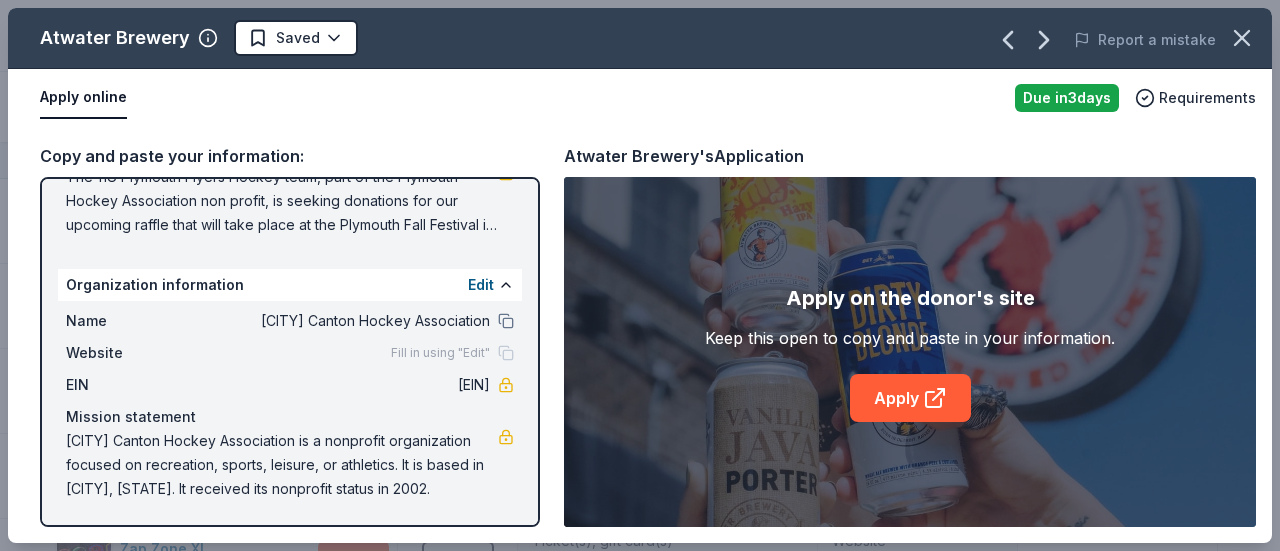 click on "Apply online" at bounding box center [83, 98] 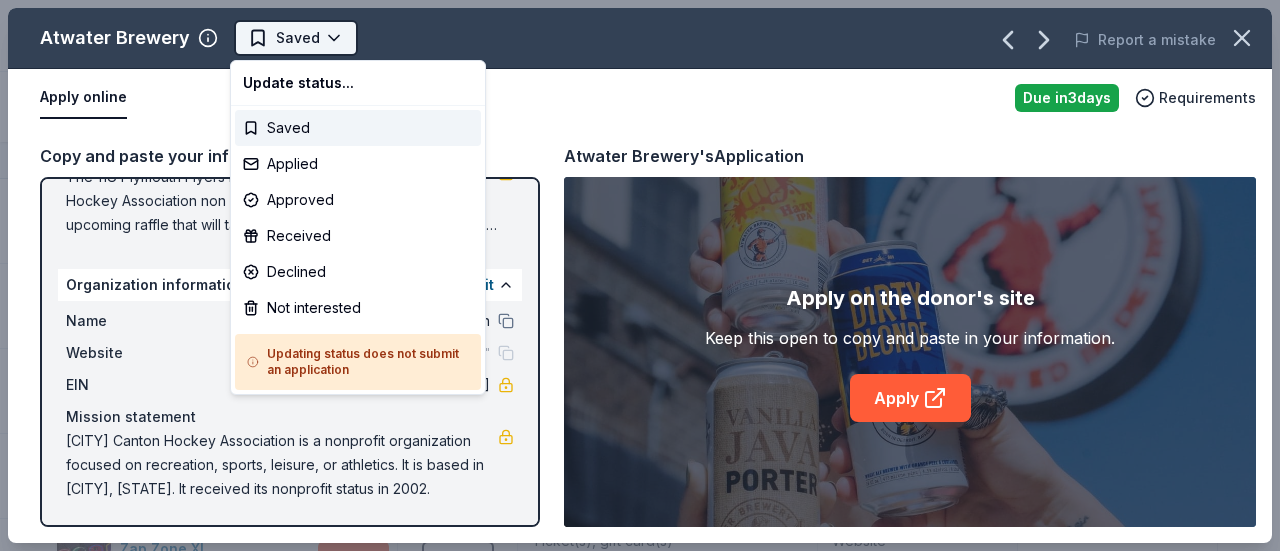scroll, scrollTop: 0, scrollLeft: 0, axis: both 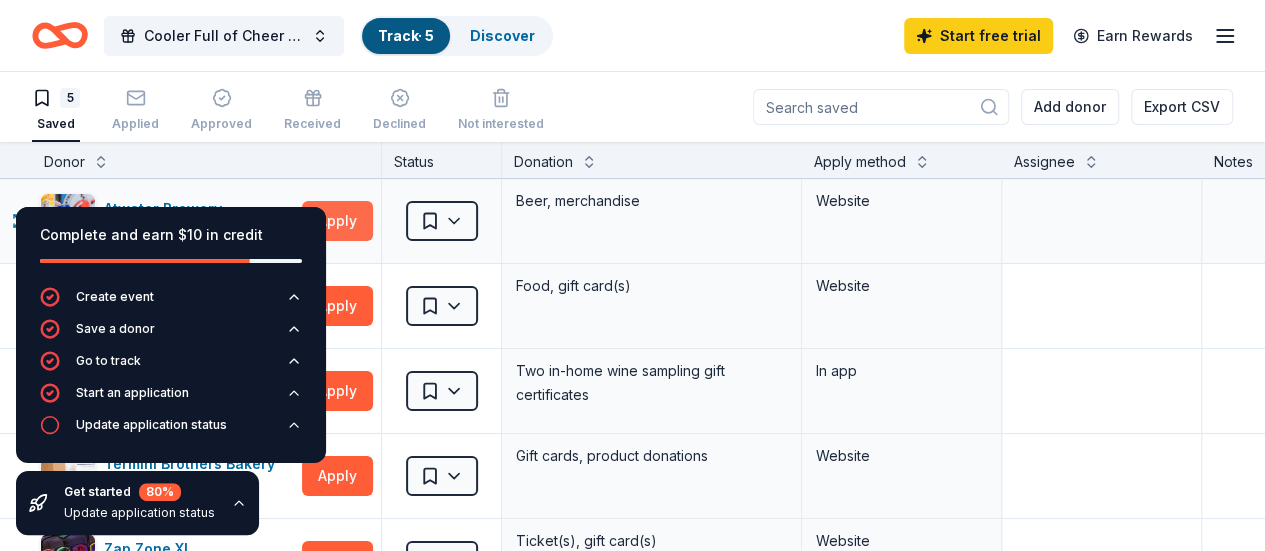 click on "Apply" at bounding box center (337, 221) 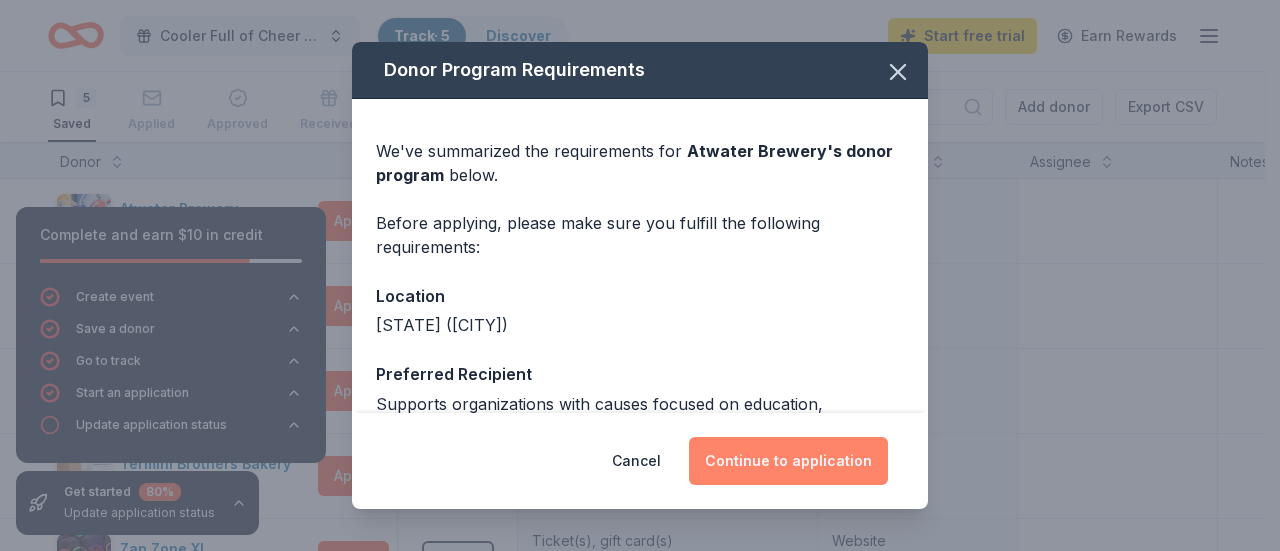 click on "Continue to application" at bounding box center [788, 461] 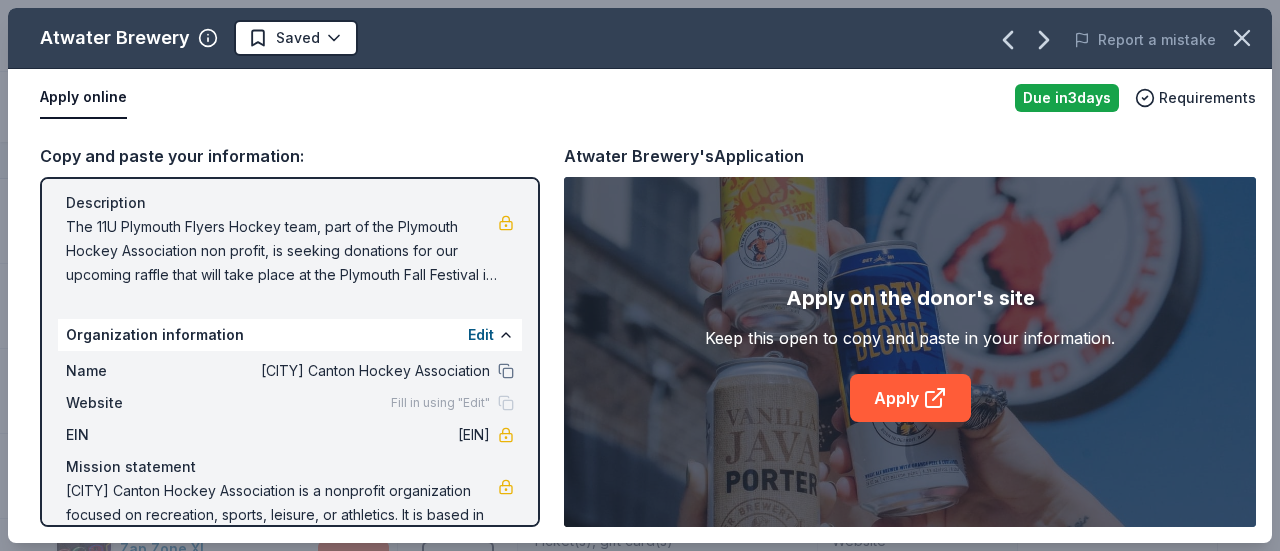 scroll, scrollTop: 246, scrollLeft: 0, axis: vertical 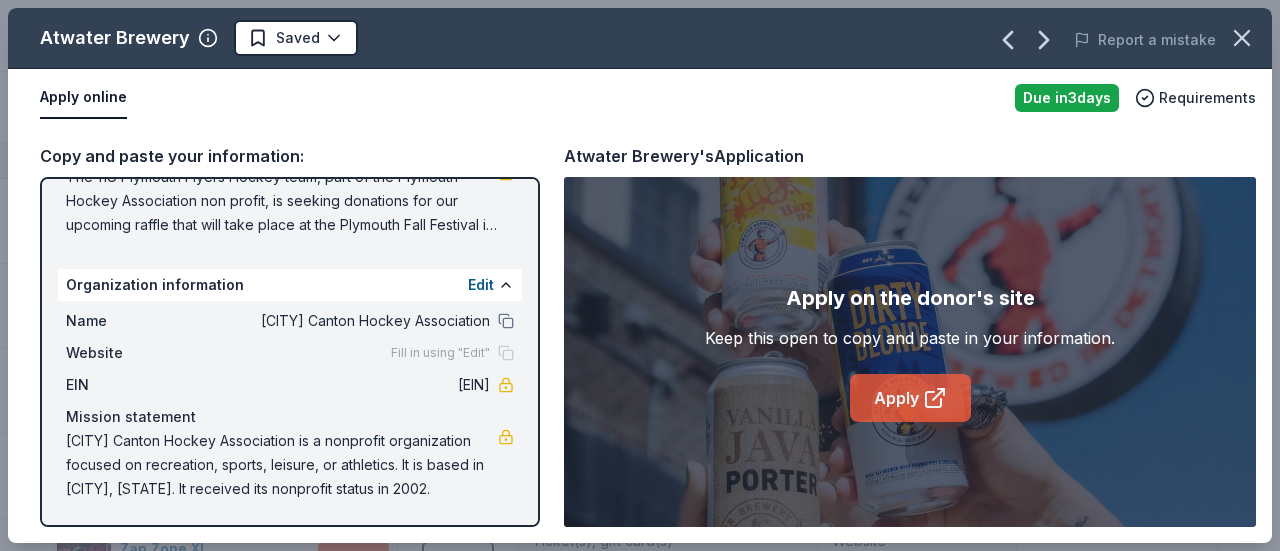 click on "Apply" at bounding box center (910, 398) 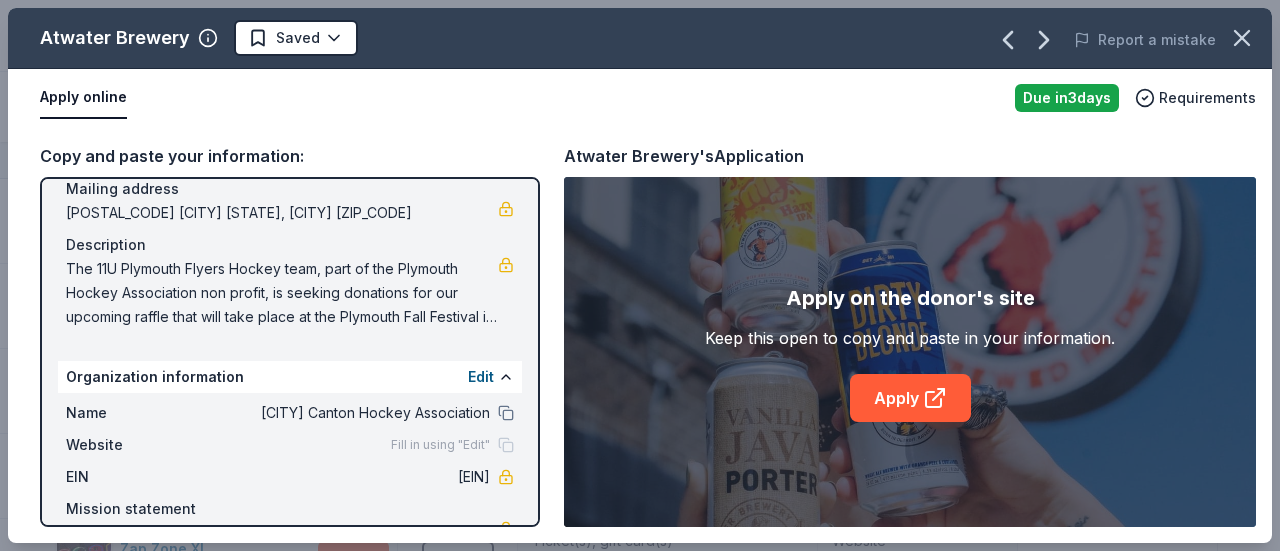 scroll, scrollTop: 152, scrollLeft: 0, axis: vertical 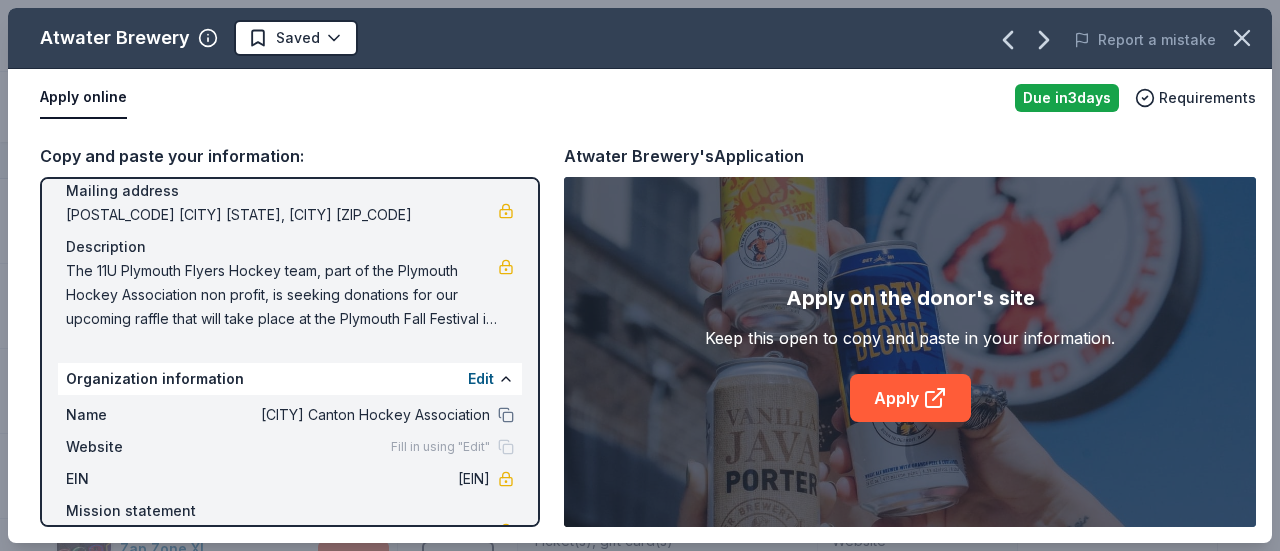 drag, startPoint x: 68, startPoint y: 269, endPoint x: 171, endPoint y: 275, distance: 103.17461 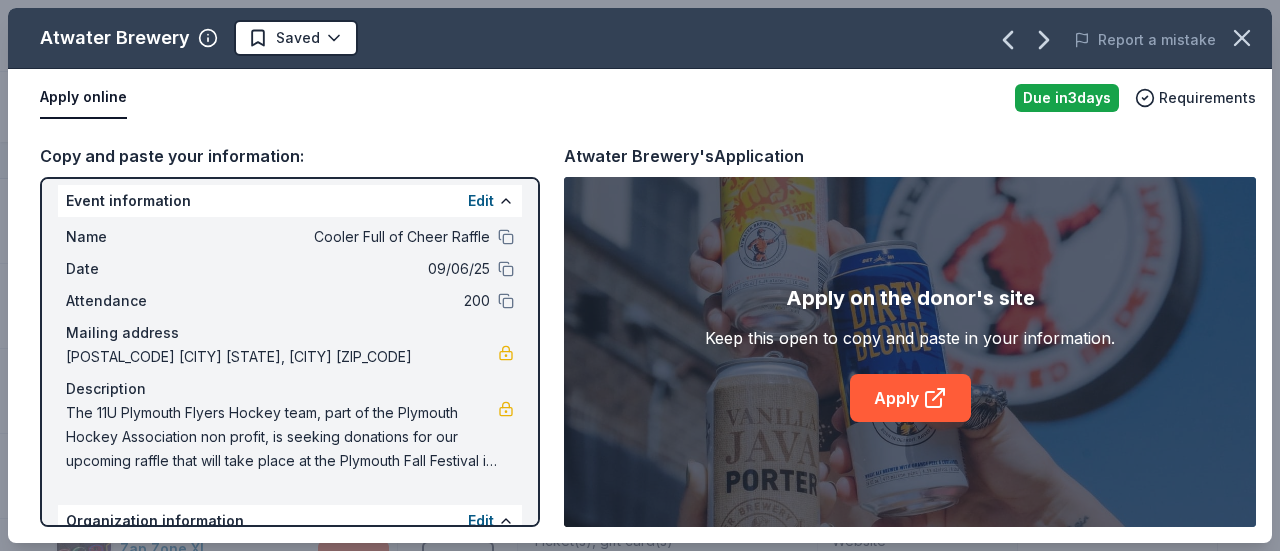 scroll, scrollTop: 0, scrollLeft: 0, axis: both 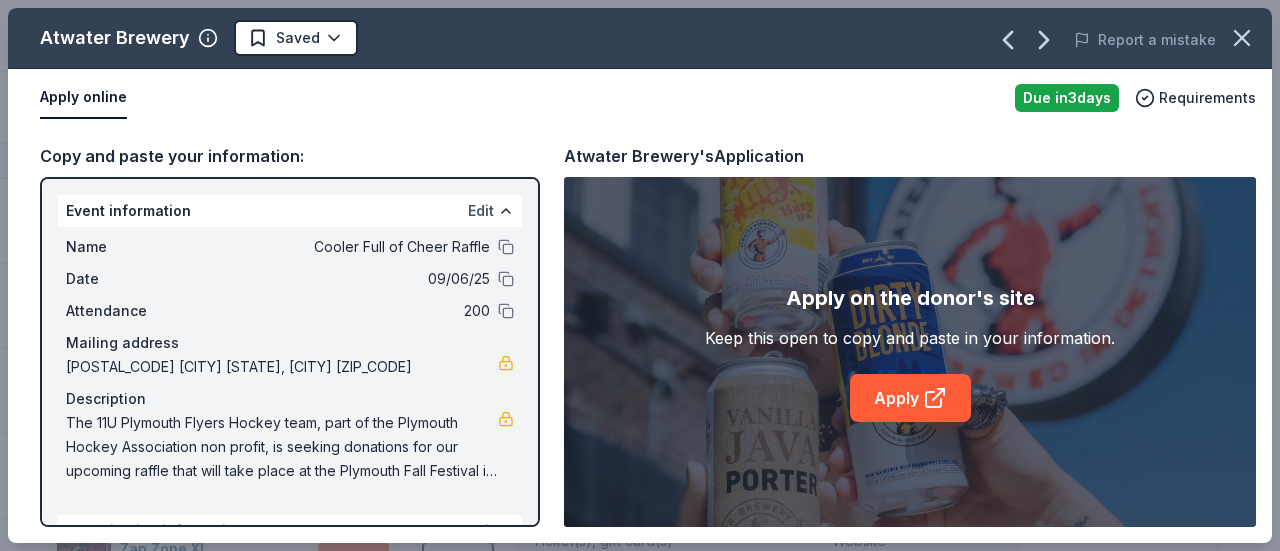 click on "Edit" at bounding box center (481, 211) 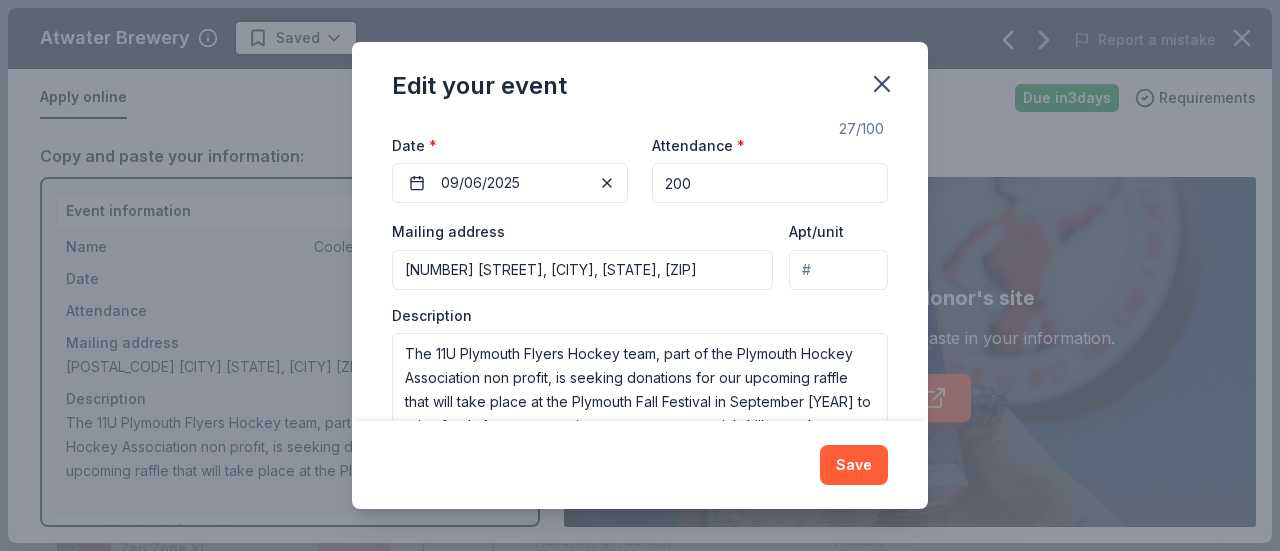 scroll, scrollTop: 268, scrollLeft: 0, axis: vertical 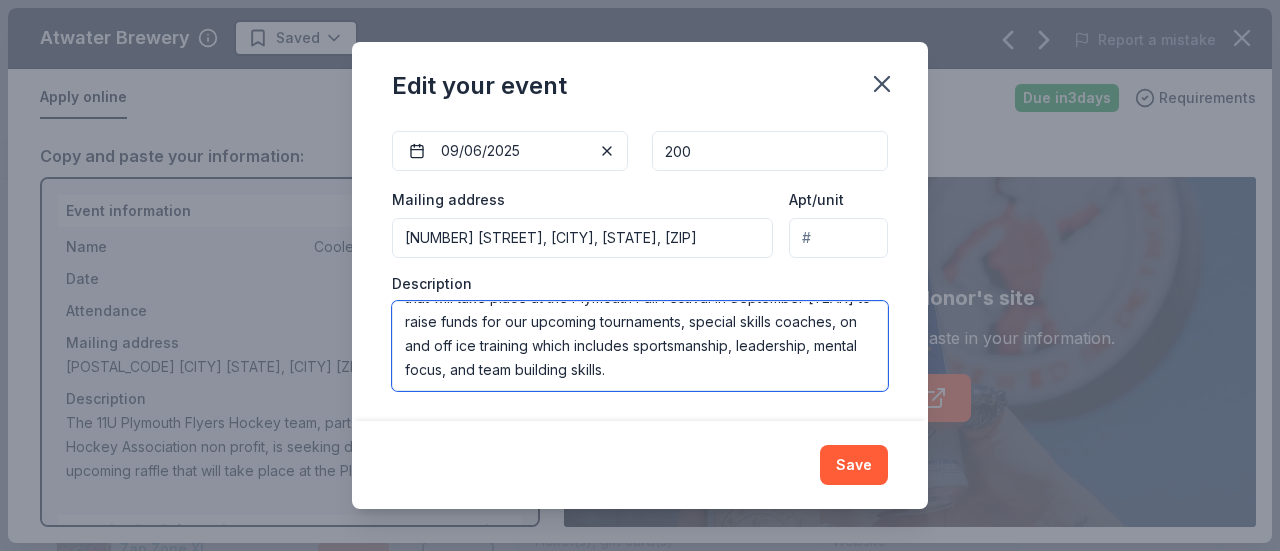 drag, startPoint x: 403, startPoint y: 323, endPoint x: 851, endPoint y: 376, distance: 451.12415 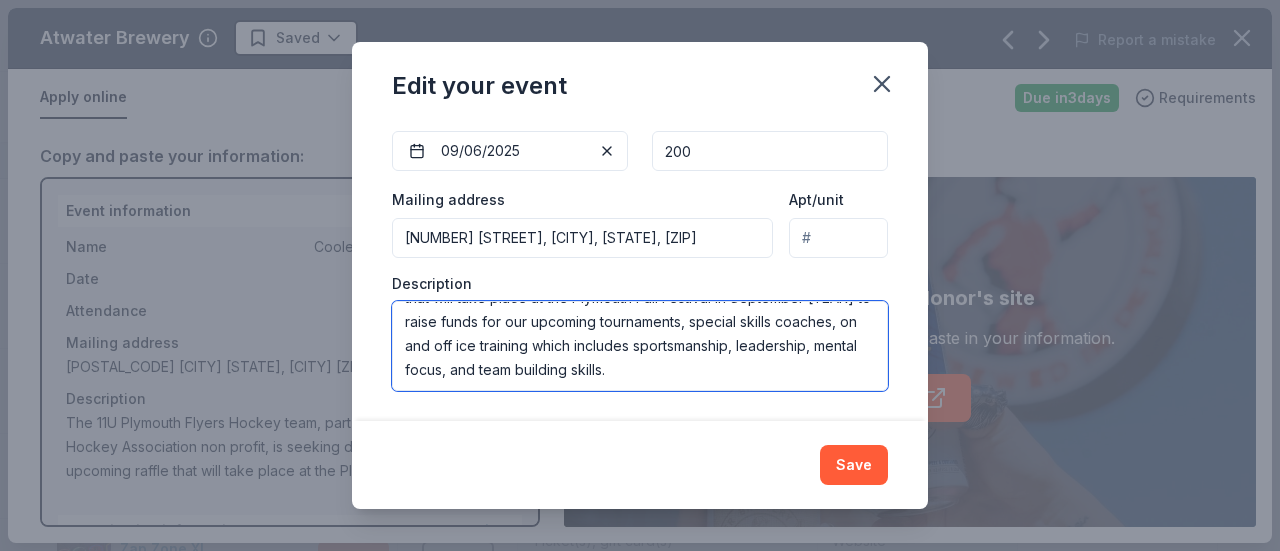 click on "The 11U Plymouth Flyers Hockey team, part of the Plymouth Hockey Association non profit, is seeking donations for our upcoming raffle that will take place at the Plymouth Fall Festival in September [YEAR] to raise funds for our upcoming tournaments, special skills coaches, on and off ice training which includes sportsmanship, leadership, mental focus, and team building skills." at bounding box center (640, 346) 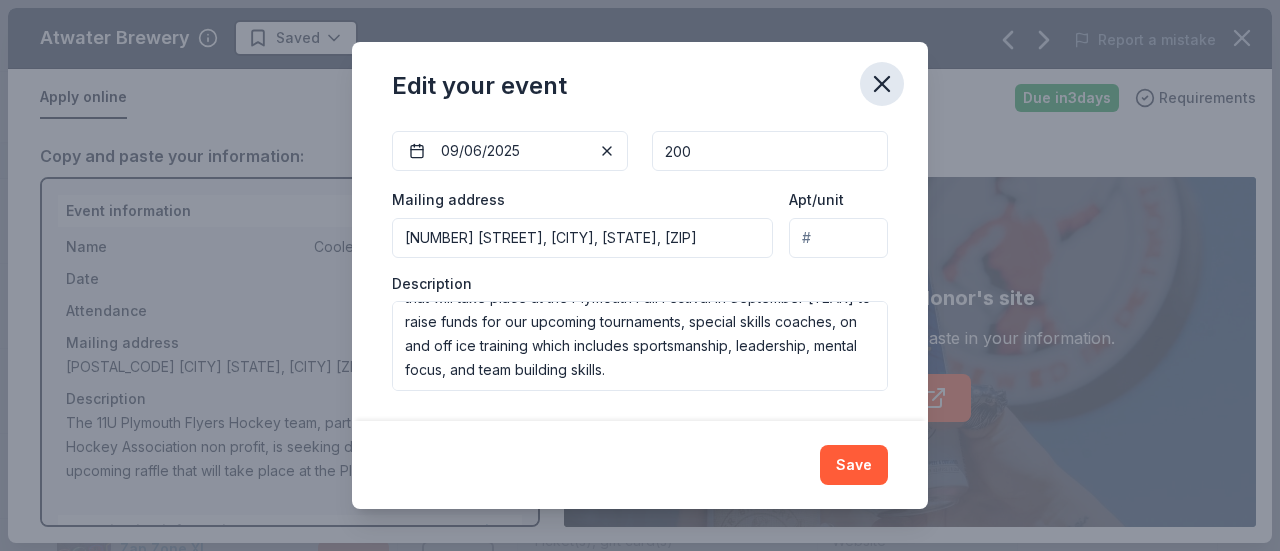 click 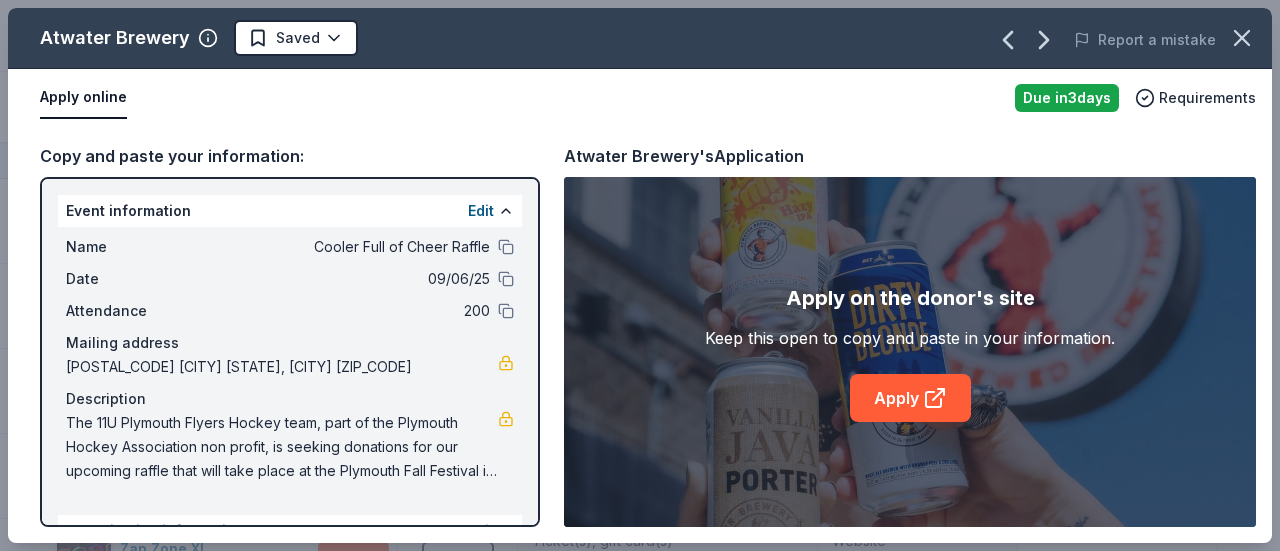 click on "Apply online" at bounding box center (83, 98) 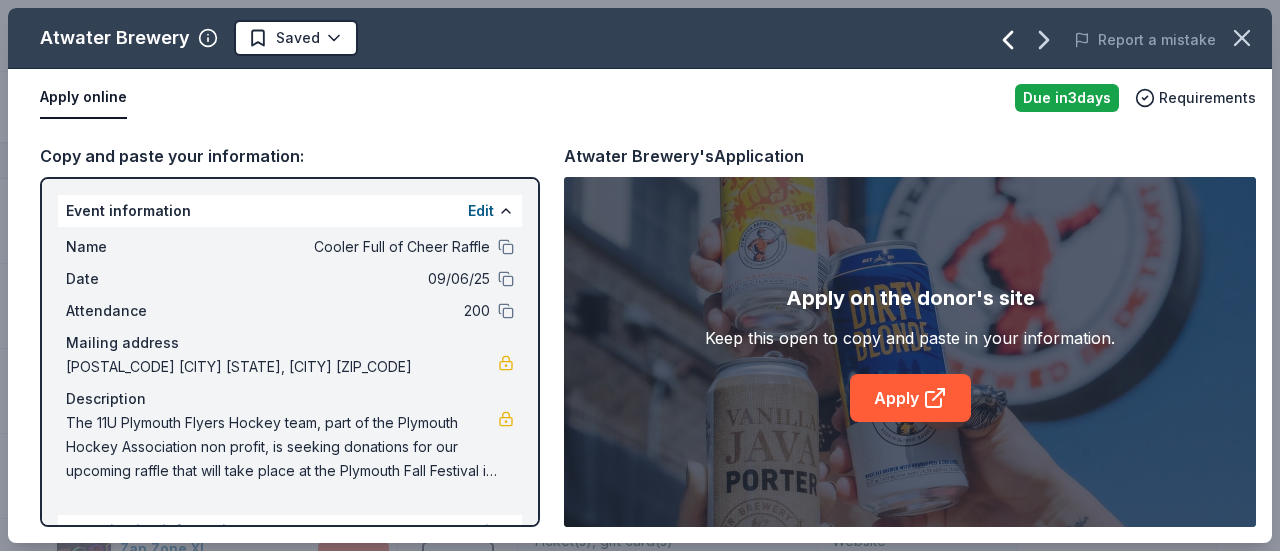 click 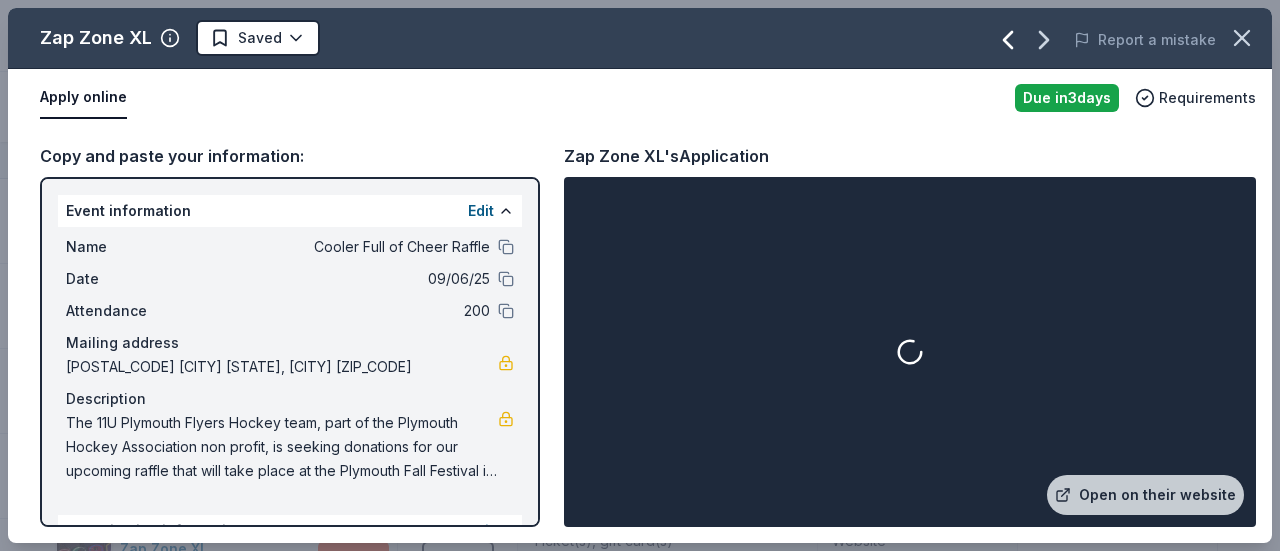 click 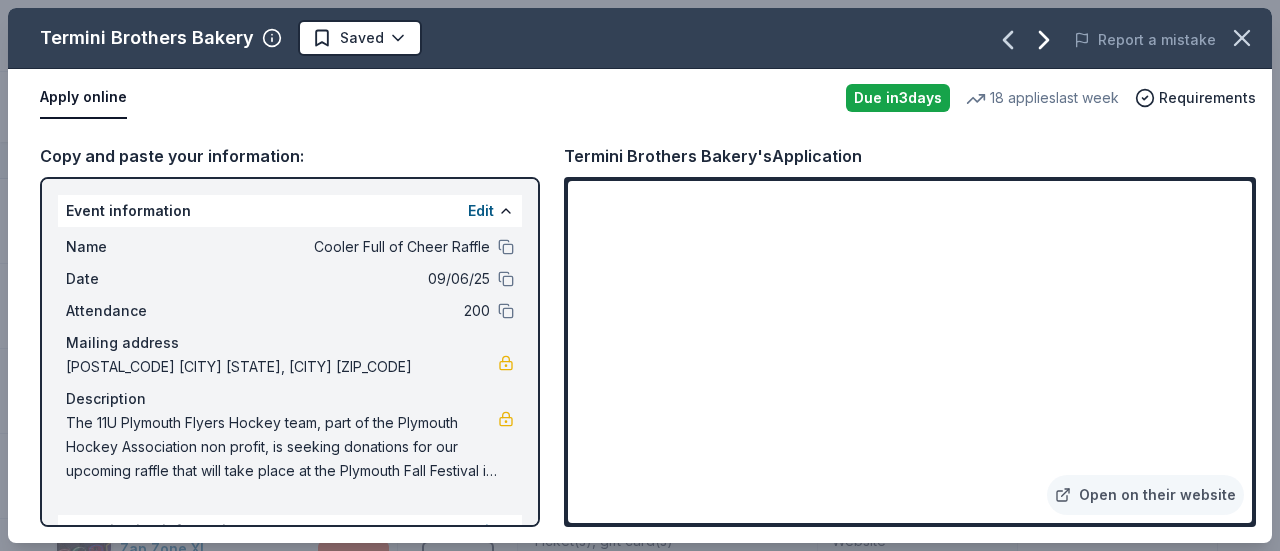 click 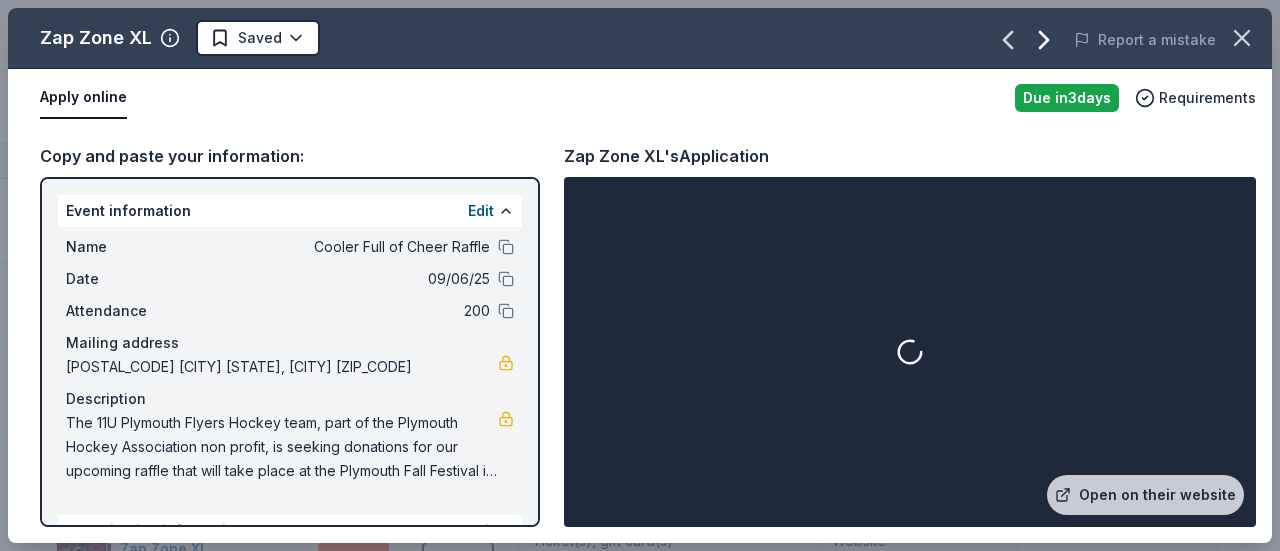click 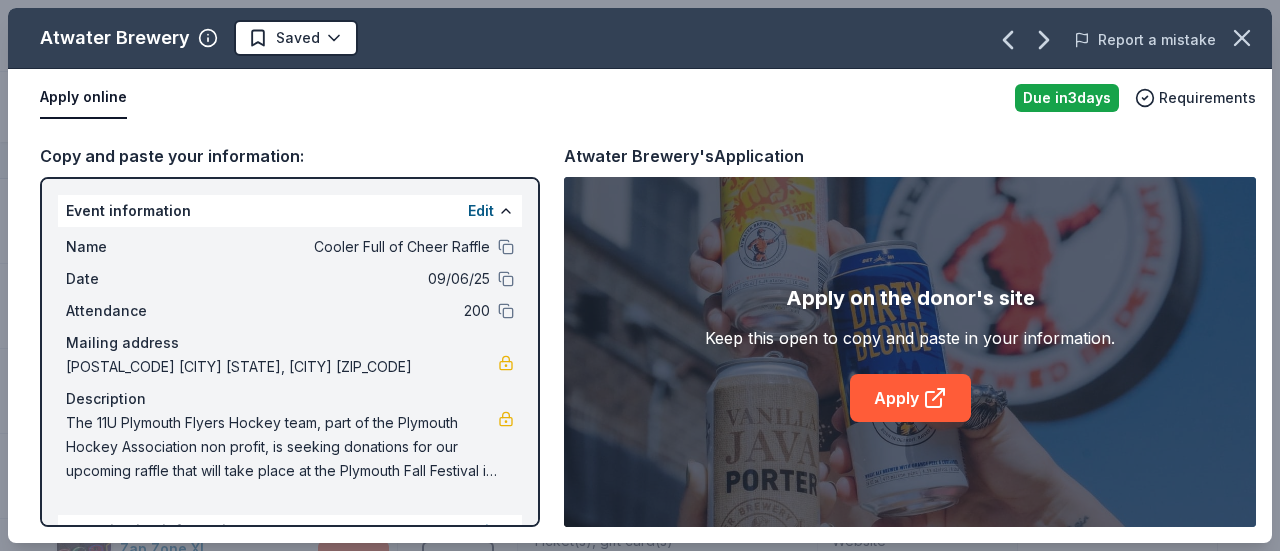 click on "Report a mistake" at bounding box center (1145, 40) 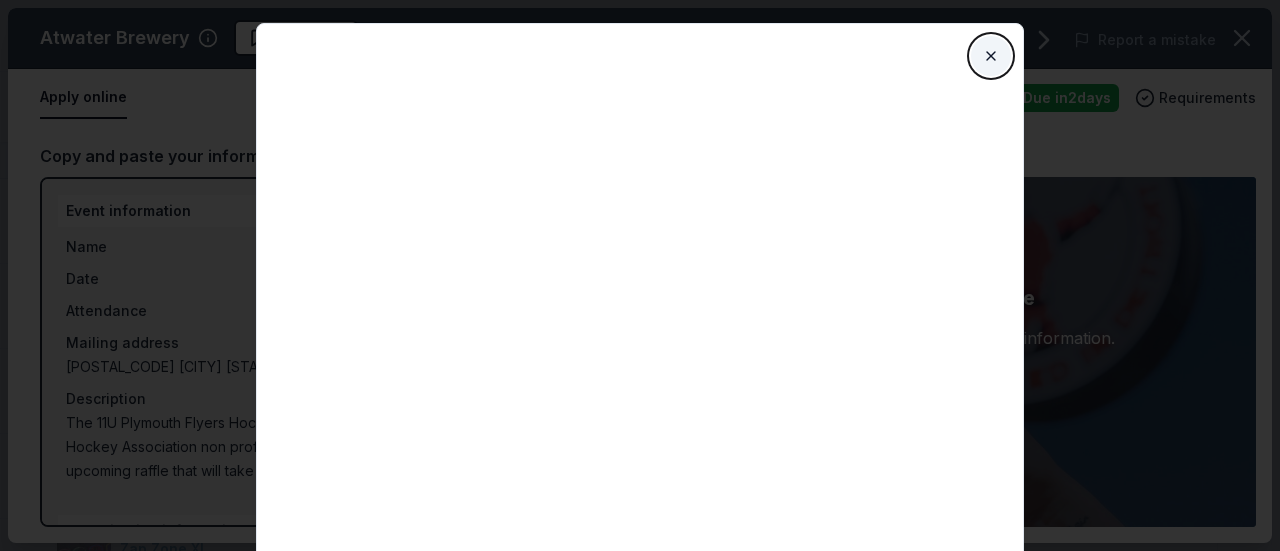 click on "Close" at bounding box center (991, 56) 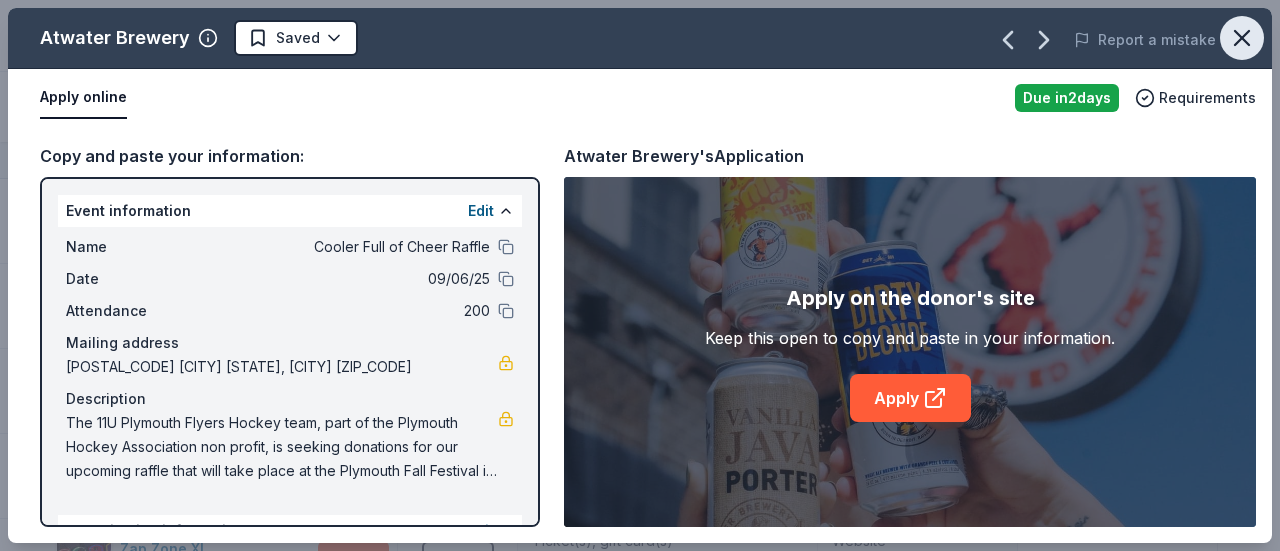 click 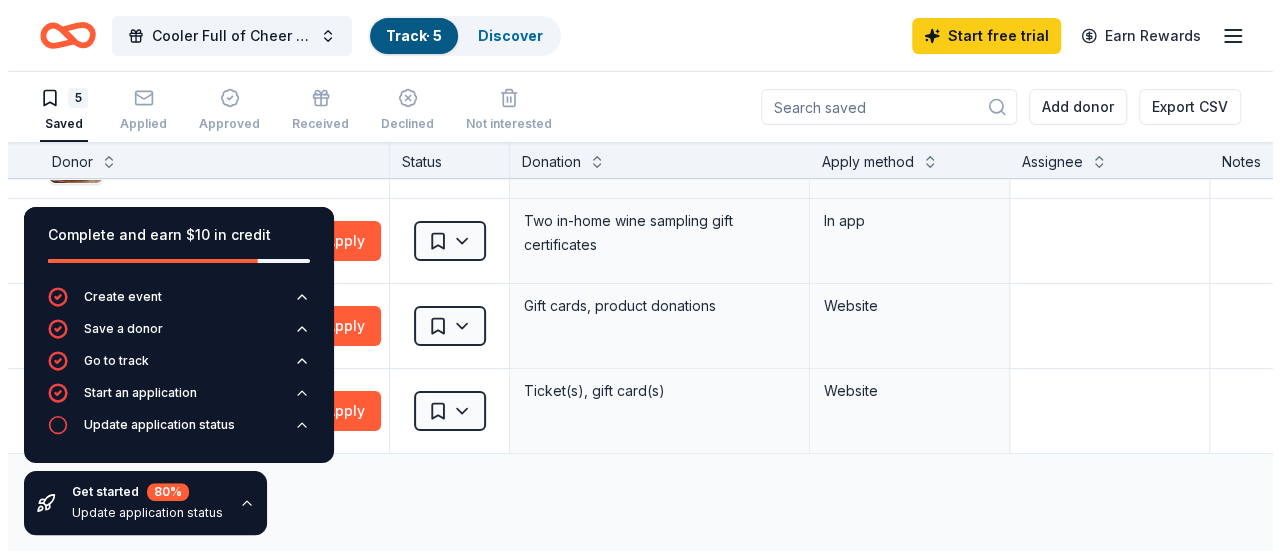 scroll, scrollTop: 153, scrollLeft: 0, axis: vertical 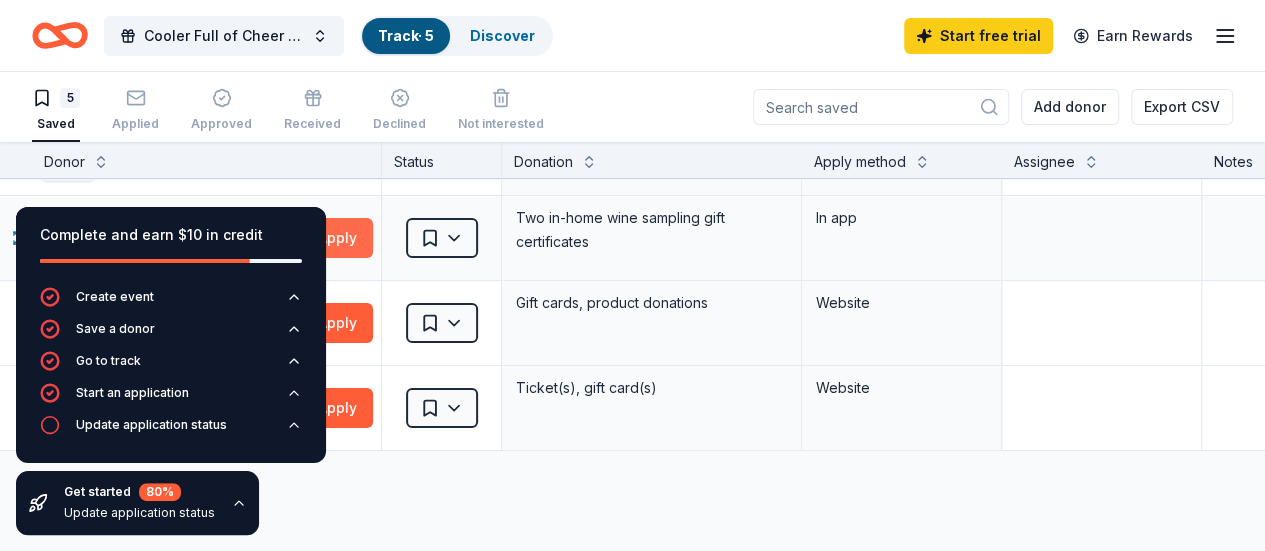 click on "Apply" at bounding box center [337, 238] 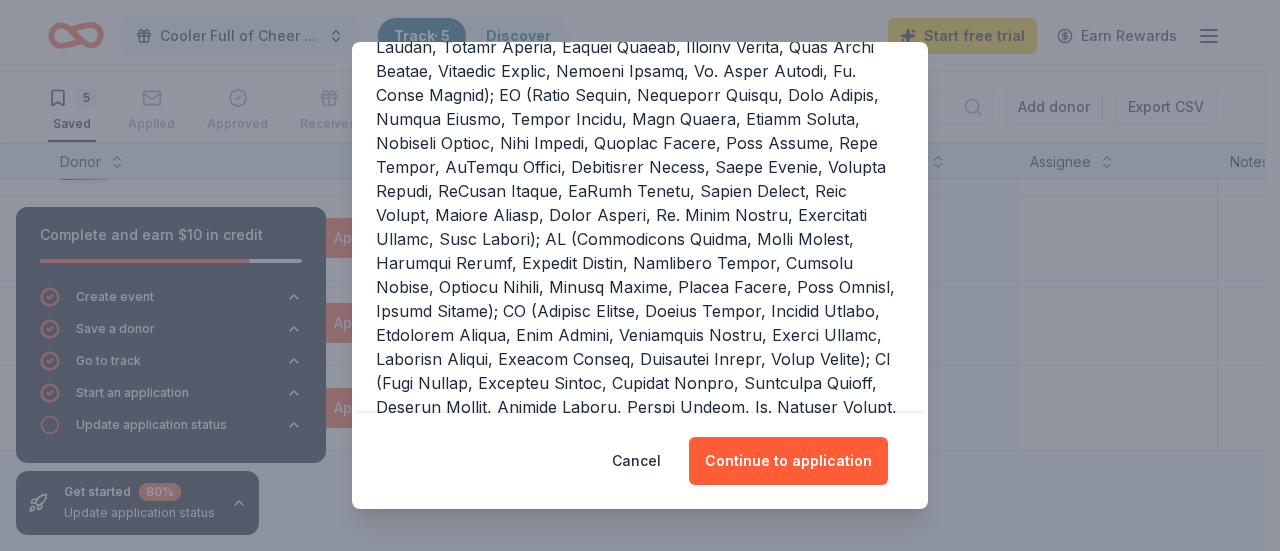 scroll, scrollTop: 403, scrollLeft: 0, axis: vertical 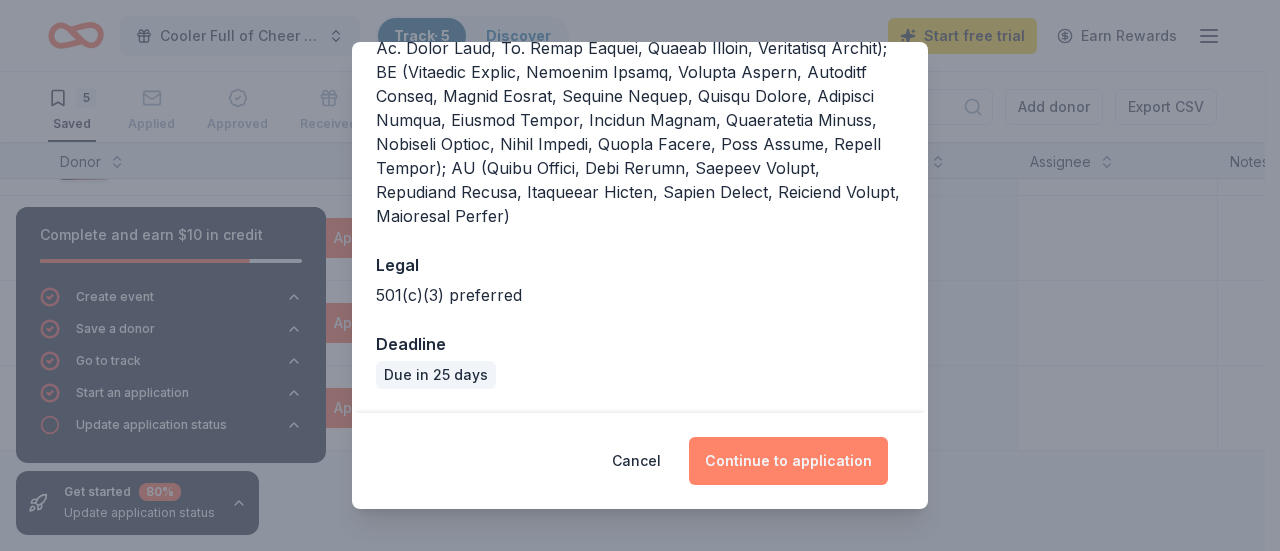 click on "Continue to application" at bounding box center (788, 461) 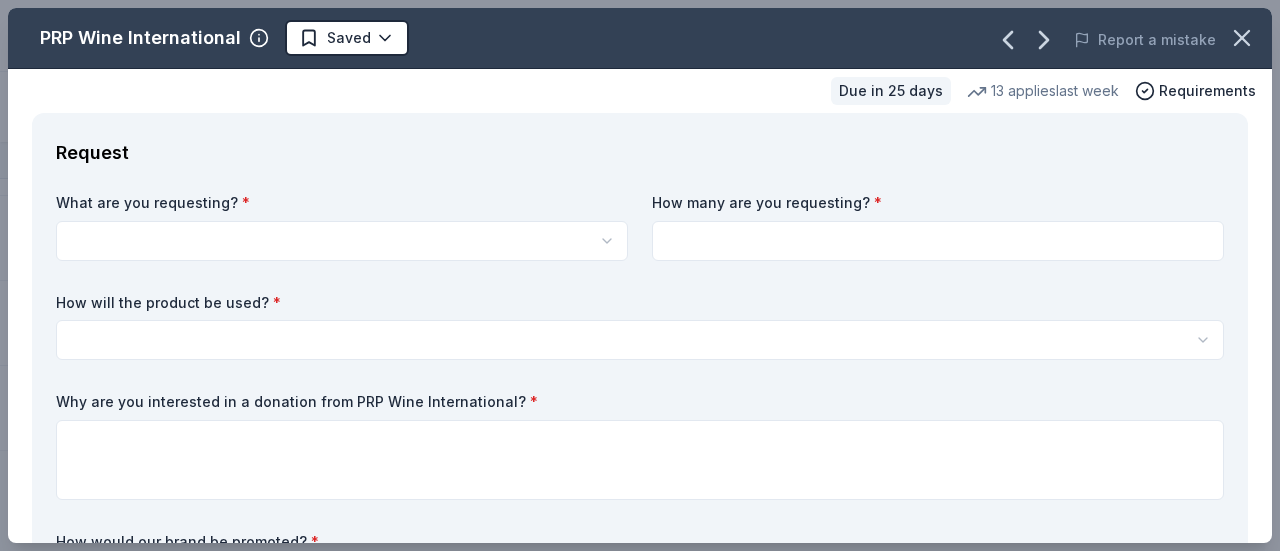 click on "Cooler Full of Cheer Raffle Track  · 5 Discover Start free  trial Earn Rewards 5 Saved Applied Approved Declined Not interested Add donor Export CSV Complete and earn $10 in credit Create event Save a donor Go to track Start an application Update application status Get started 80 % Update application status Donor Status Donation Apply method Assignee Notes [BRAND] Due in  2  days Apply Saved Beer, merchandise Website [BRAND] Due in  4  days Apply Saved Food, gift card(s) Website [BRAND] Due in 25 days Apply Saved Two in-home wine sampling gift certificates In app [BRAND] Due in  2  days Apply Saved Gift cards, product donations Website [BRAND] Due in  2  days Apply Saved Ticket(s), gift card(s) Website   Discover more donors Saved [BRAND] Saved Report a mistake Due in 25 days 13   applies  last week Requirements Request What are you requesting? * Two in-home wine sampling gift certificates How many are you requesting? *" at bounding box center (640, 275) 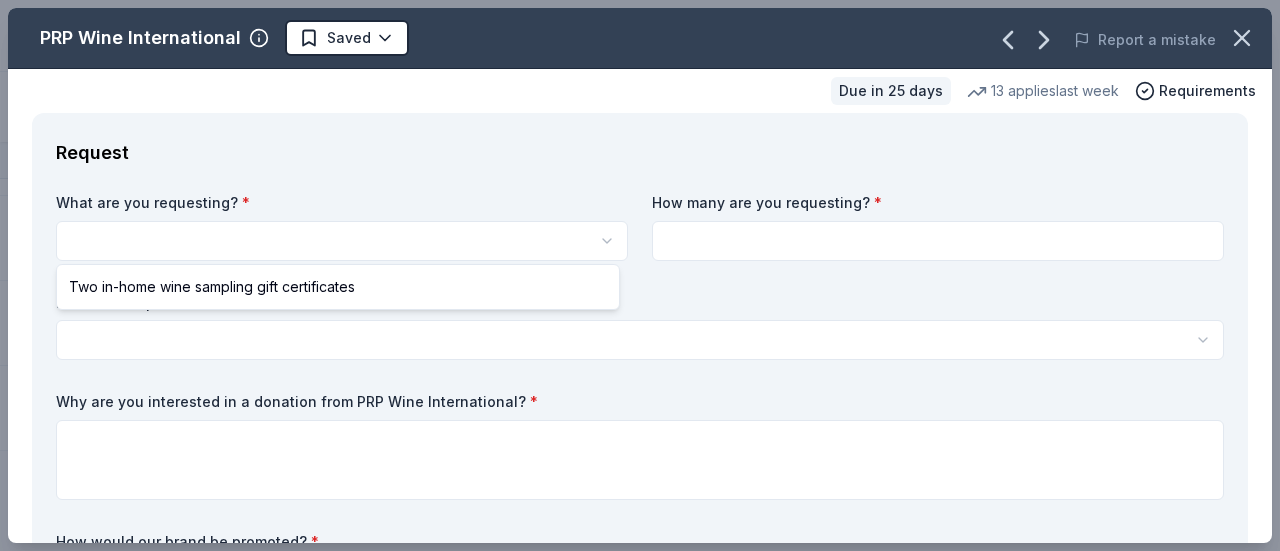 select on "Two in-home wine sampling gift certificates" 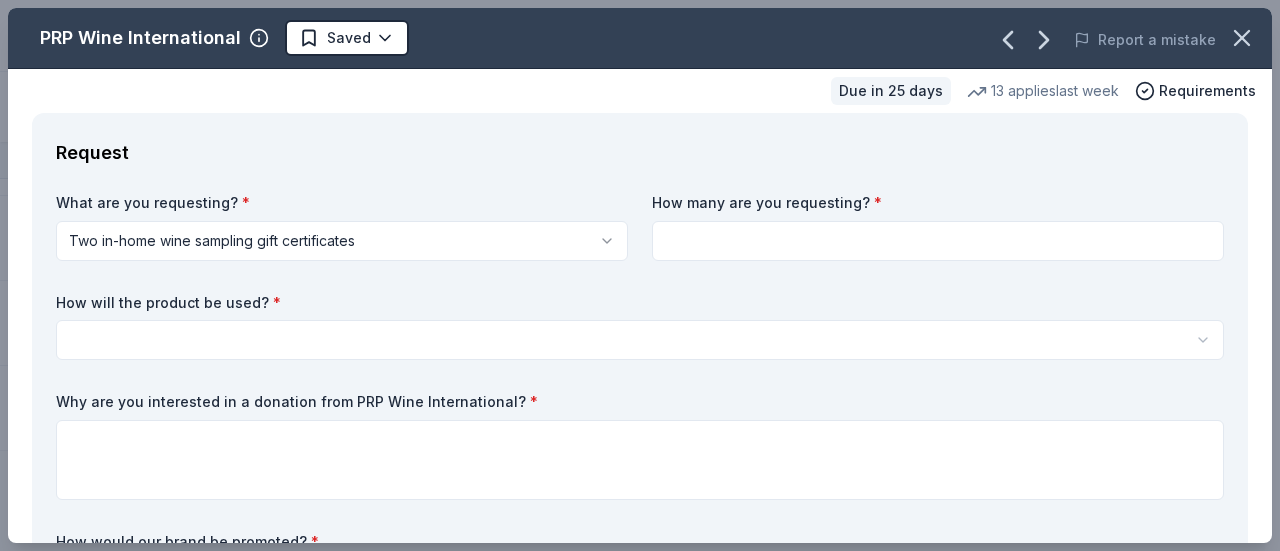 click at bounding box center [938, 241] 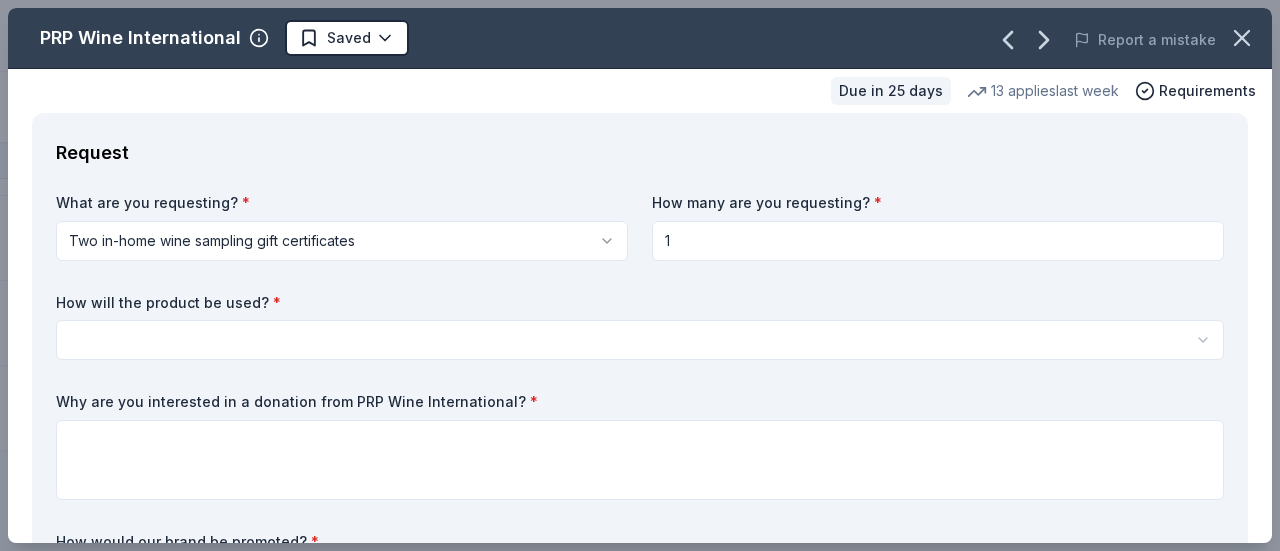 type on "1" 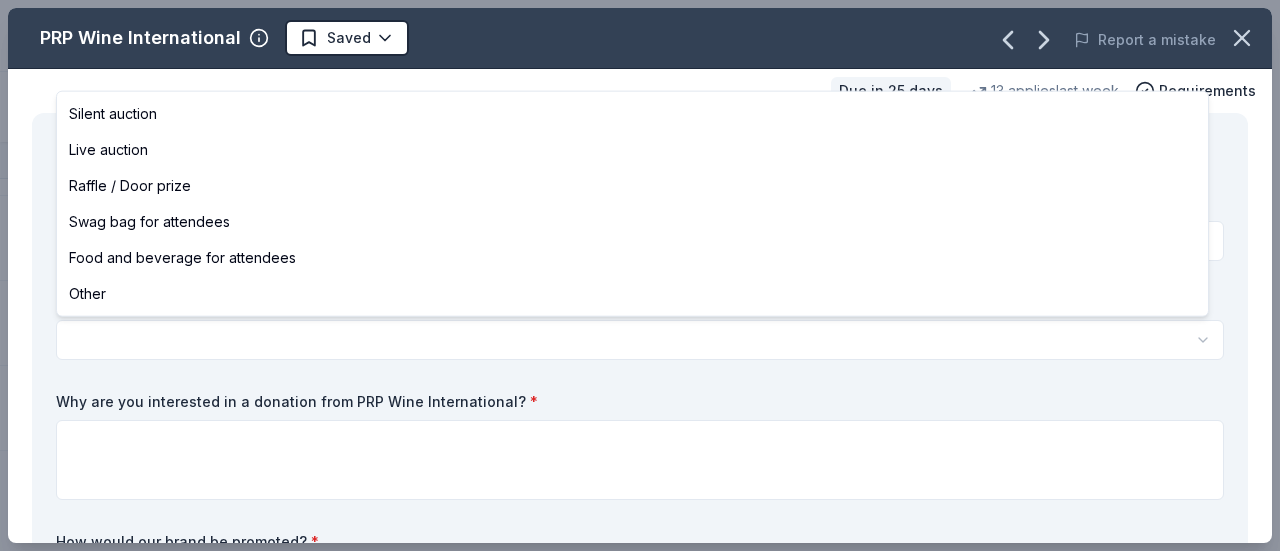 select on "raffleDoorPrize" 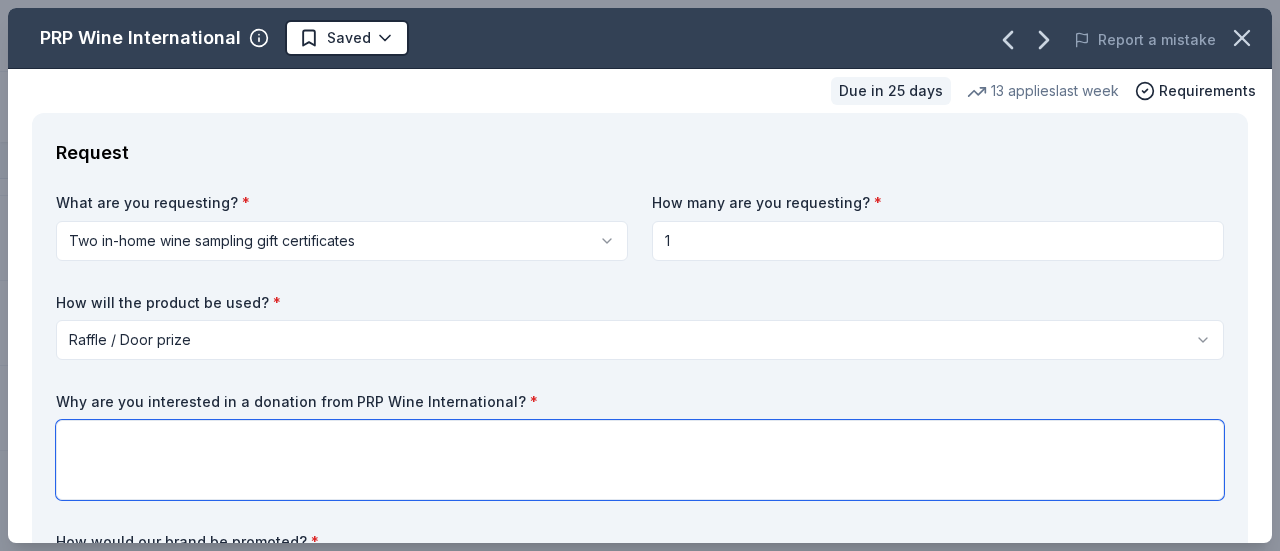 click at bounding box center (640, 460) 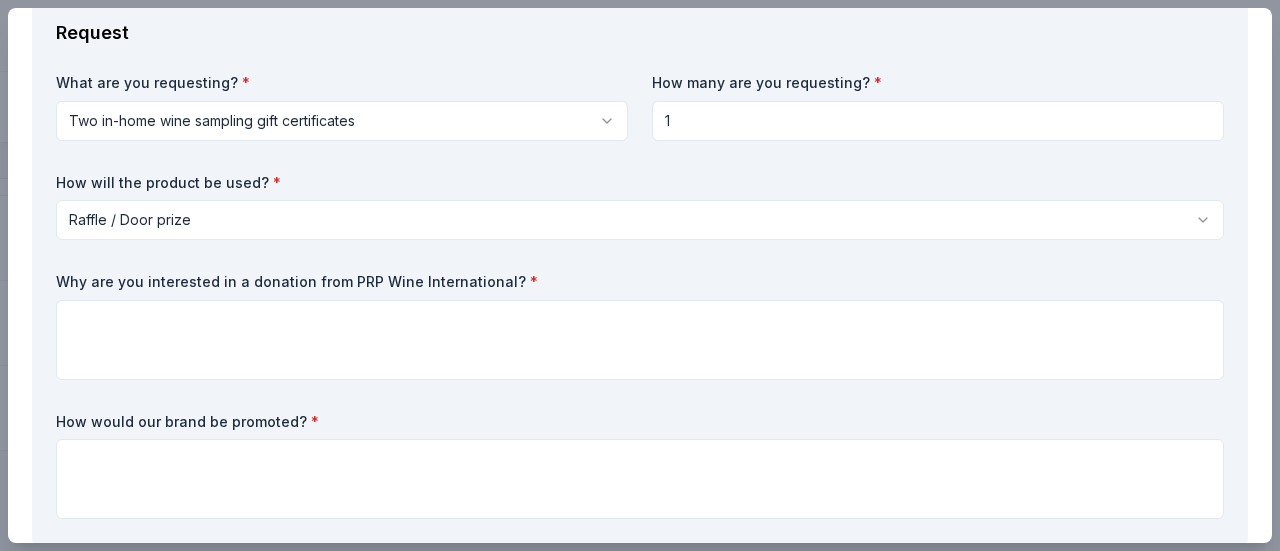 scroll, scrollTop: 112, scrollLeft: 0, axis: vertical 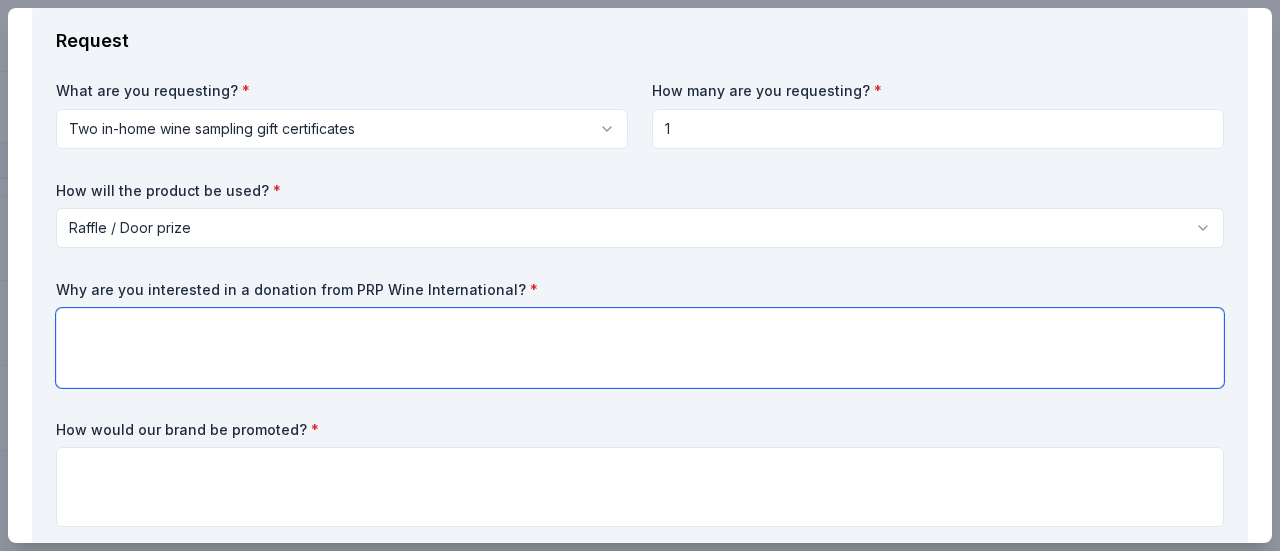 click at bounding box center [640, 348] 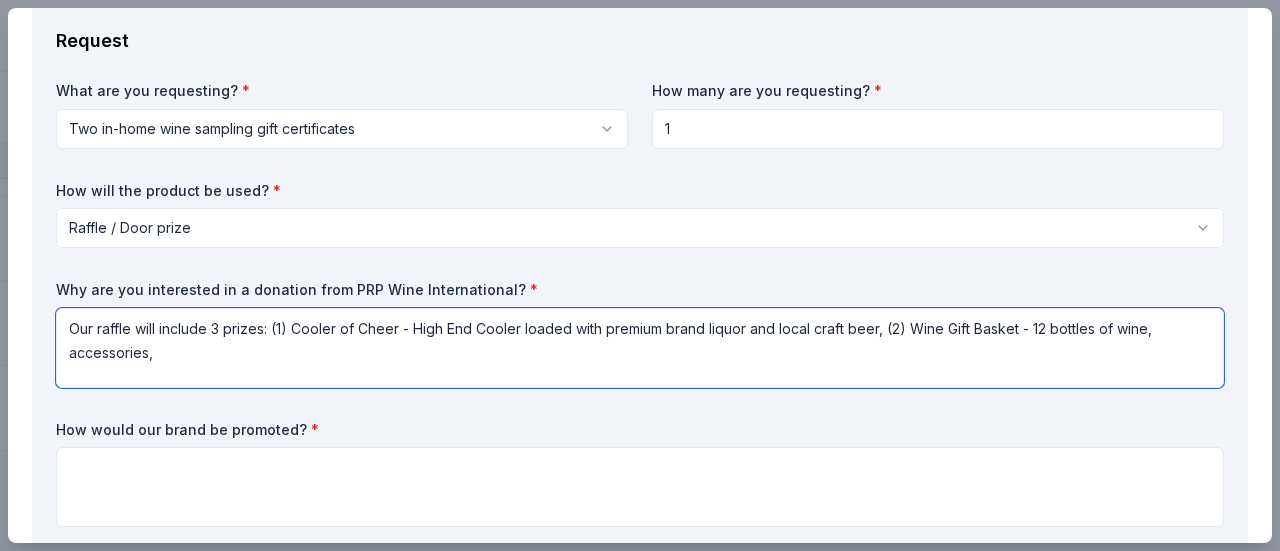 click on "Our raffle will include 3 prizes: (1) Cooler of Cheer - High End Cooler loaded with premium brand liquor and local craft beer, (2) Wine Gift Basket - 12 bottles of wine, accessories," at bounding box center [640, 348] 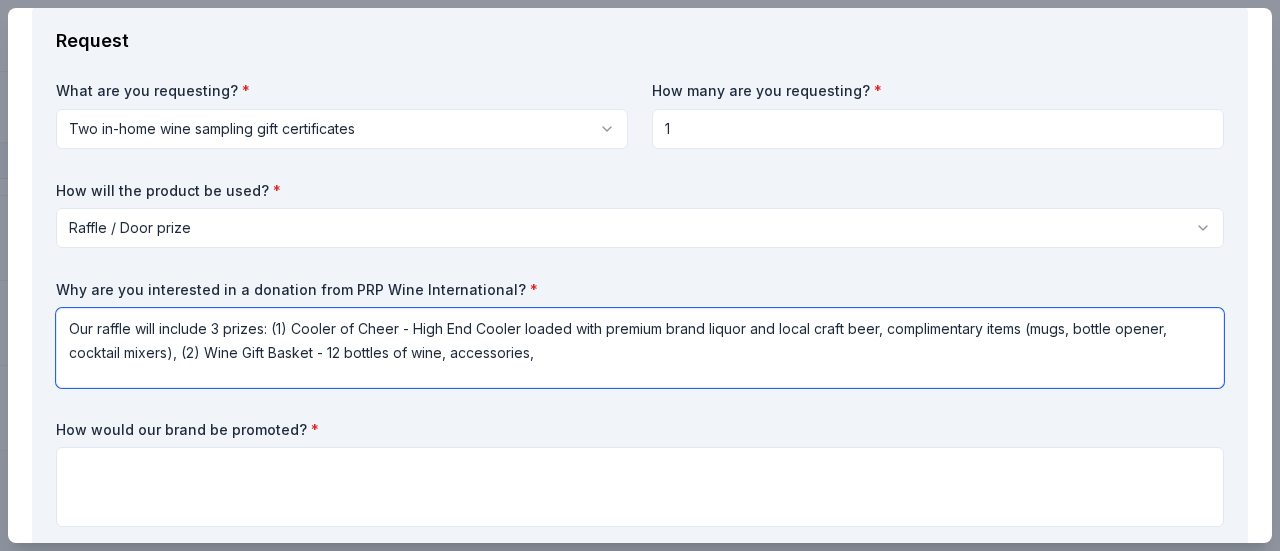 click on "Our raffle will include 3 prizes: (1) Cooler of Cheer - High End Cooler loaded with premium brand liquor and local craft beer, complimentary items (mugs, bottle opener, cocktail mixers), (2) Wine Gift Basket - 12 bottles of wine, accessories," at bounding box center (640, 348) 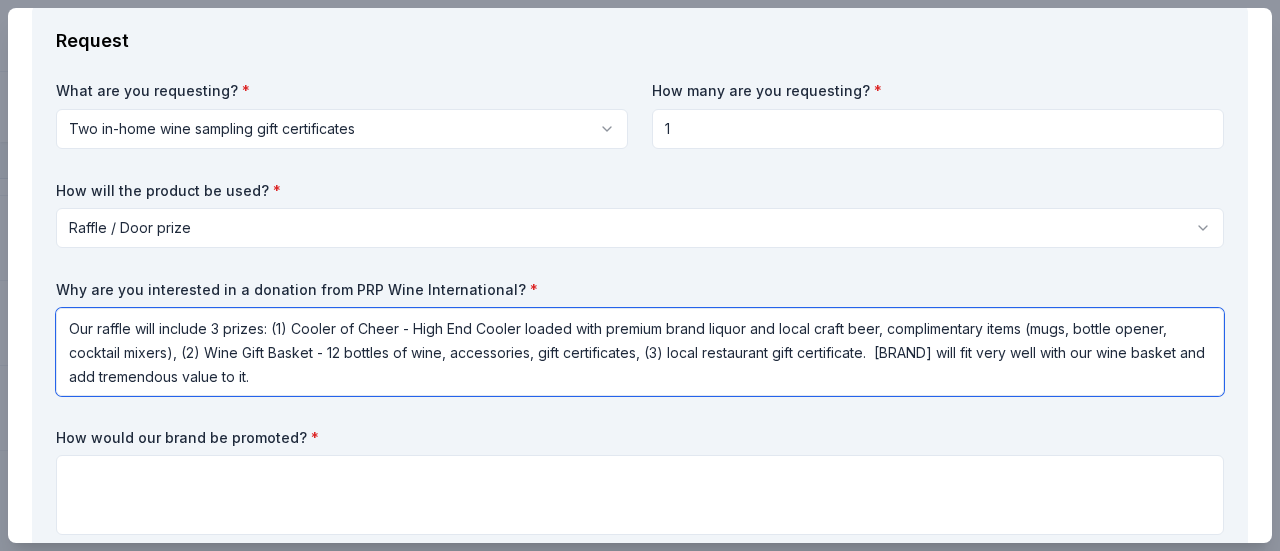 type on "Our raffle will include 3 prizes: (1) Cooler of Cheer - High End Cooler loaded with premium brand liquor and local craft beer, complimentary items (mugs, bottle opener, cocktail mixers), (2) Wine Gift Basket - 12 bottles of wine, accessories, gift certificates, (3) local restaurant gift certificate.  [BRAND] will fit very well with our wine basket and add tremendous value to it." 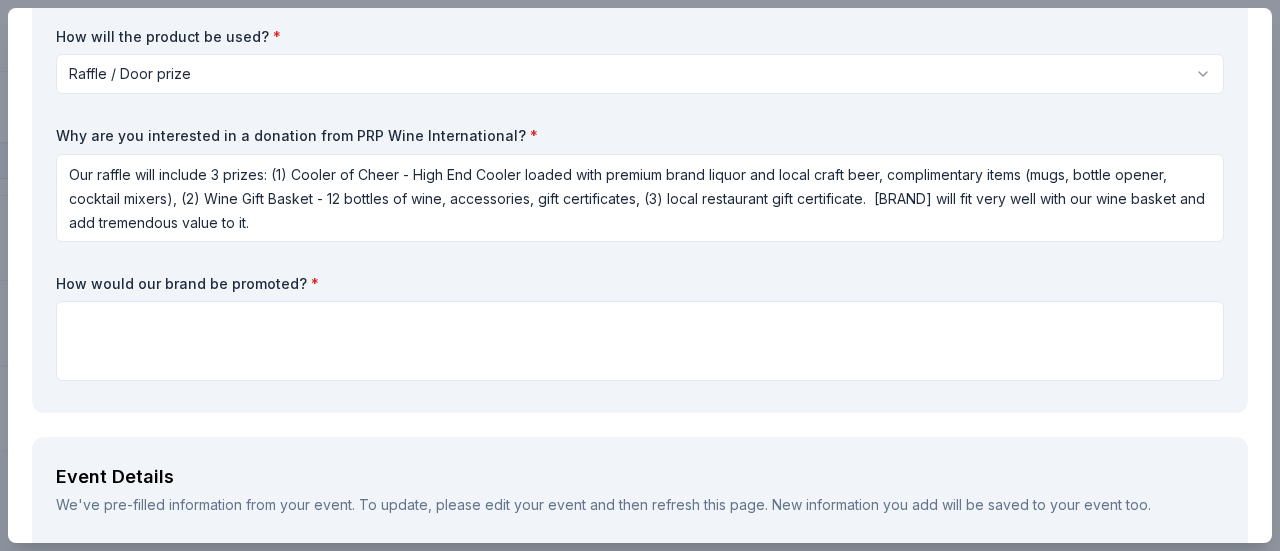 scroll, scrollTop: 270, scrollLeft: 0, axis: vertical 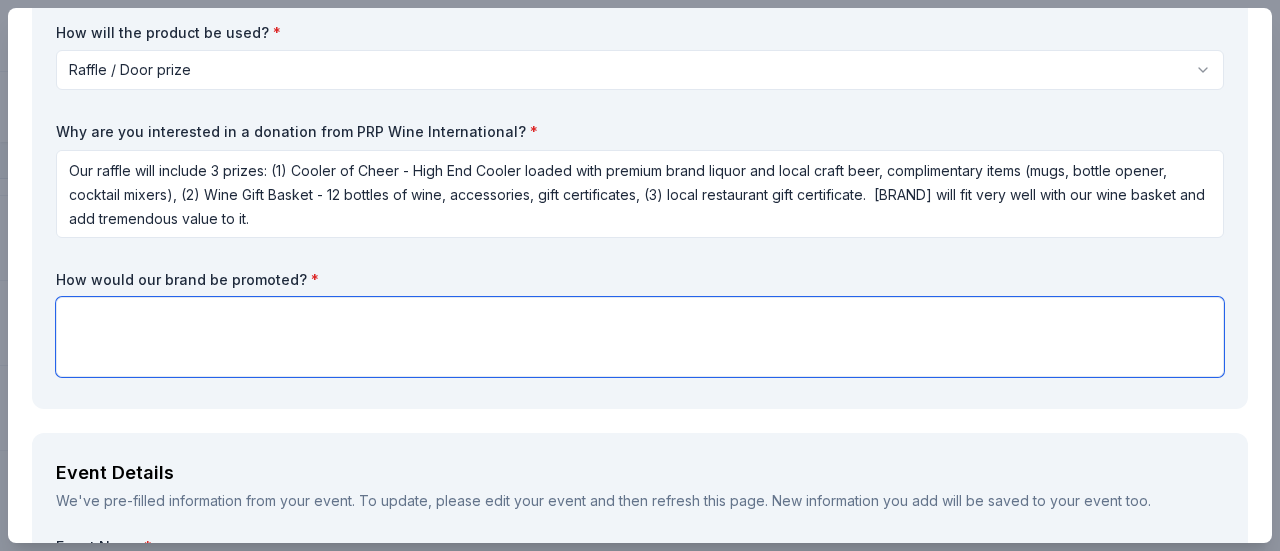 click at bounding box center [640, 337] 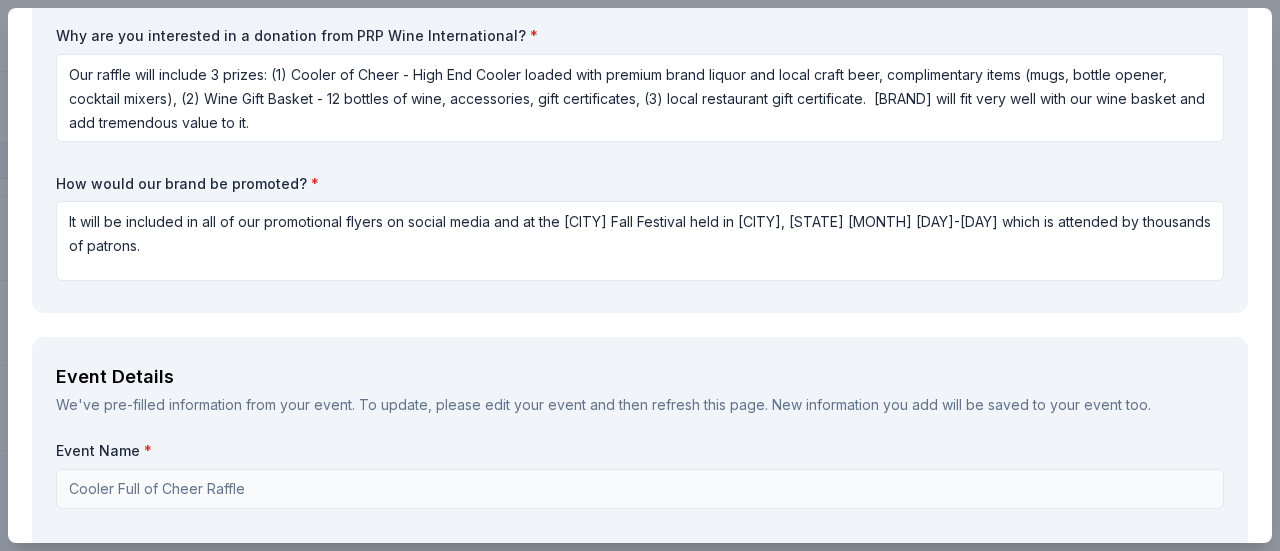 scroll, scrollTop: 379, scrollLeft: 0, axis: vertical 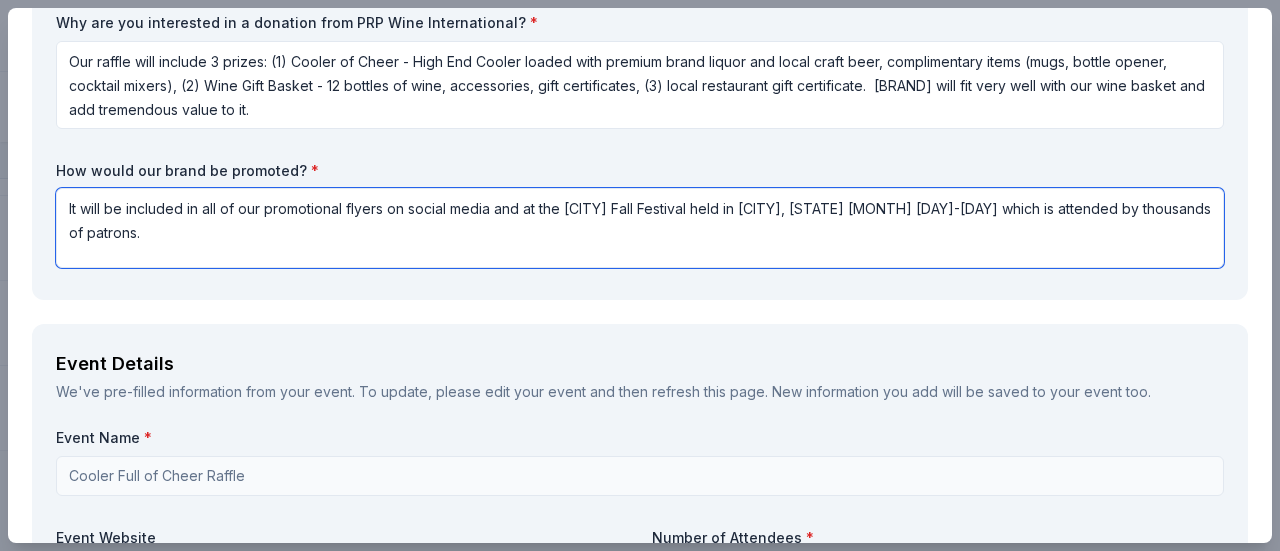 click on "It will be included in all of our promotional flyers on social media and at the [CITY] Fall Festival held in [CITY], [STATE] [MONTH] [DAY]-[DAY] which is attended by thousands of patrons." at bounding box center (640, 228) 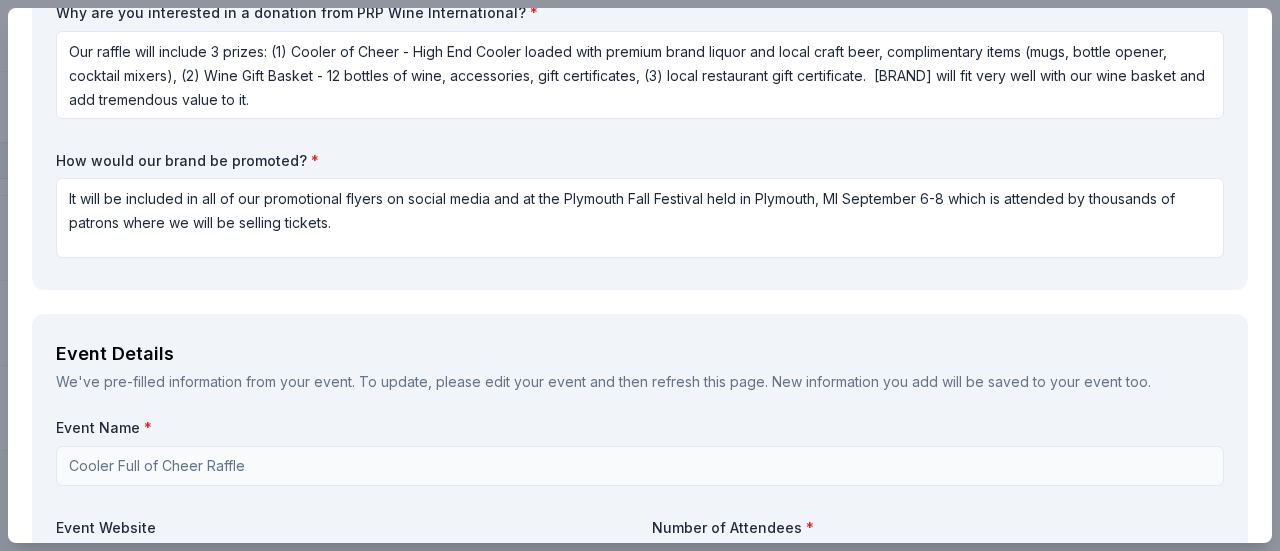 scroll, scrollTop: 348, scrollLeft: 0, axis: vertical 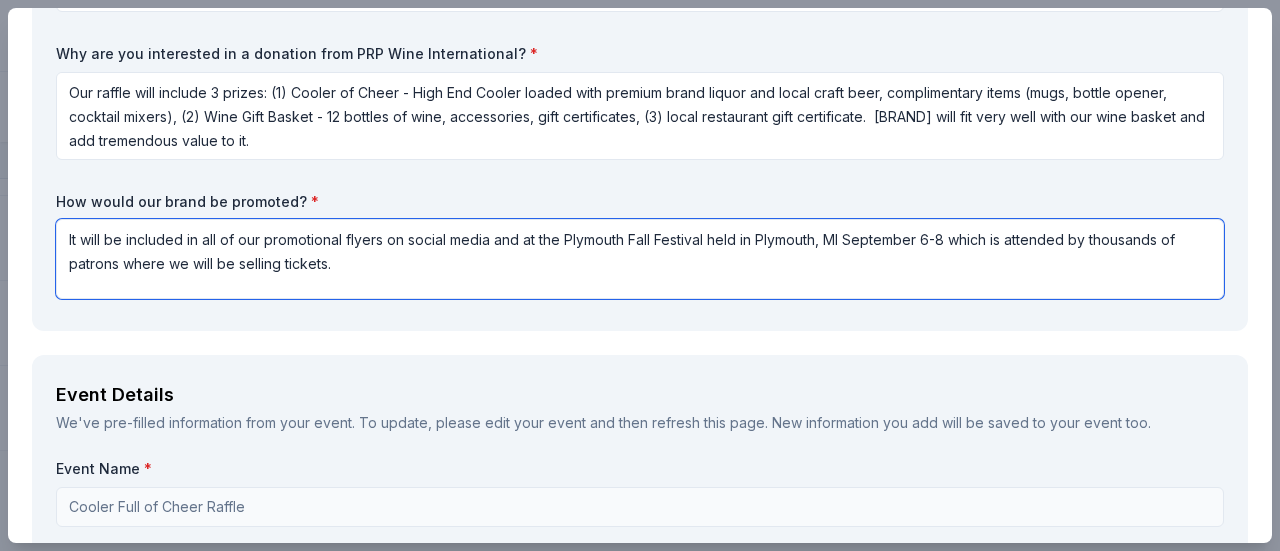 click on "It will be included in all of our promotional flyers on social media and at the Plymouth Fall Festival held in Plymouth, MI September 6-8 which is attended by thousands of patrons where we will be selling tickets." at bounding box center [640, 259] 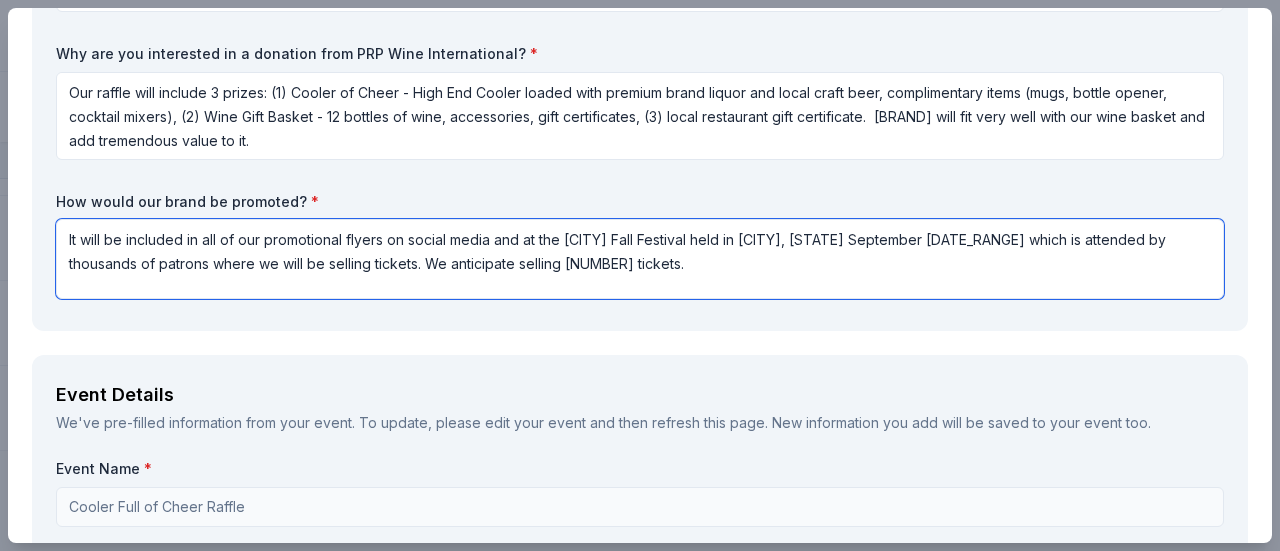 type on "It will be included in all of our promotional flyers on social media and at the [CITY] Fall Festival held in [CITY], [STATE] September [DATE_RANGE] which is attended by thousands of patrons where we will be selling tickets. We anticipate selling [NUMBER] tickets." 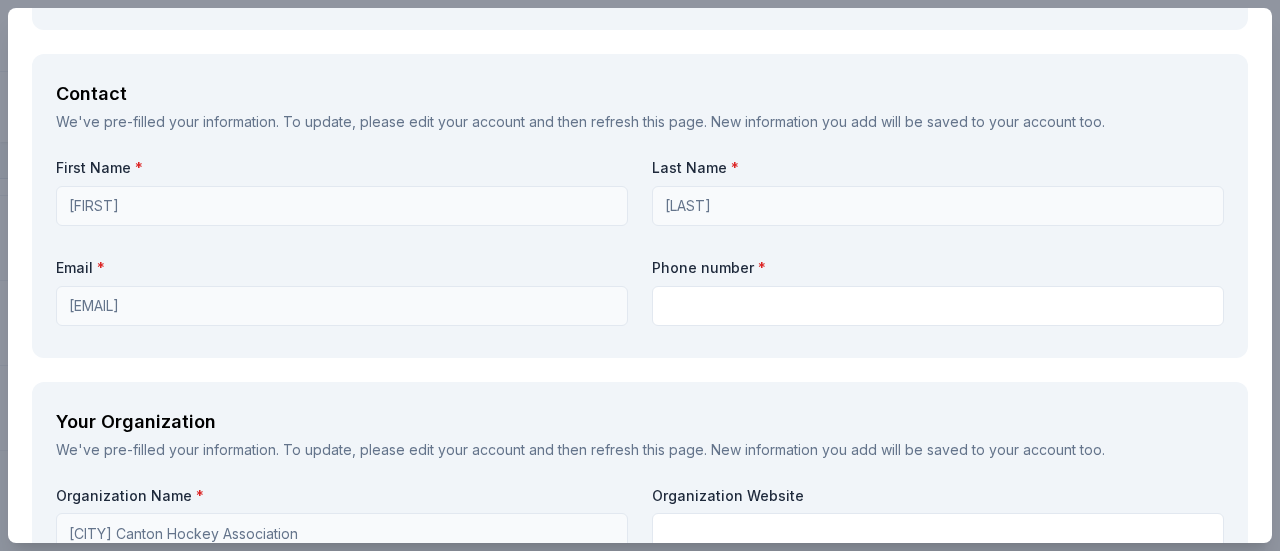 scroll, scrollTop: 1474, scrollLeft: 0, axis: vertical 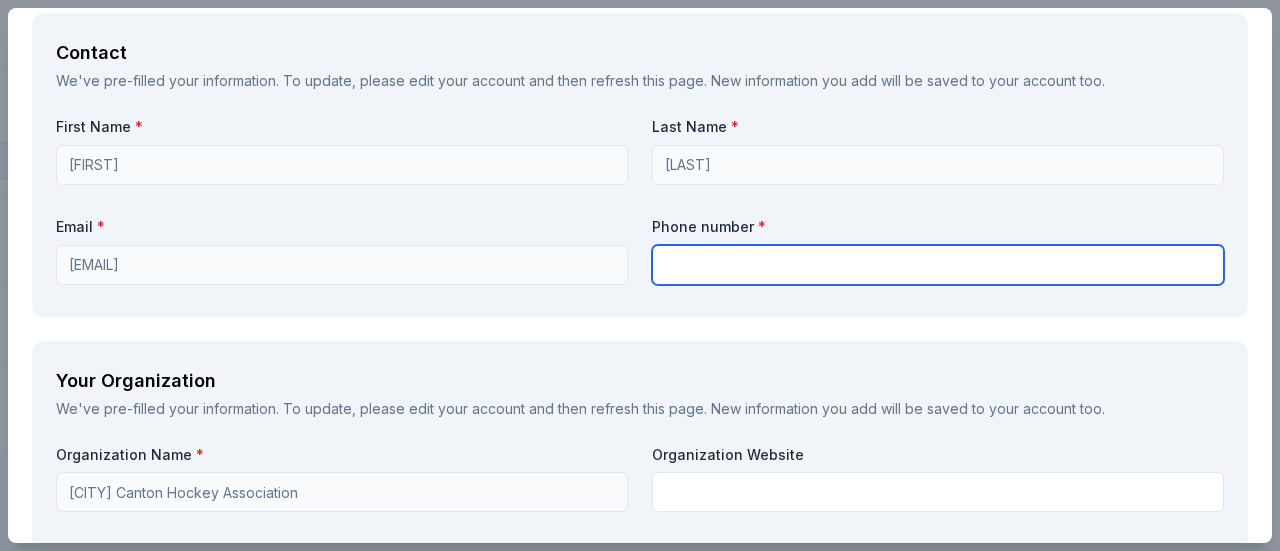 click at bounding box center (938, 265) 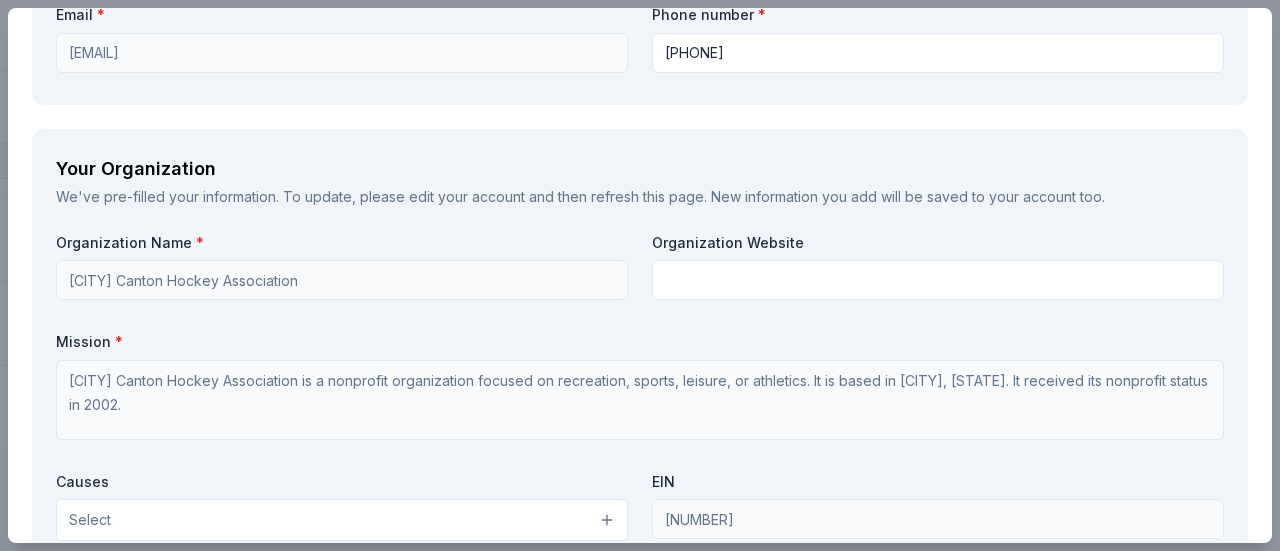 scroll, scrollTop: 1690, scrollLeft: 0, axis: vertical 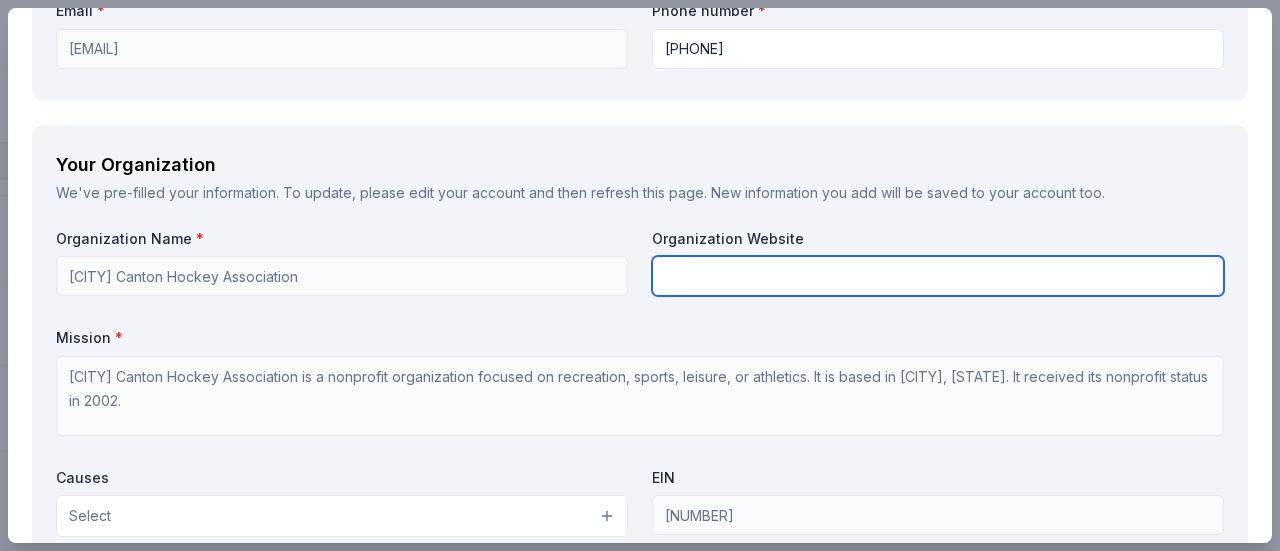 click at bounding box center [938, 276] 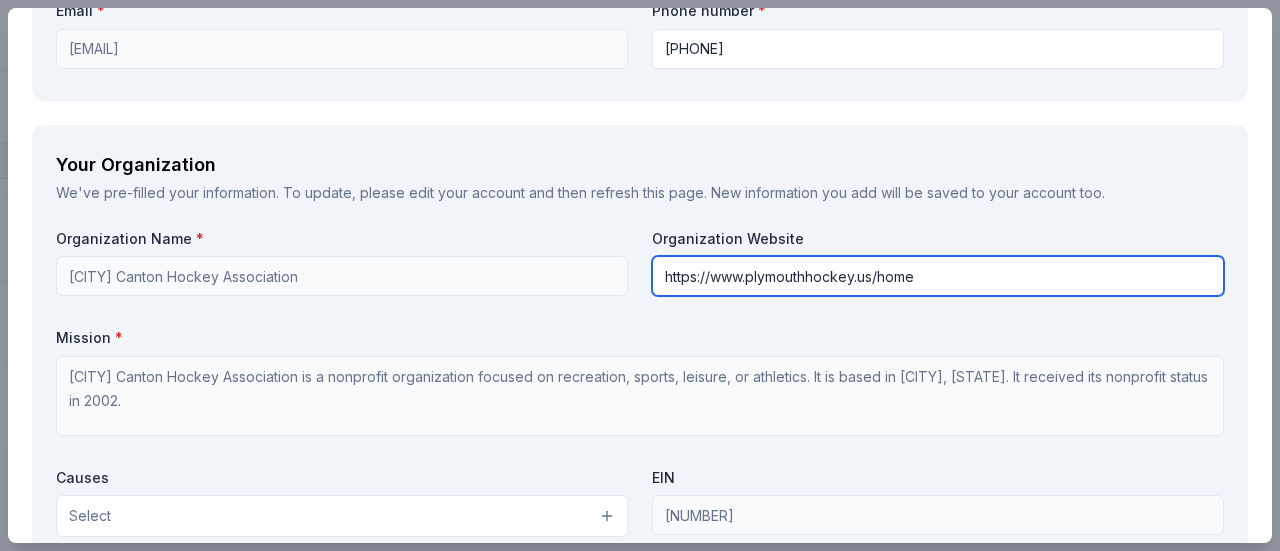 type on "https://www.plymouthhockey.us/home" 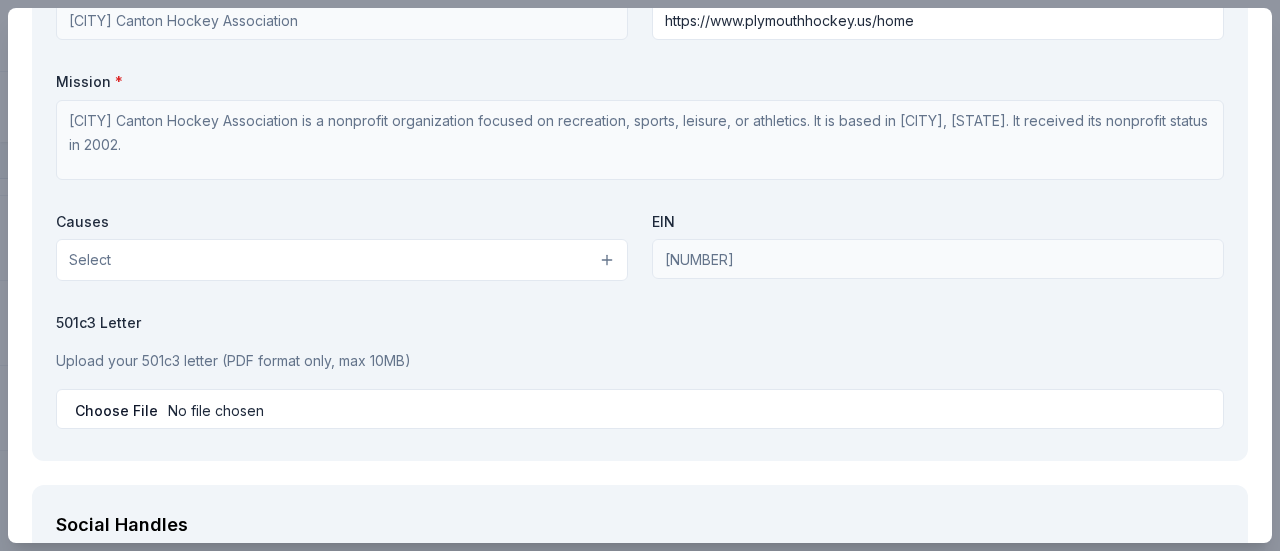 scroll, scrollTop: 1942, scrollLeft: 0, axis: vertical 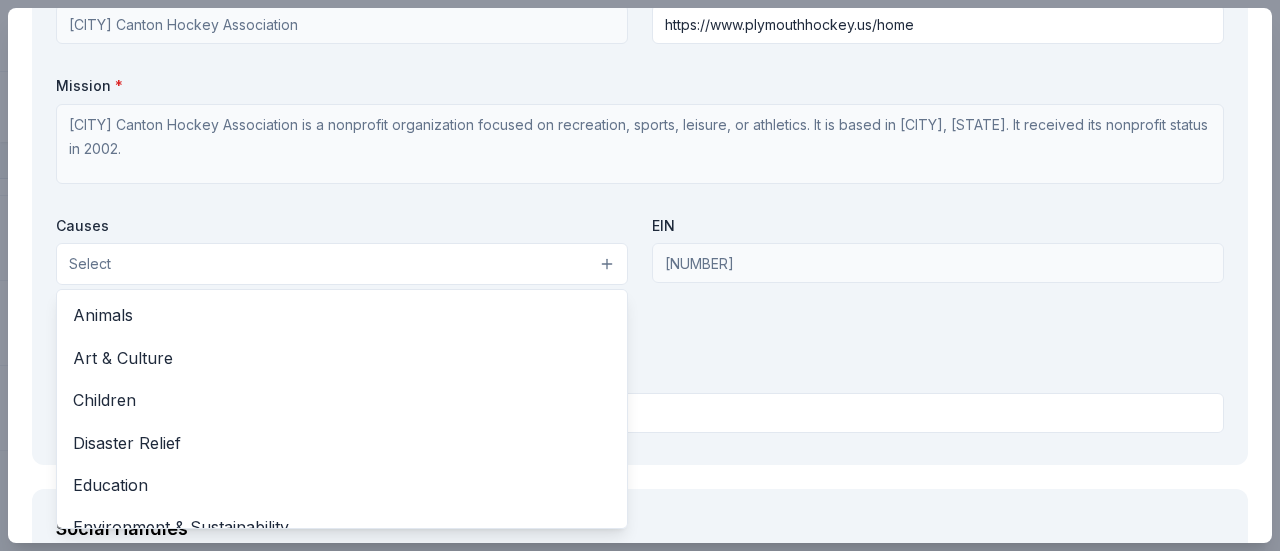 click on "Select" at bounding box center [342, 264] 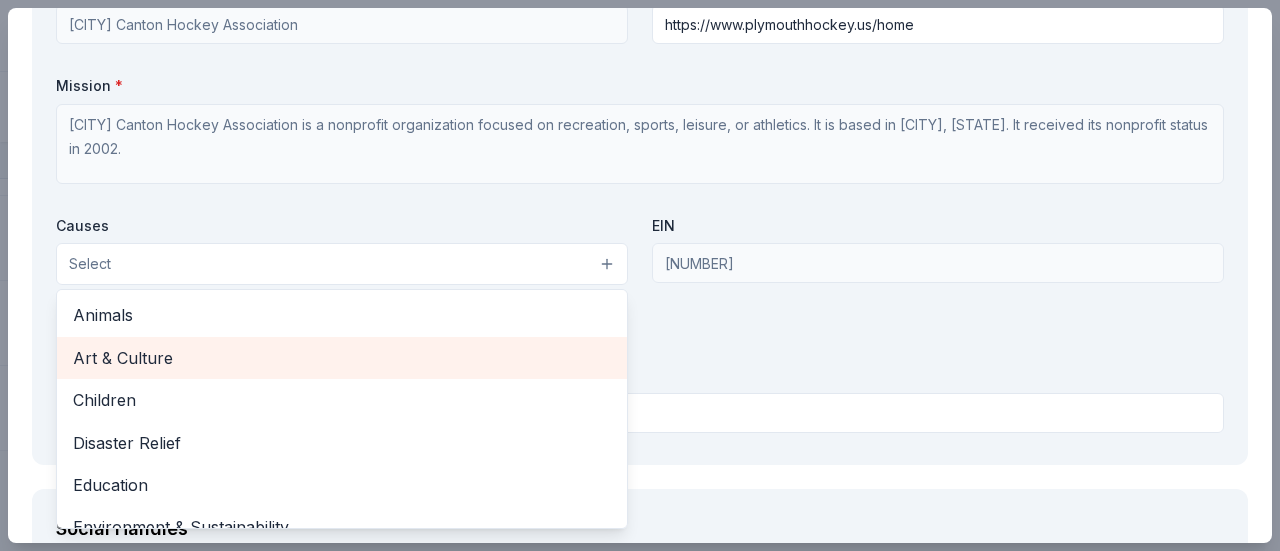 click on "Art & Culture" at bounding box center [342, 358] 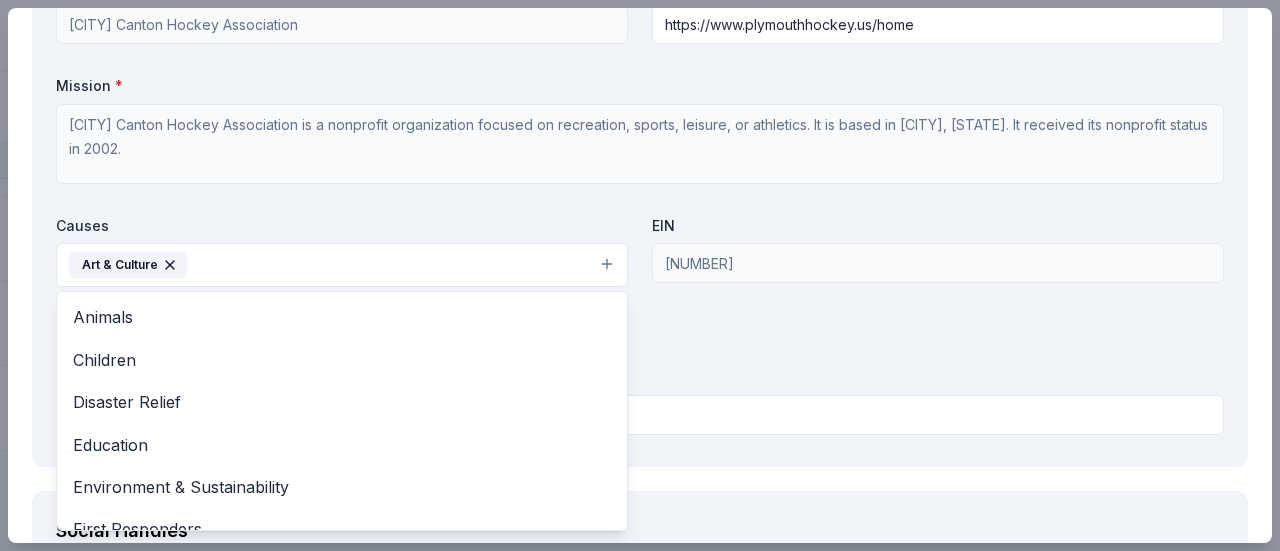 click 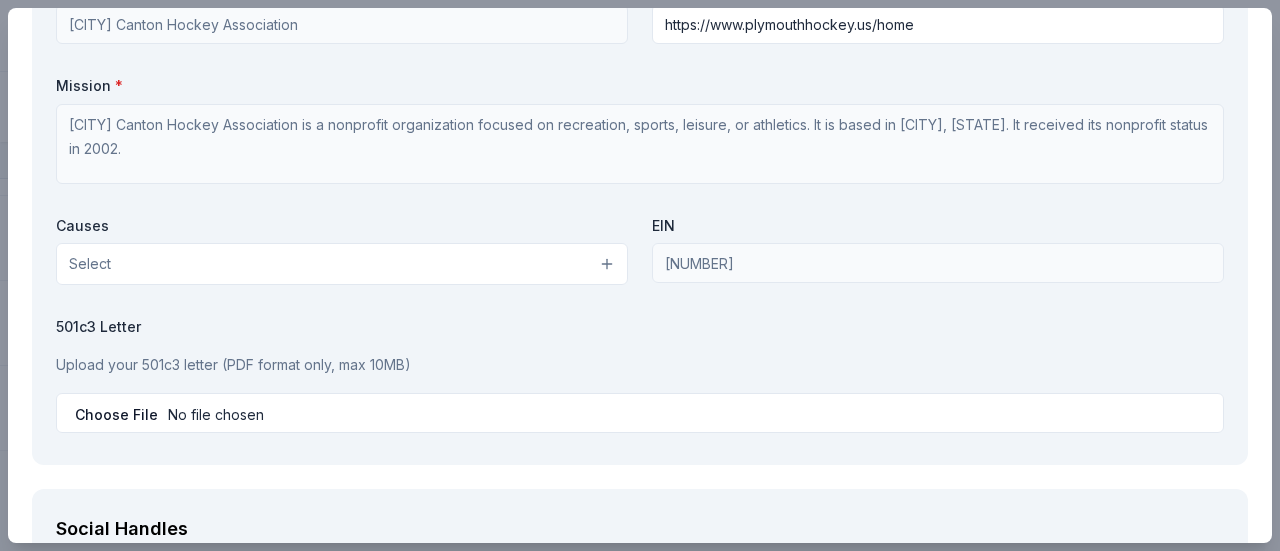 click on "Select" at bounding box center (342, 264) 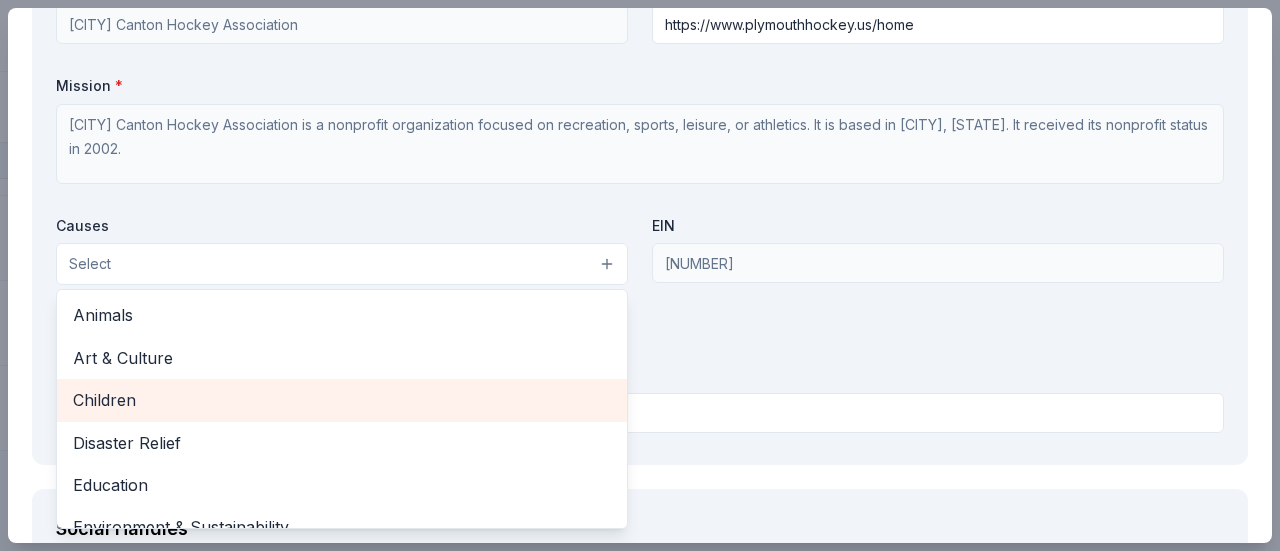 click on "Children" at bounding box center (342, 400) 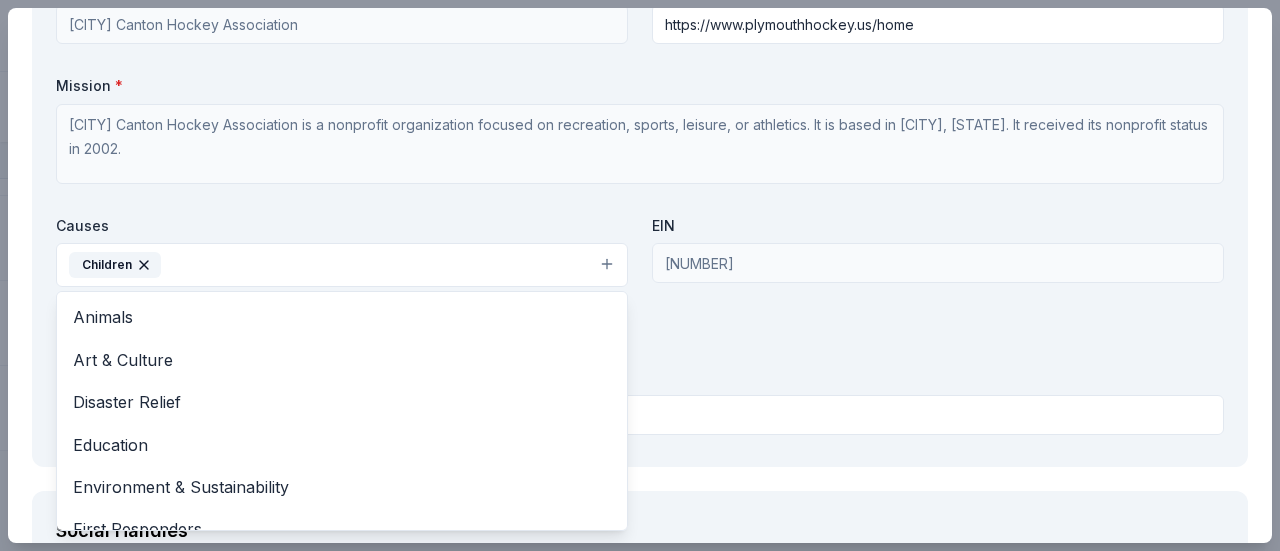 click on "Children" at bounding box center (342, 265) 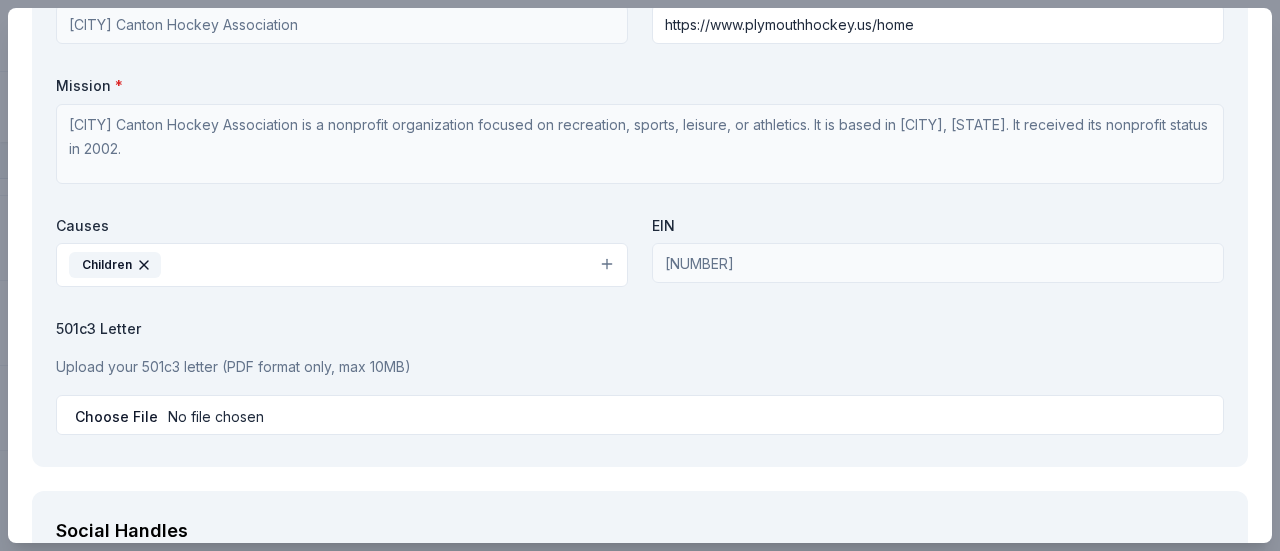 click on "Children" at bounding box center [342, 265] 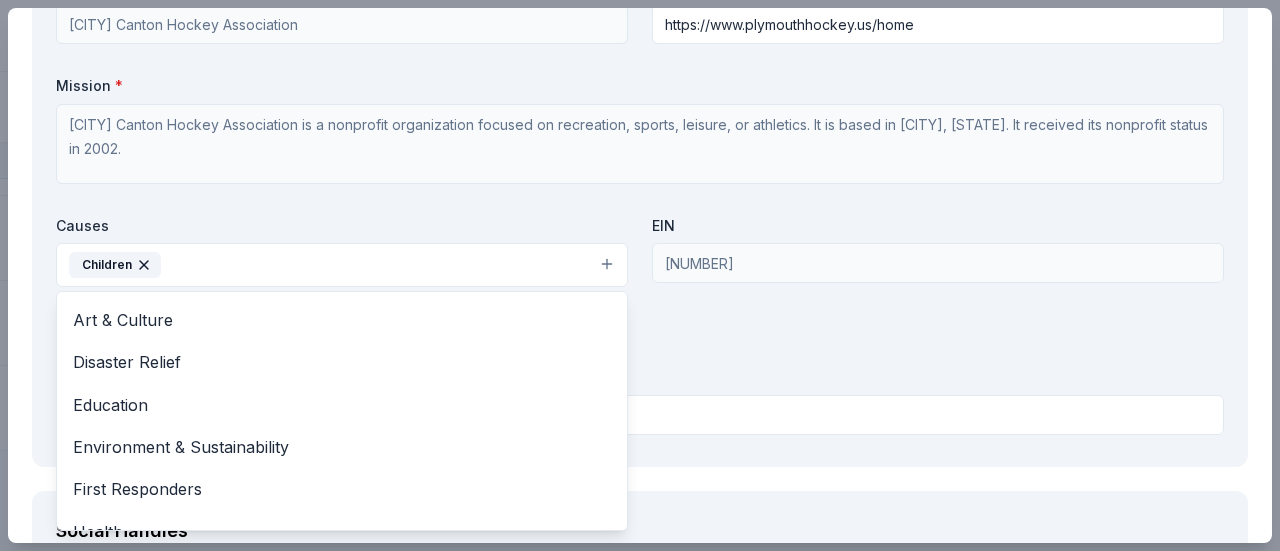 scroll, scrollTop: 41, scrollLeft: 0, axis: vertical 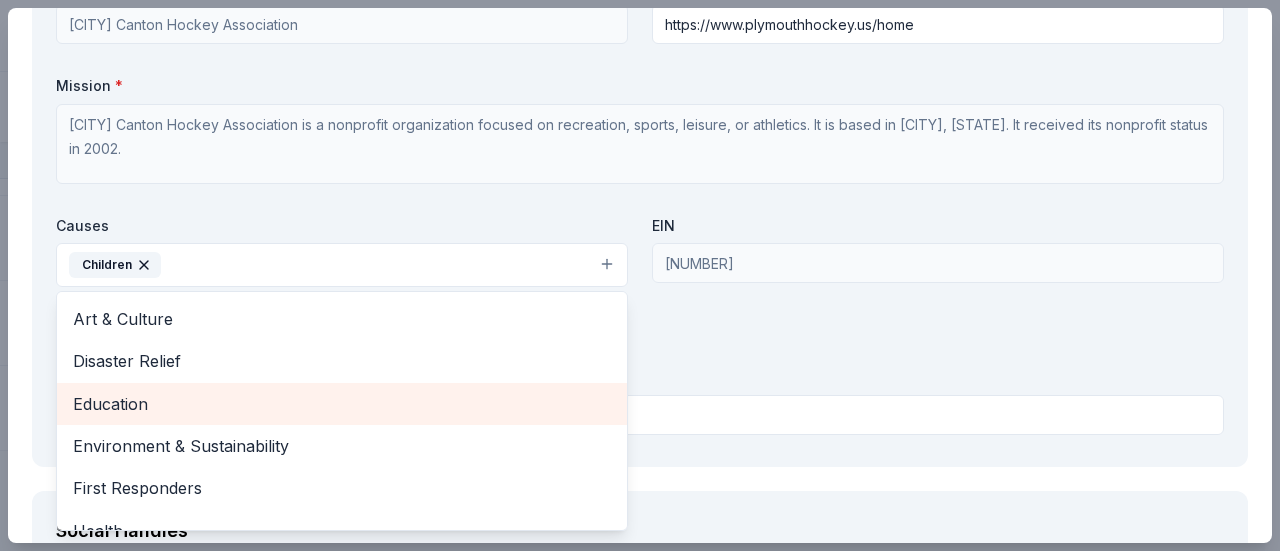 click on "Education" at bounding box center (342, 404) 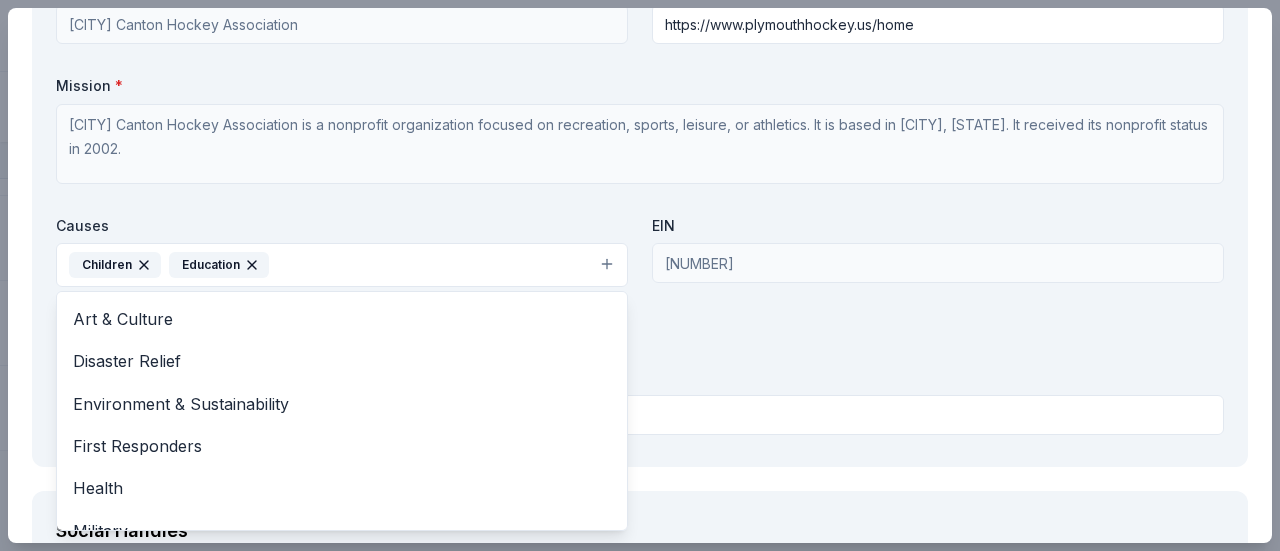 click on "Children Education" at bounding box center (342, 265) 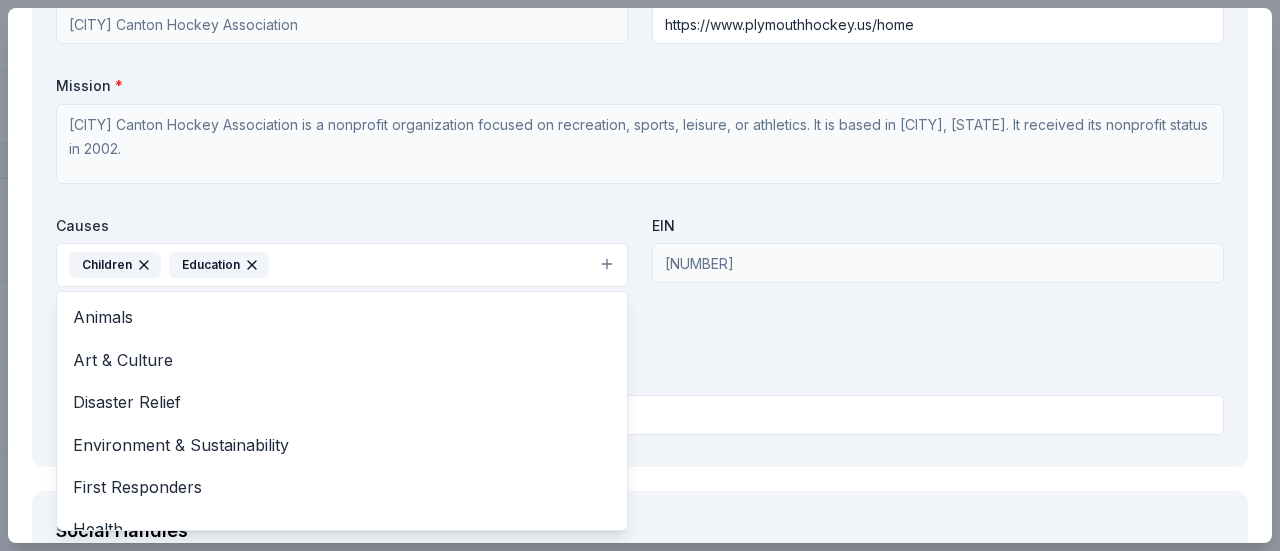 click on "Children Education" at bounding box center (342, 265) 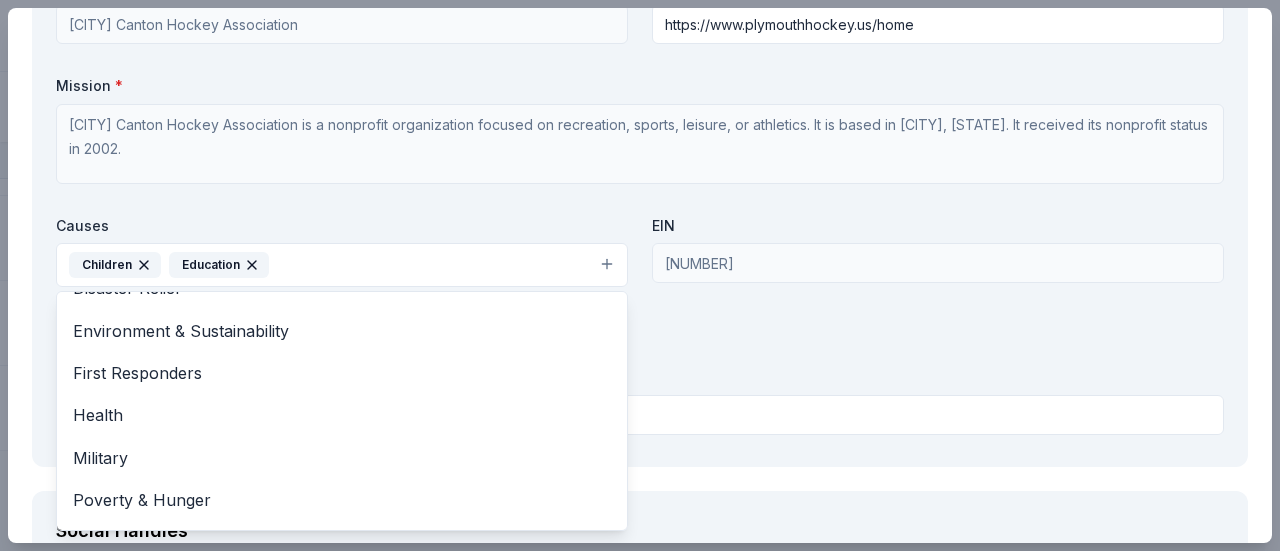 scroll, scrollTop: 118, scrollLeft: 0, axis: vertical 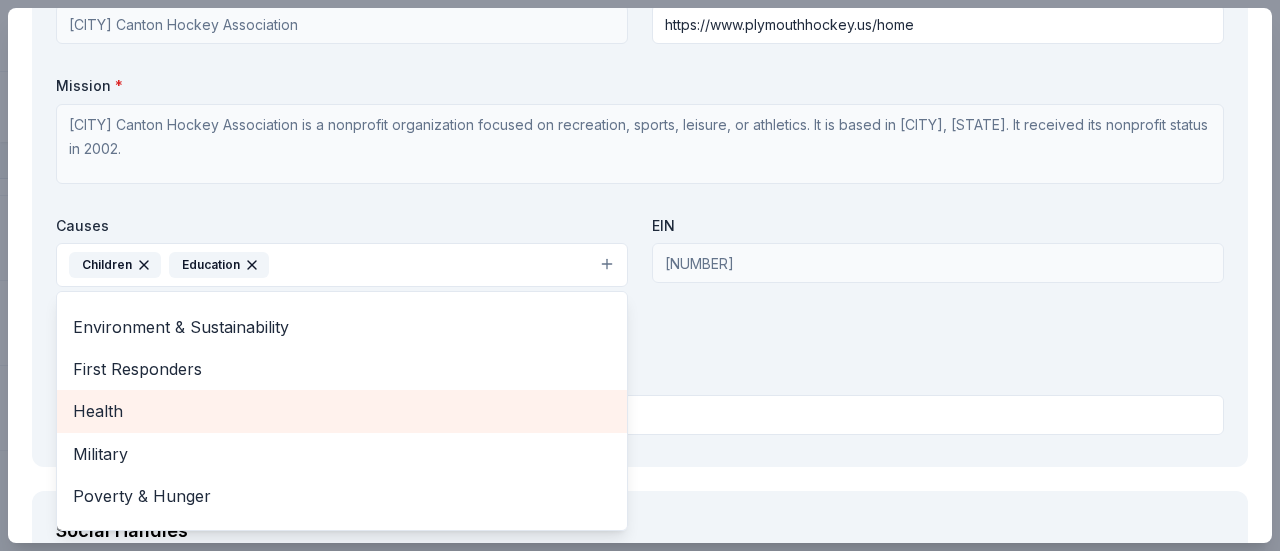 click on "Health" at bounding box center [342, 411] 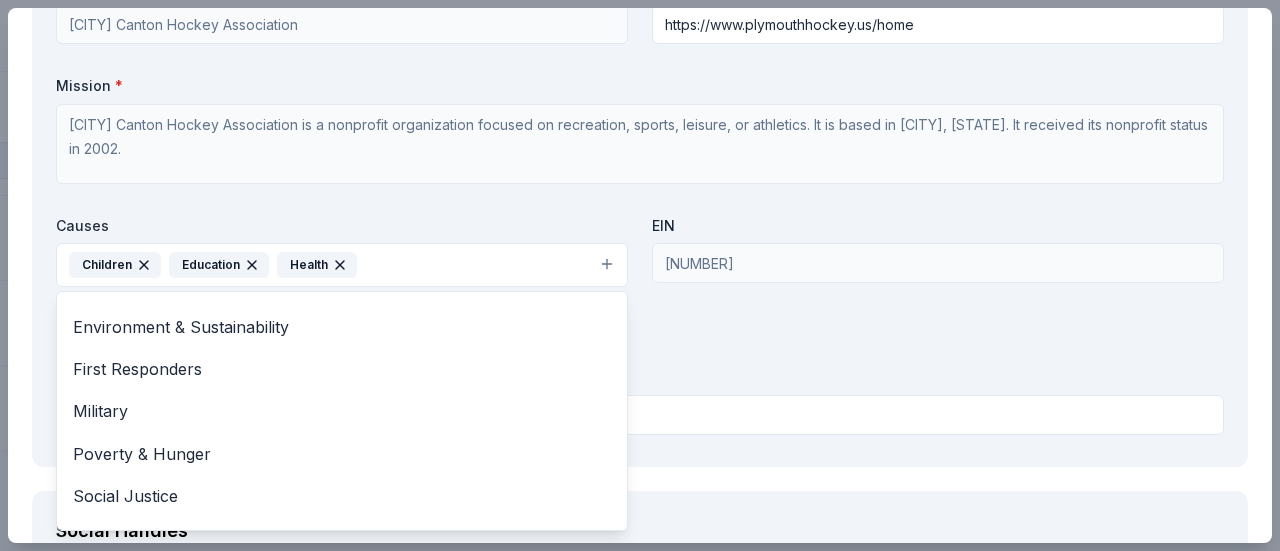click on "Children Education Health" at bounding box center (342, 265) 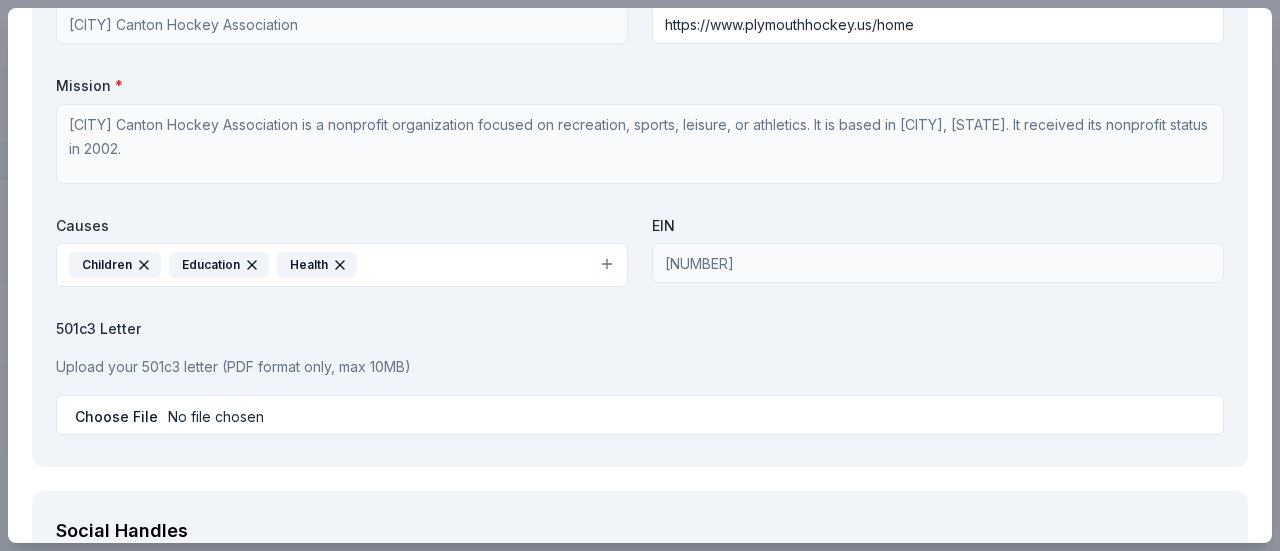 click on "Children Education Health" at bounding box center [342, 265] 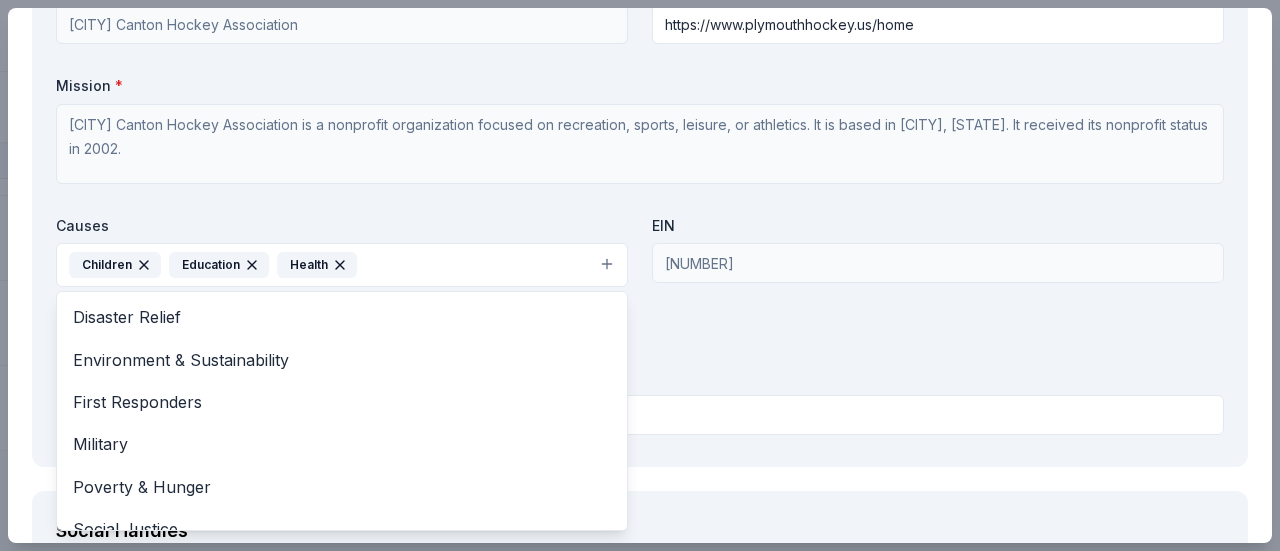 scroll, scrollTop: 150, scrollLeft: 0, axis: vertical 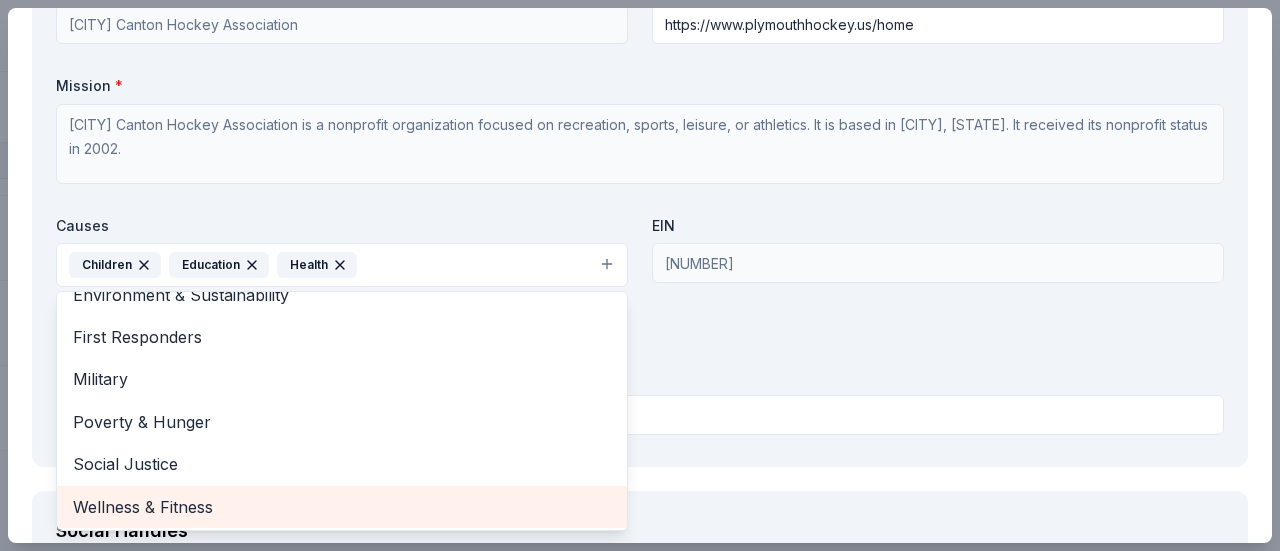 click on "Wellness & Fitness" at bounding box center (342, 507) 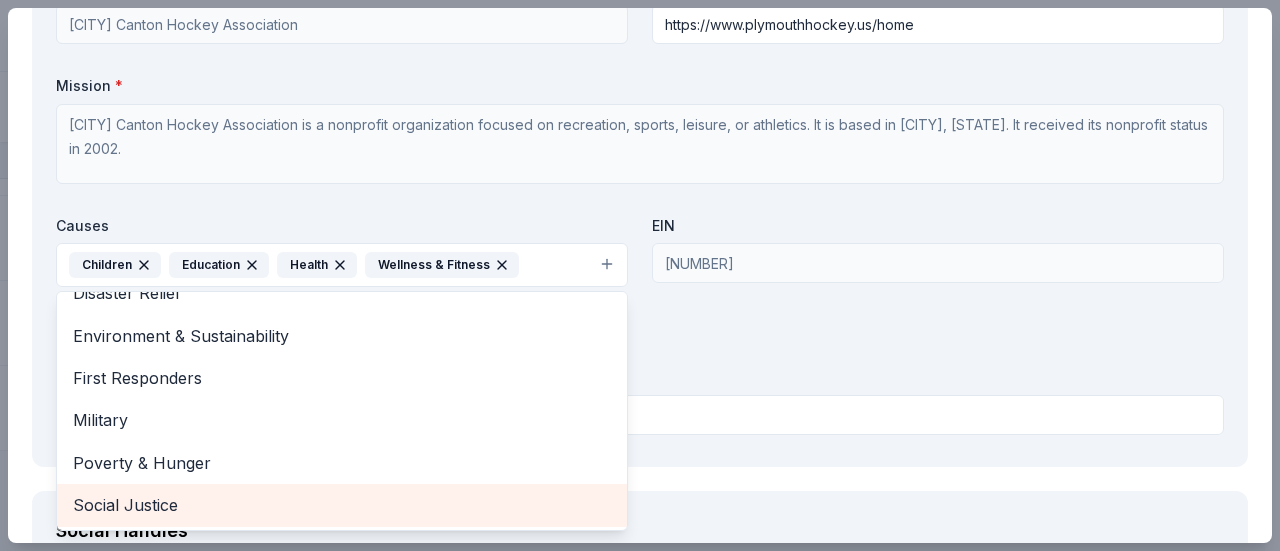 scroll, scrollTop: 108, scrollLeft: 0, axis: vertical 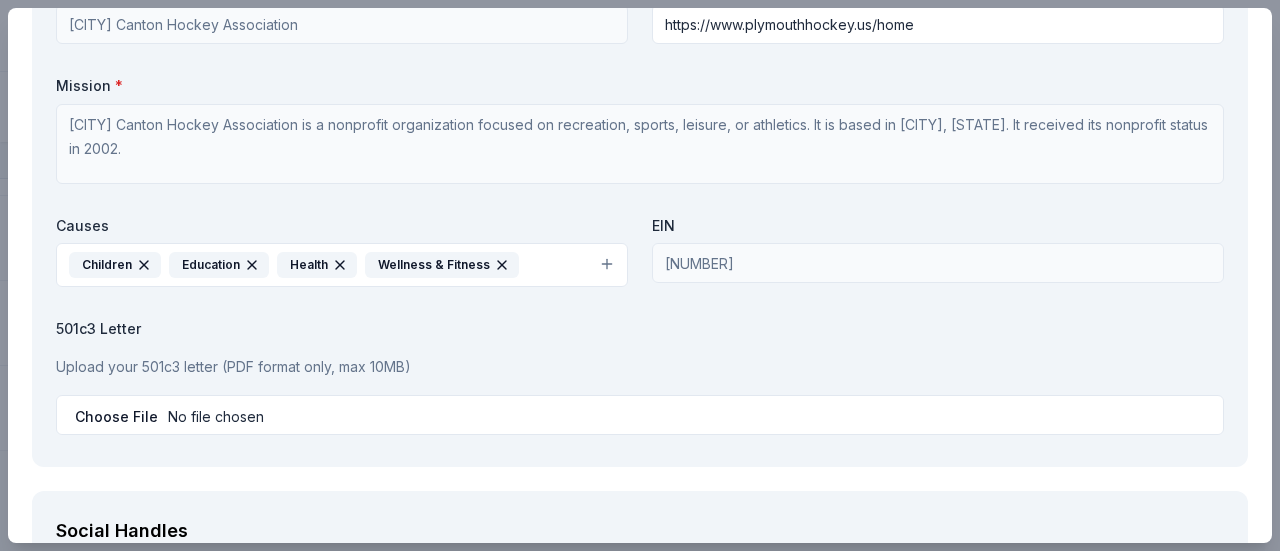 click 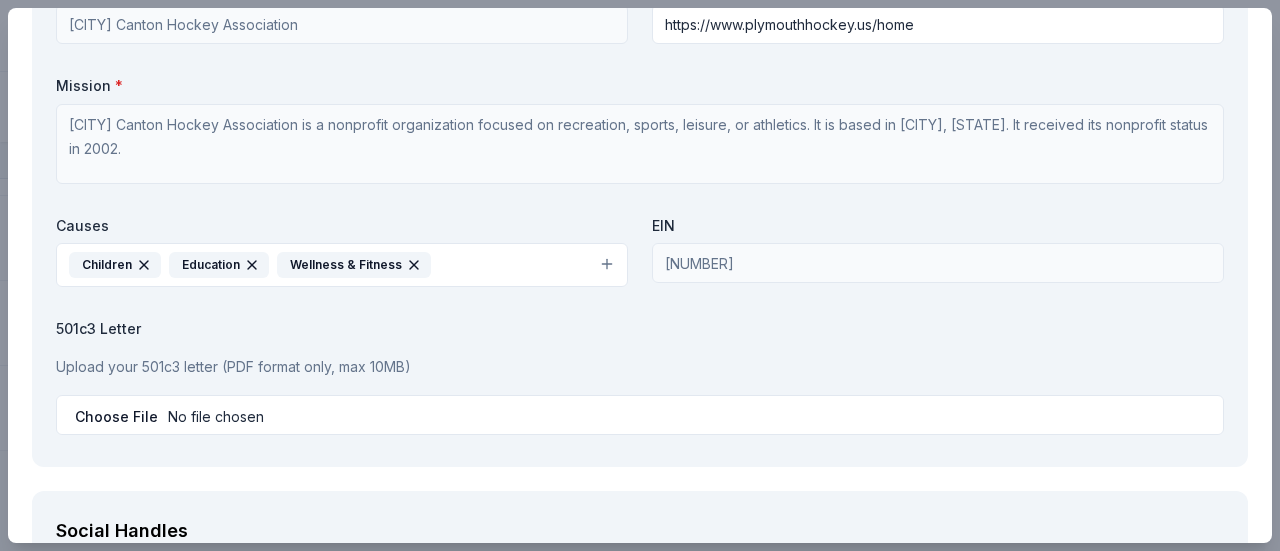 click on "501c3 Letter" at bounding box center [640, 329] 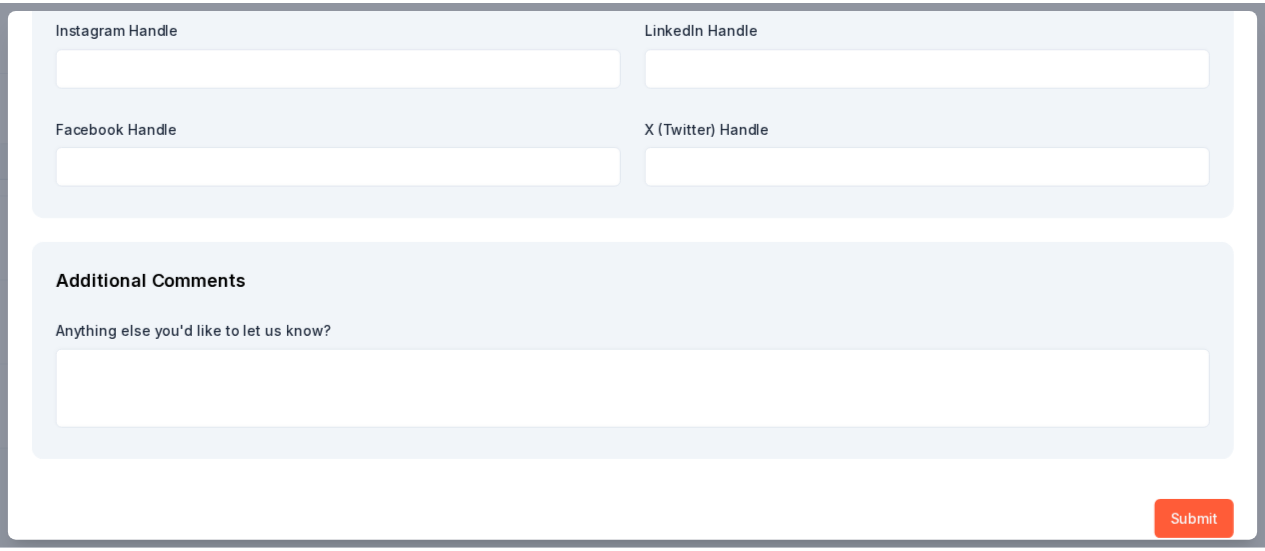 scroll, scrollTop: 2536, scrollLeft: 0, axis: vertical 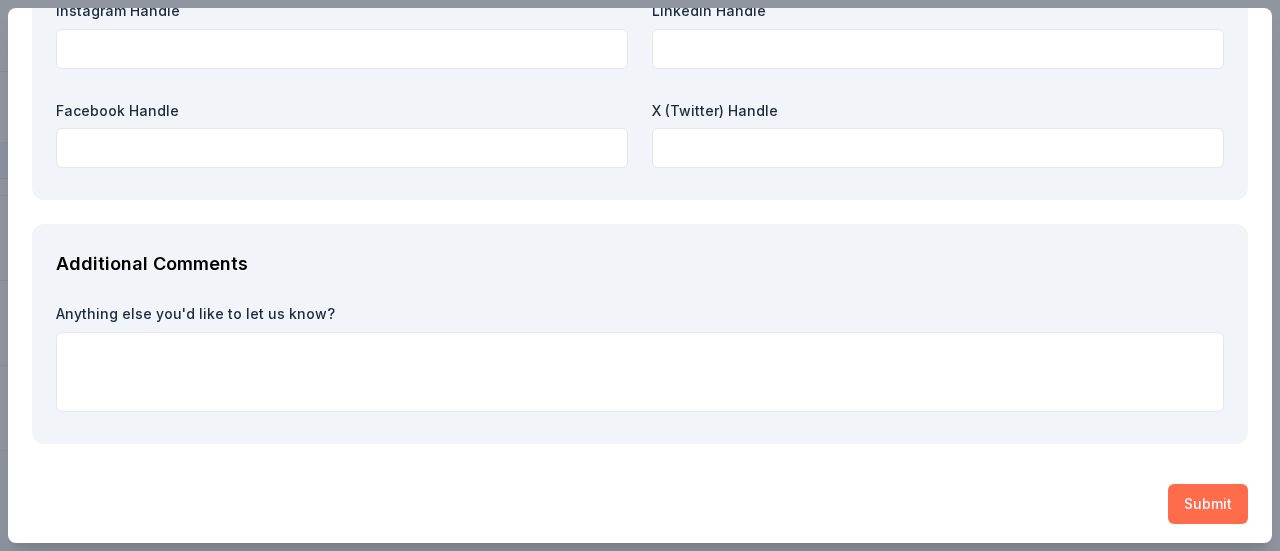 click on "Submit" at bounding box center (1208, 504) 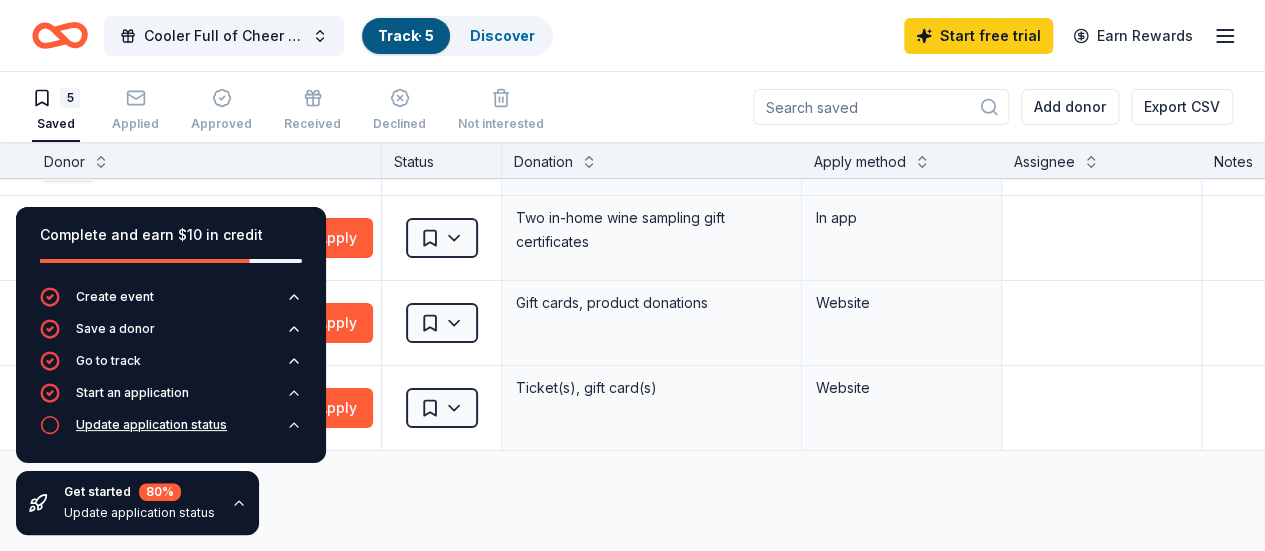 click on "Update application status" at bounding box center [171, 431] 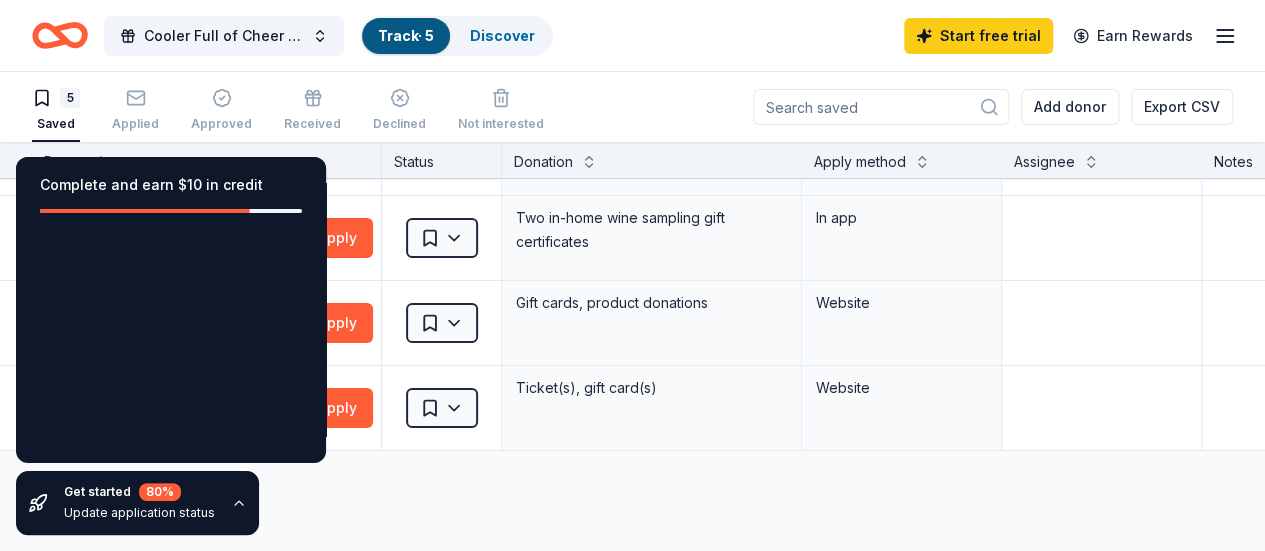 scroll, scrollTop: 231, scrollLeft: 0, axis: vertical 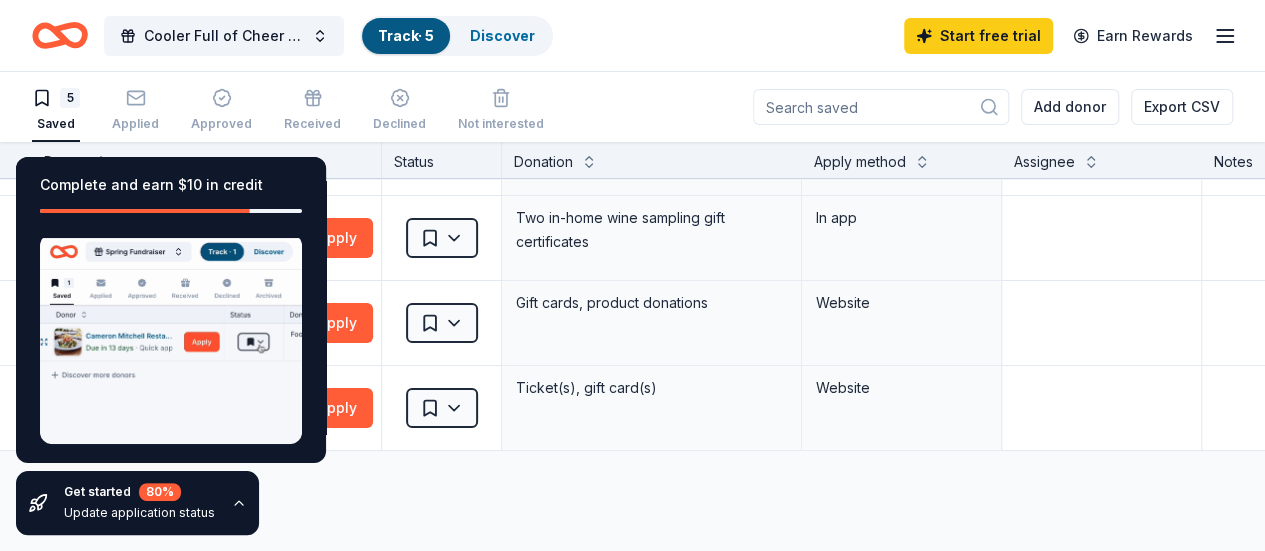 click 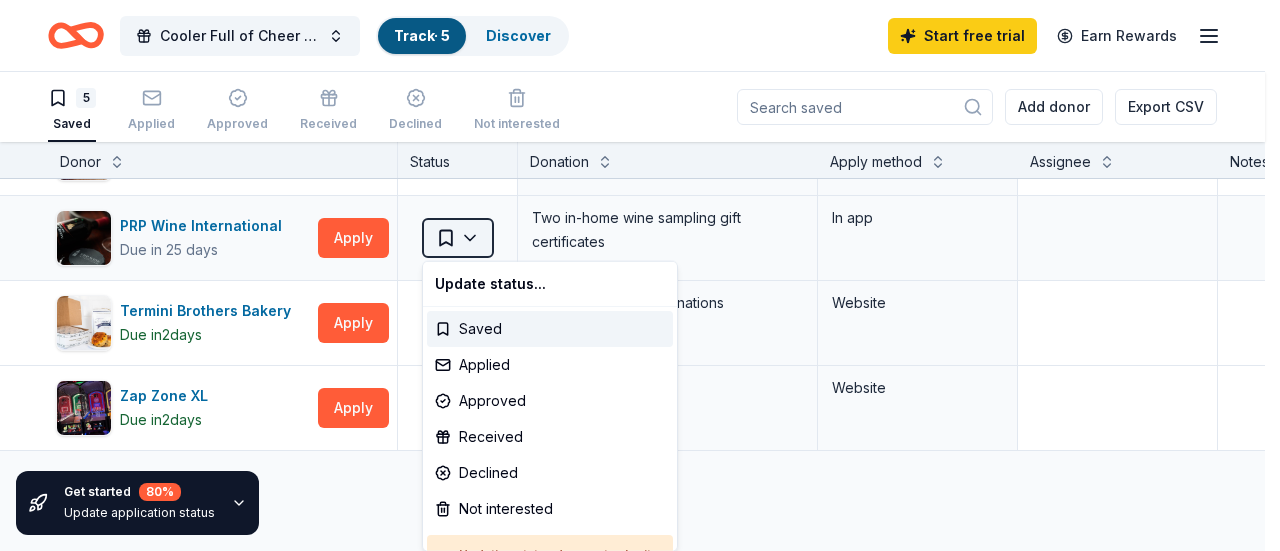 click on "Cooler Full of Cheer Raffle Track  · 5 Discover Start free  trial Earn Rewards 5 Saved Applied Approved Received Declined Not interested Add donor Export CSV Get started 80 % Update application status Donor Status Donation Apply method Assignee Notes Atwater Brewery Due in  2  days Apply Saved Beer, merchandise Website Cameron Mitchell Restaurants Due in  4  days Apply Saved Food, gift card(s) Website PRP Wine International Due in 25 days Apply Saved Two in-home wine sampling gift certificates In app Termini Brothers Bakery Due in  2  days Apply Saved Gift cards, product donations Website Zap Zone XL Due in  2  days Apply Saved Ticket(s), gift card(s) Website   Discover more donors Saved Update status... Saved Applied Approved Received Declined Not interested Updating status does not submit an application" at bounding box center (640, 275) 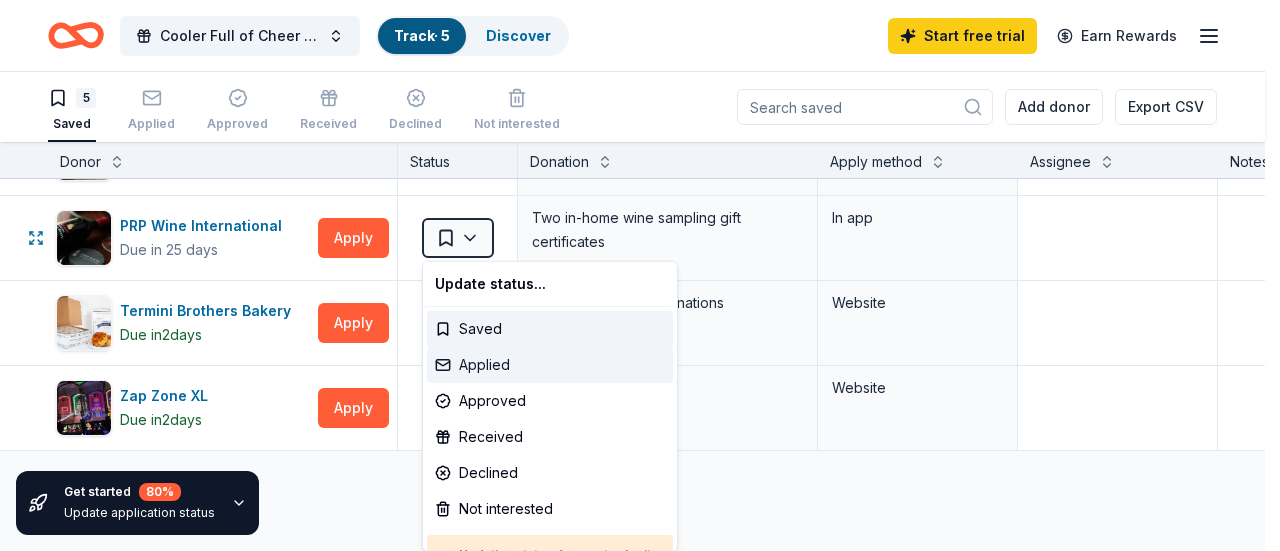click on "Applied" at bounding box center [550, 365] 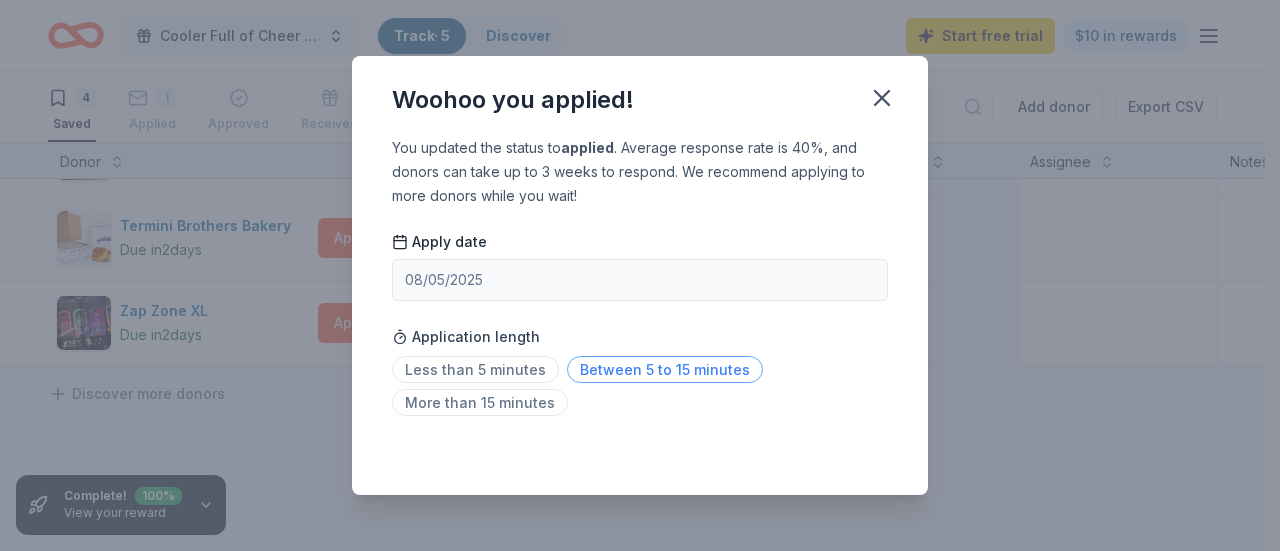 click on "Between 5 to 15 minutes" at bounding box center (665, 369) 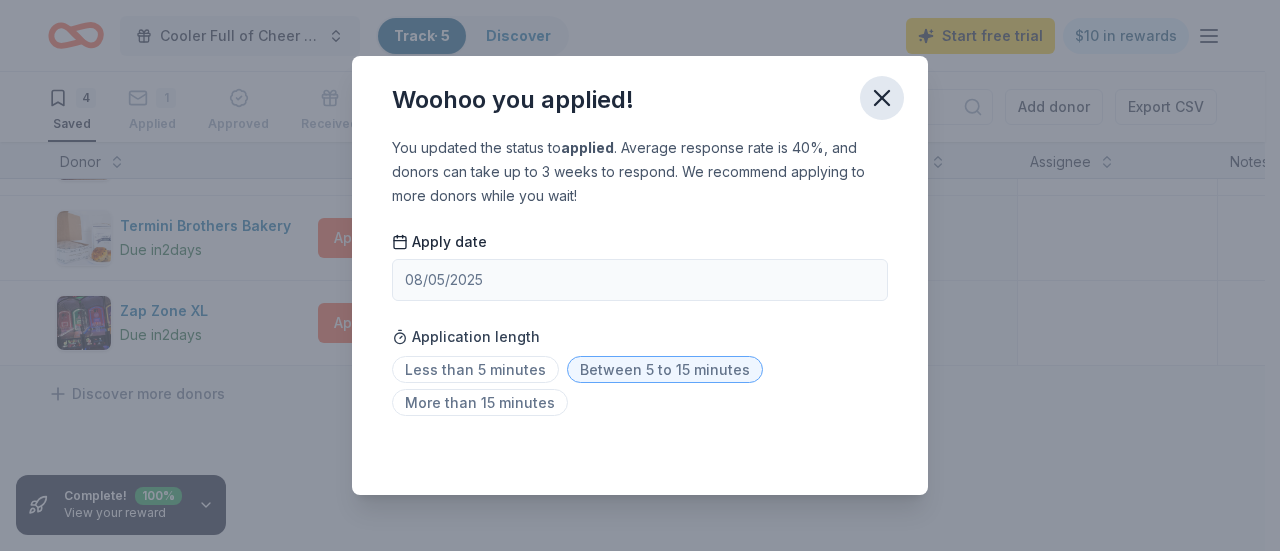 click 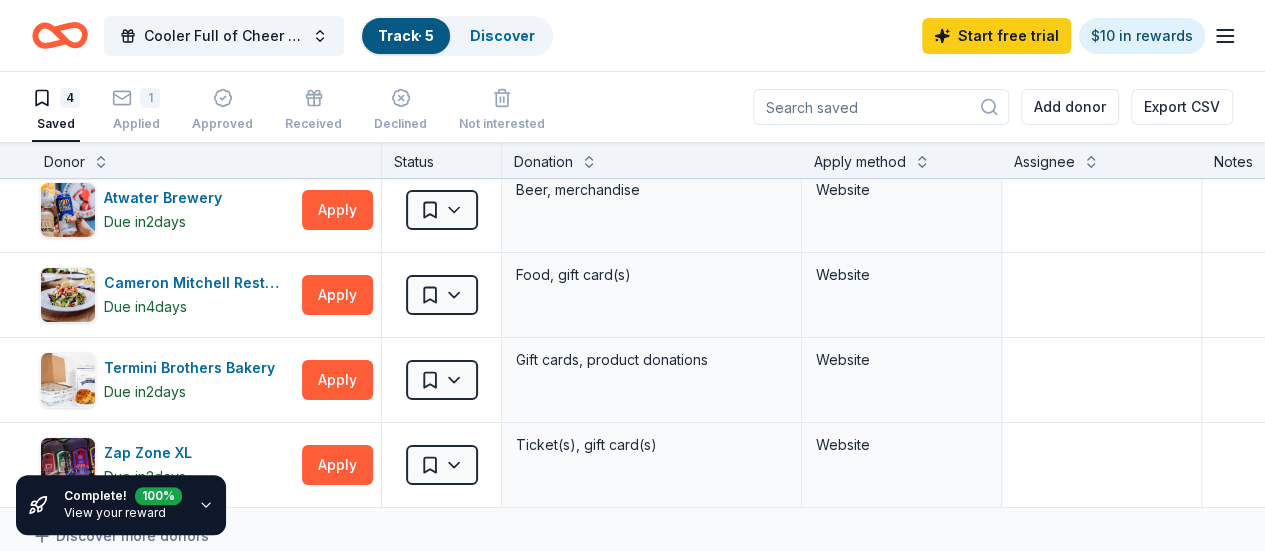 scroll, scrollTop: 0, scrollLeft: 0, axis: both 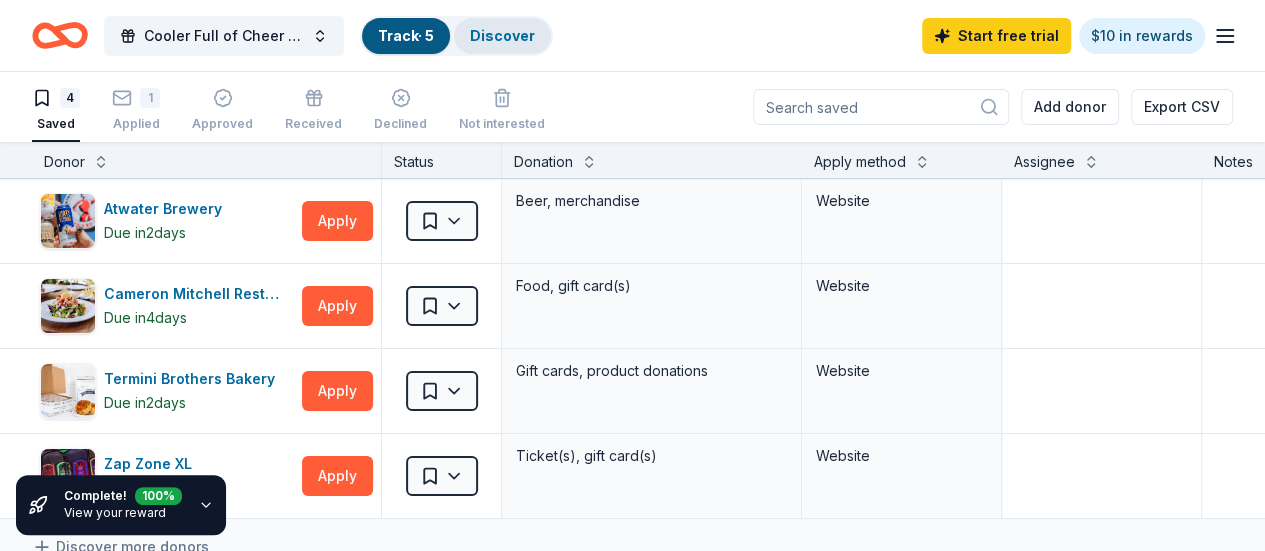 click on "Discover" at bounding box center [502, 35] 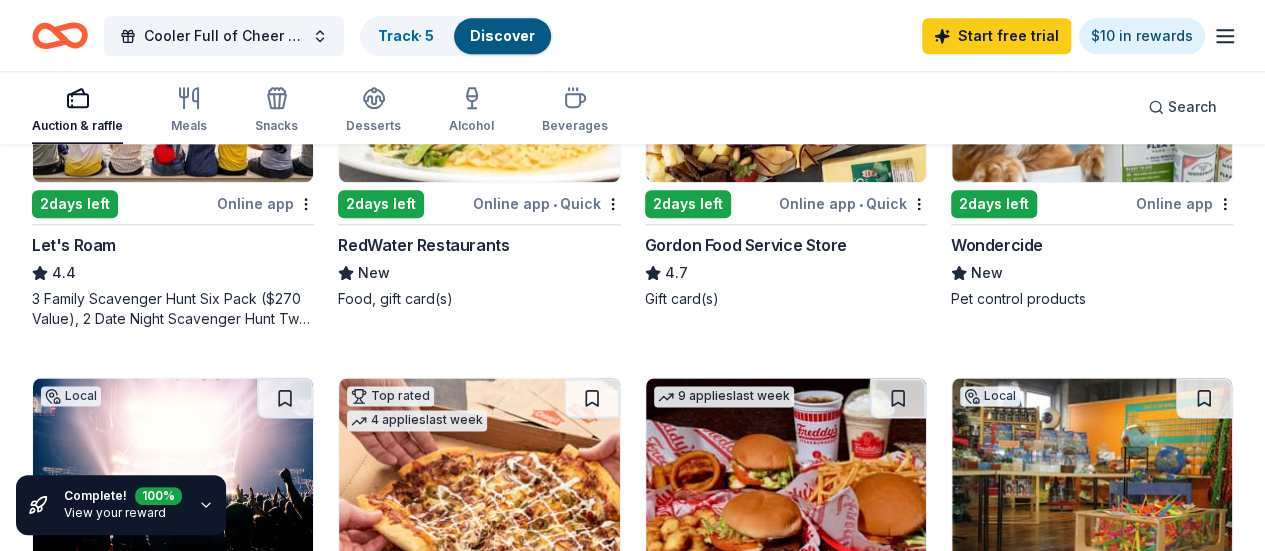 scroll, scrollTop: 1115, scrollLeft: 0, axis: vertical 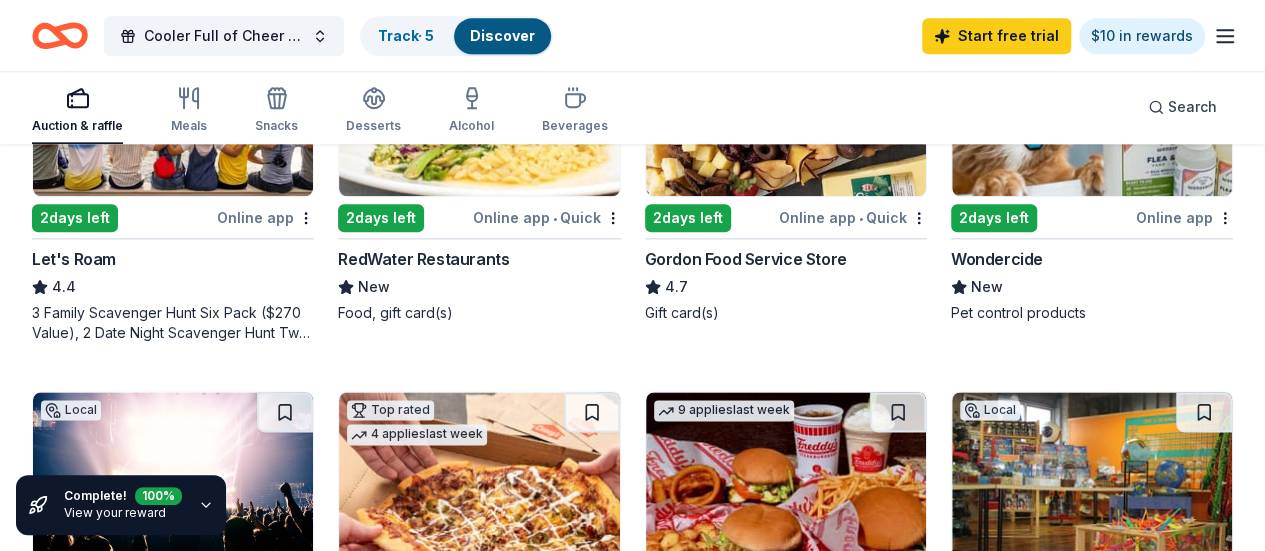 click on "313 Presents" at bounding box center [80, 645] 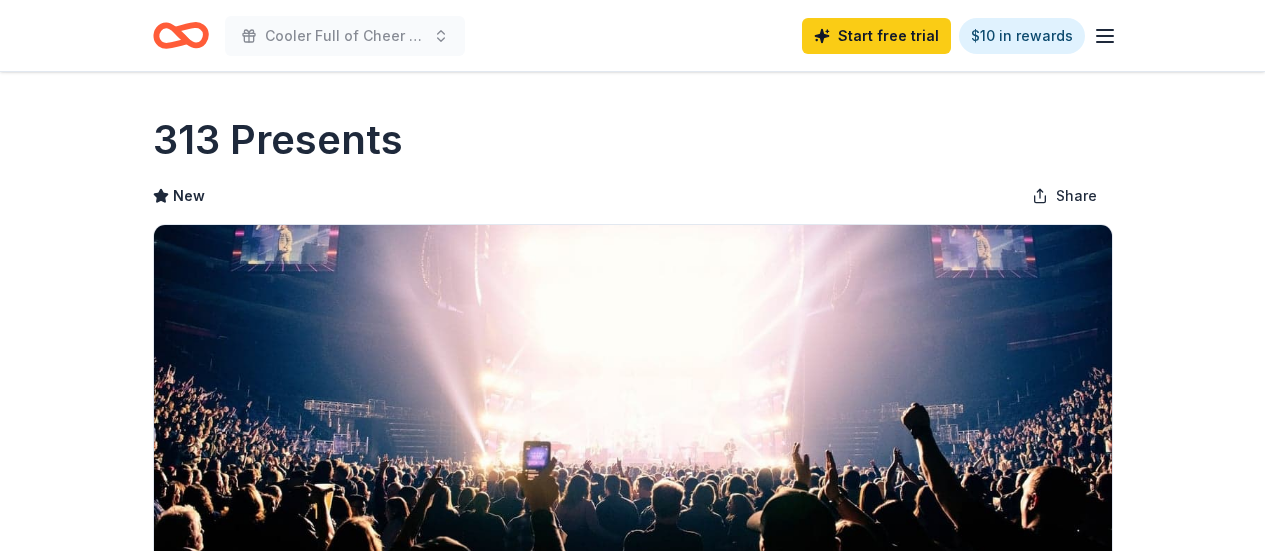 scroll, scrollTop: 0, scrollLeft: 0, axis: both 